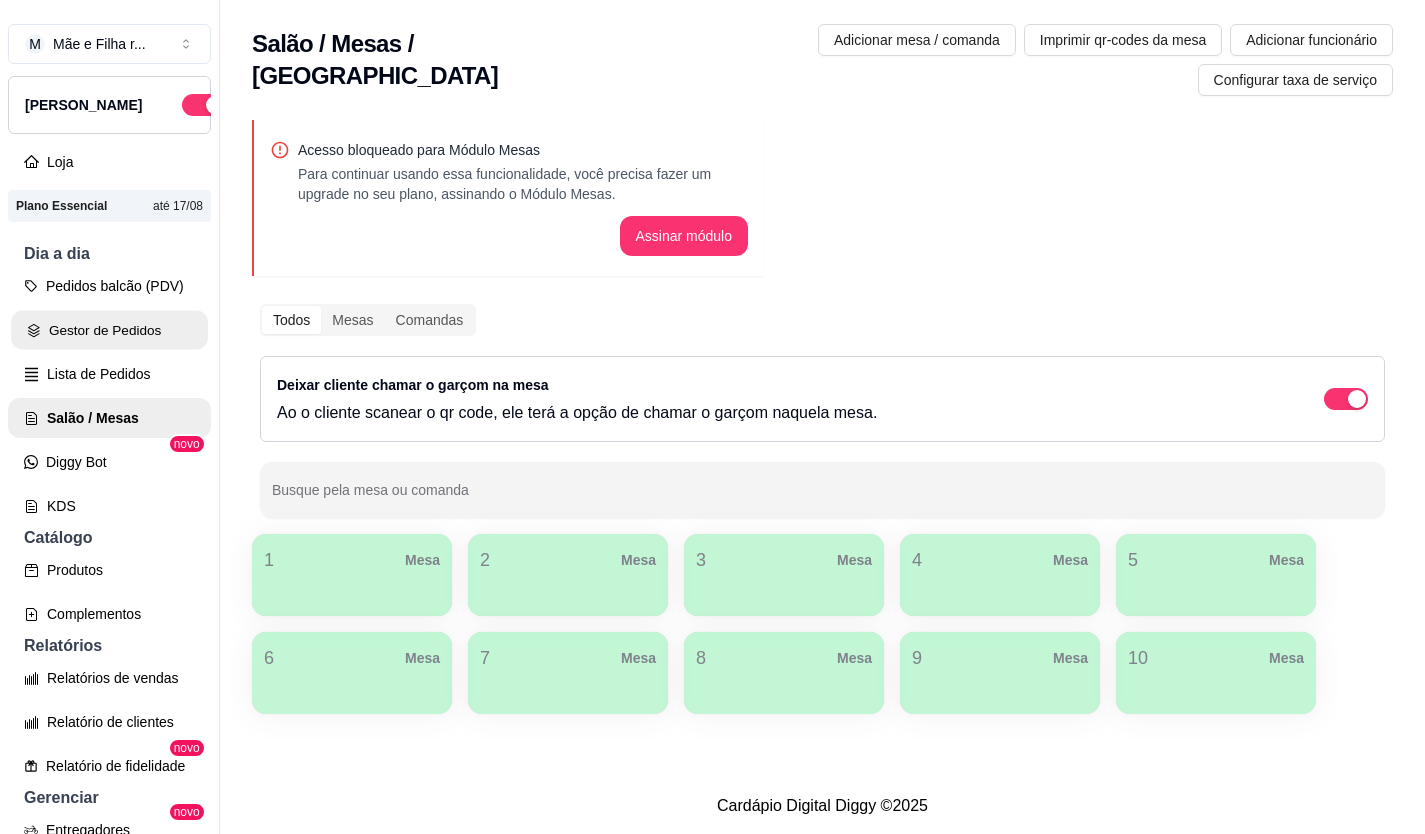 click on "Gestor de Pedidos" at bounding box center (109, 330) 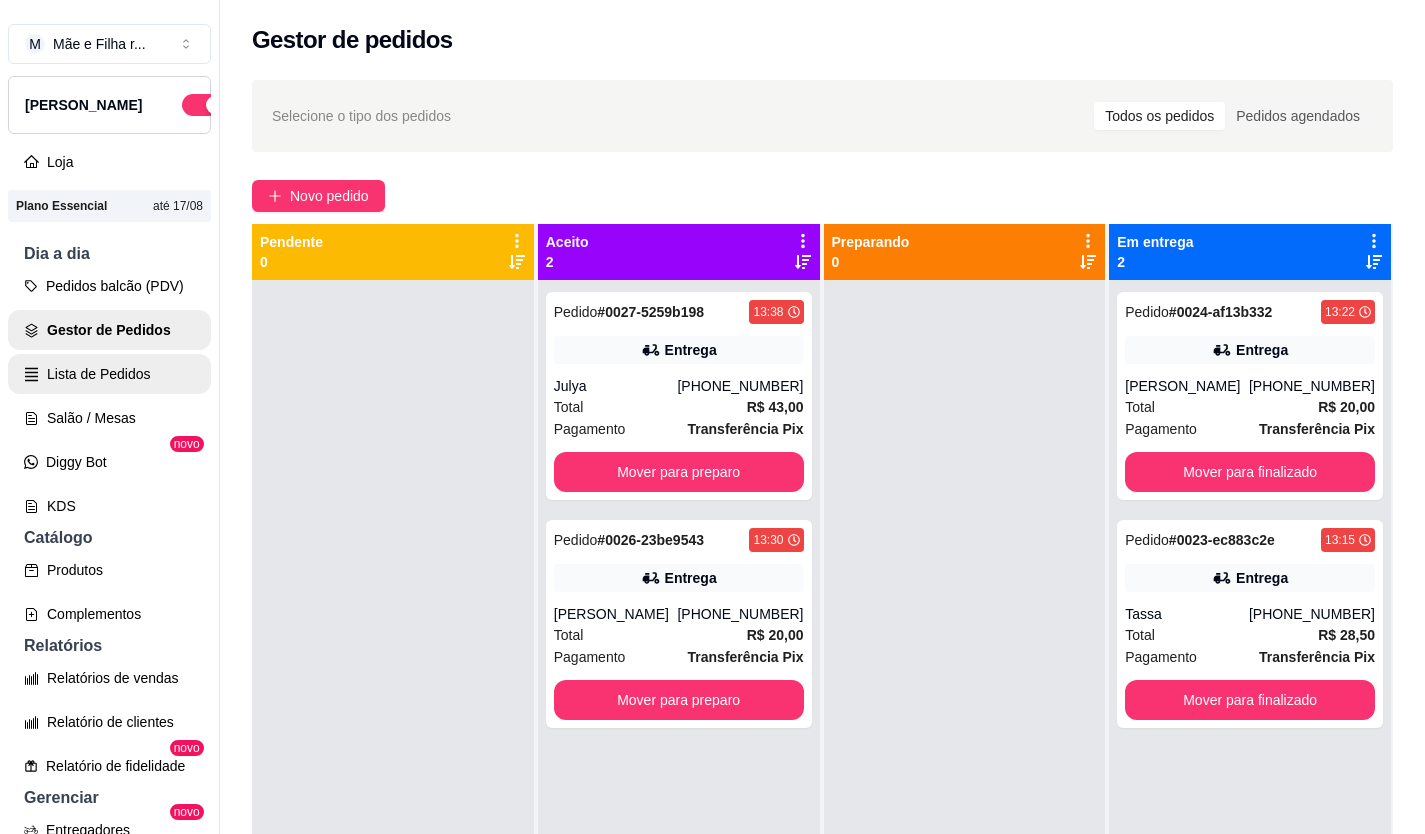 click on "Lista de Pedidos" at bounding box center (109, 374) 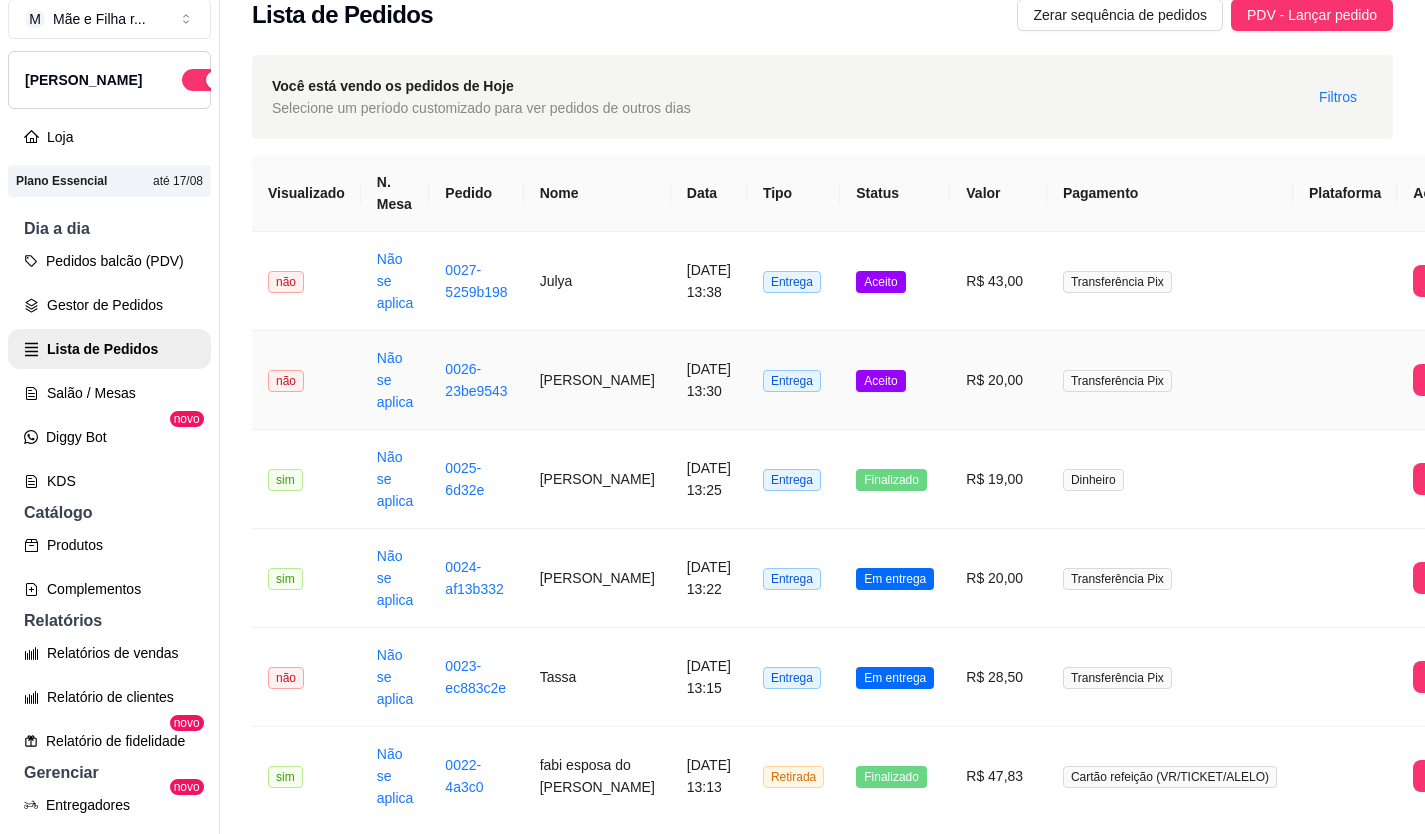 scroll, scrollTop: 32, scrollLeft: 0, axis: vertical 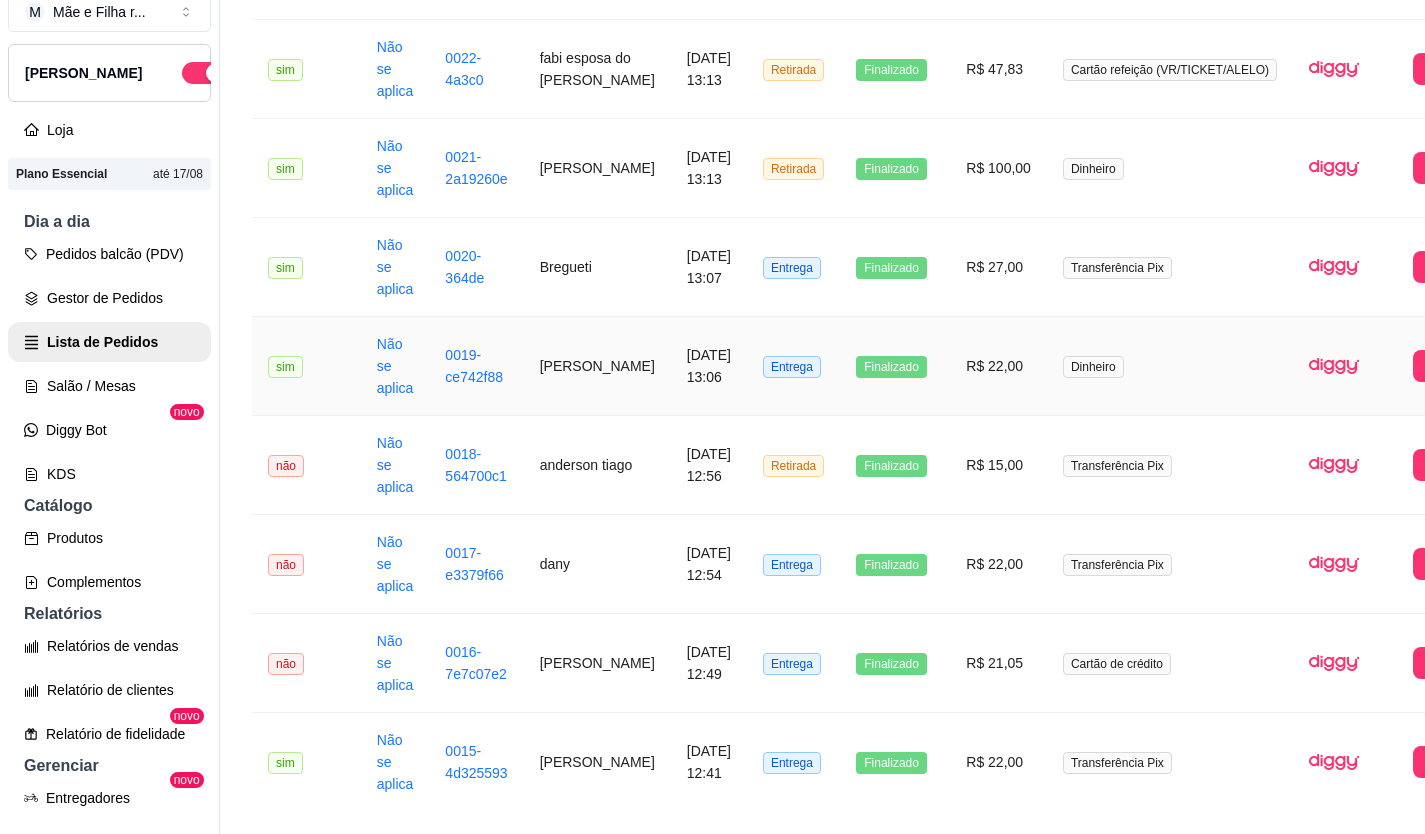 click on "[PERSON_NAME]" at bounding box center [597, 366] 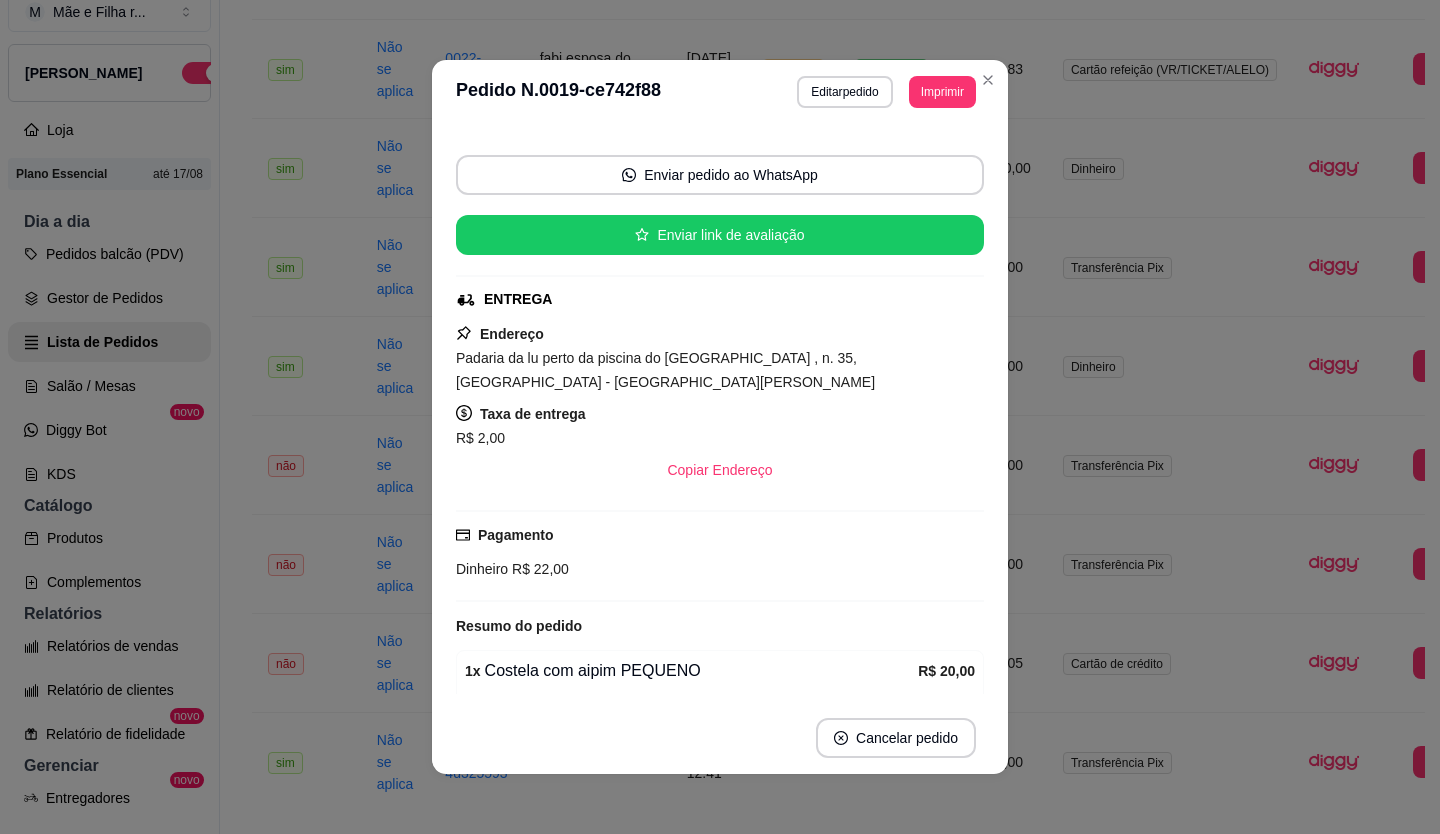 scroll, scrollTop: 245, scrollLeft: 0, axis: vertical 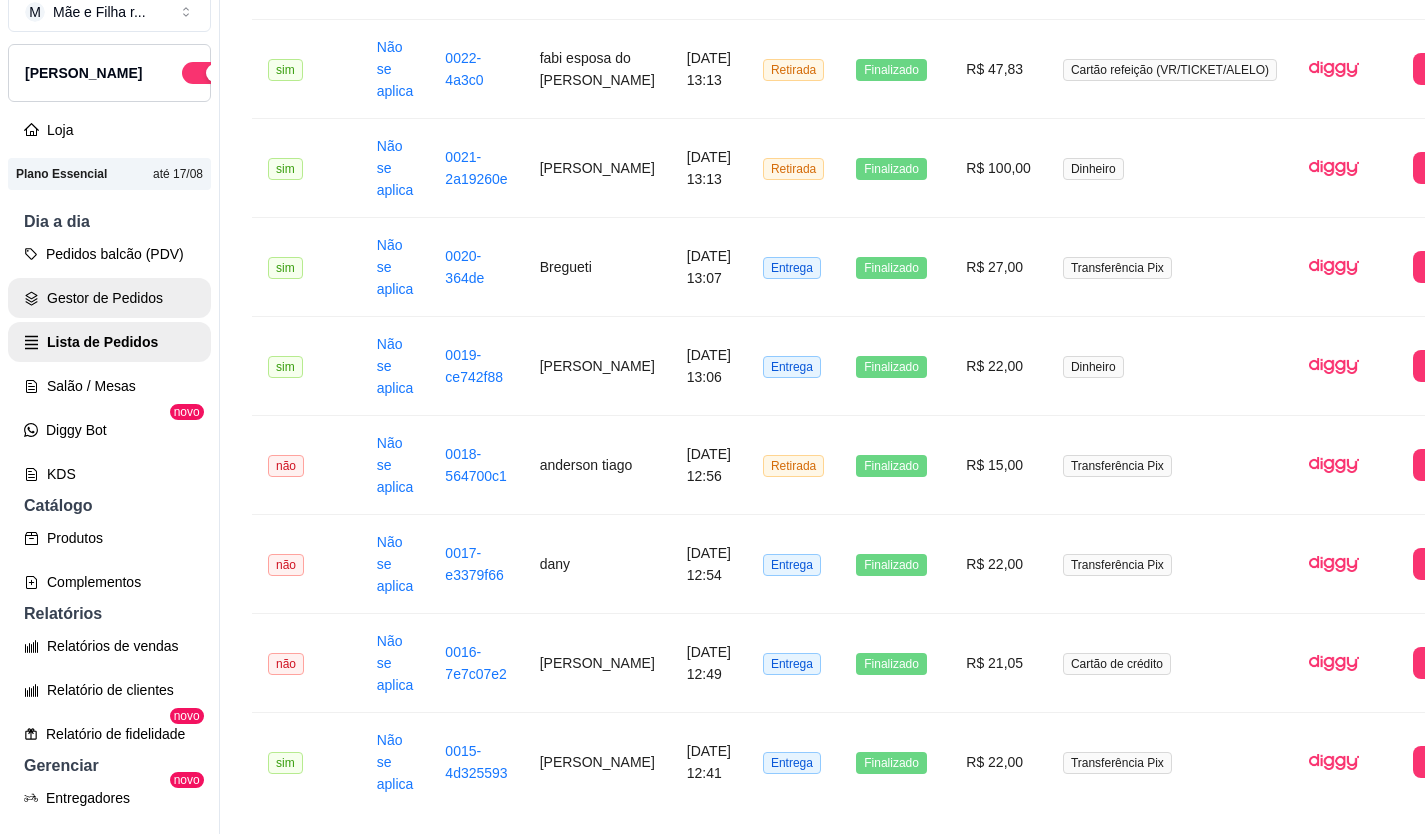 click on "Gestor de Pedidos" at bounding box center (109, 298) 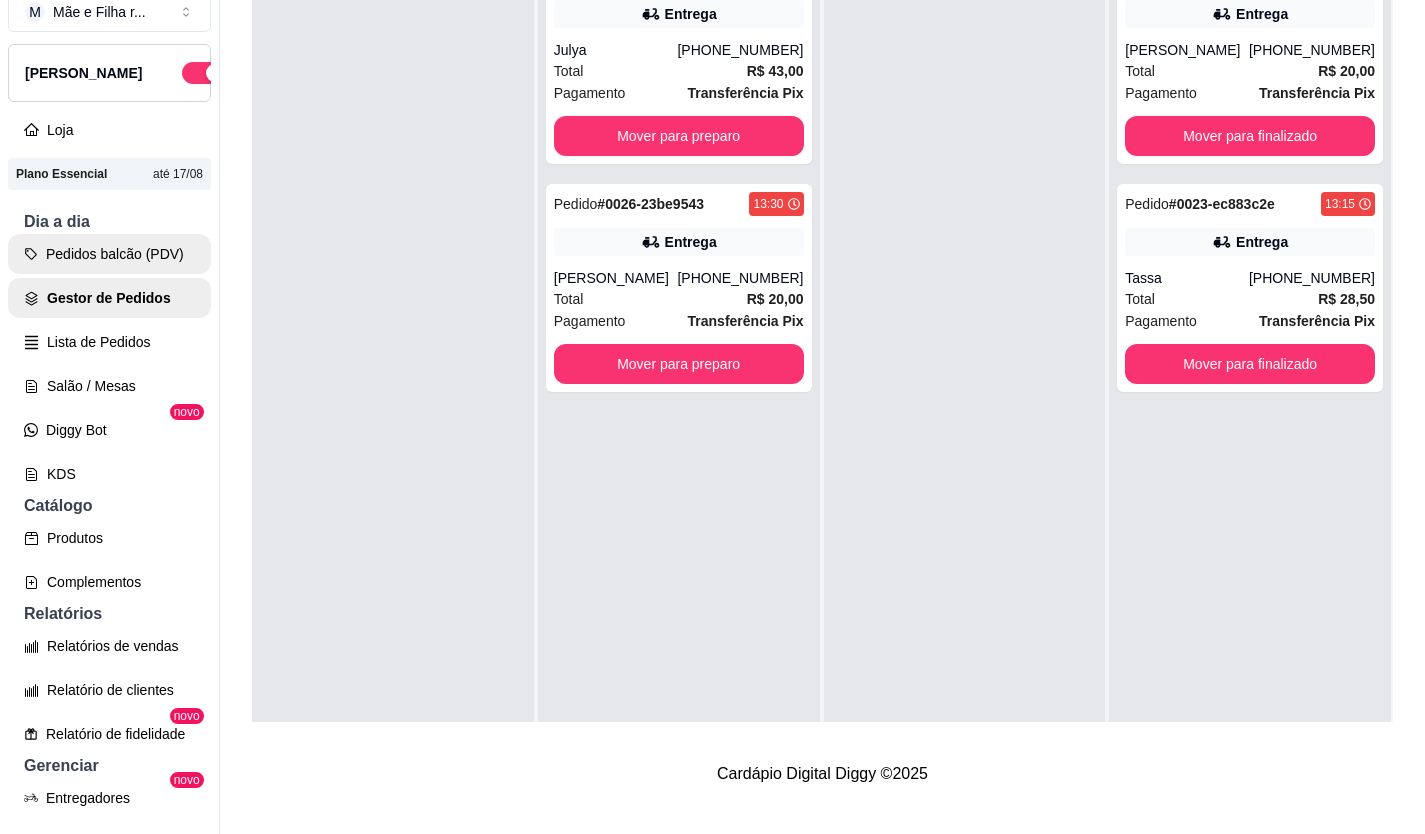 scroll, scrollTop: 0, scrollLeft: 0, axis: both 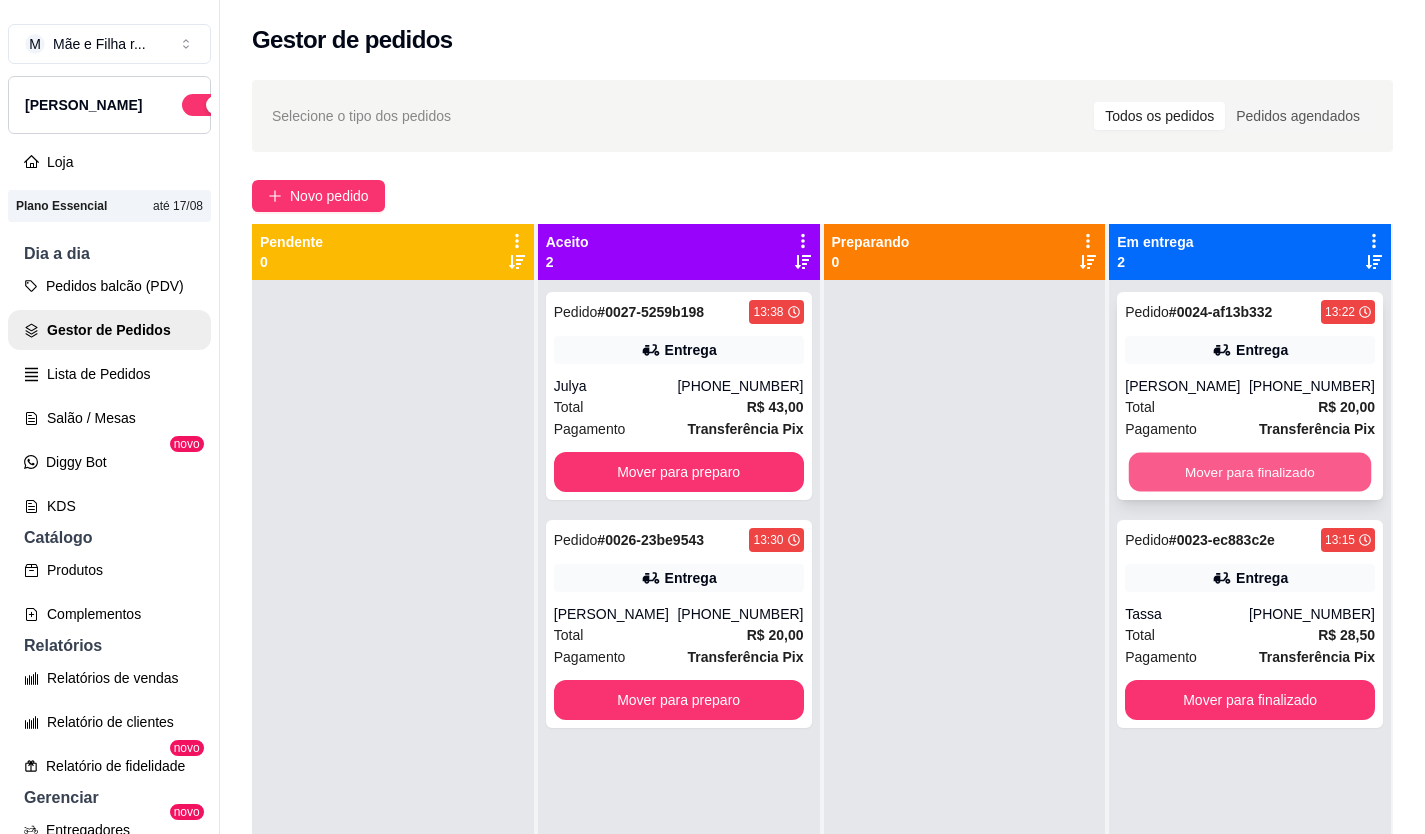 click on "Mover para finalizado" at bounding box center [1250, 472] 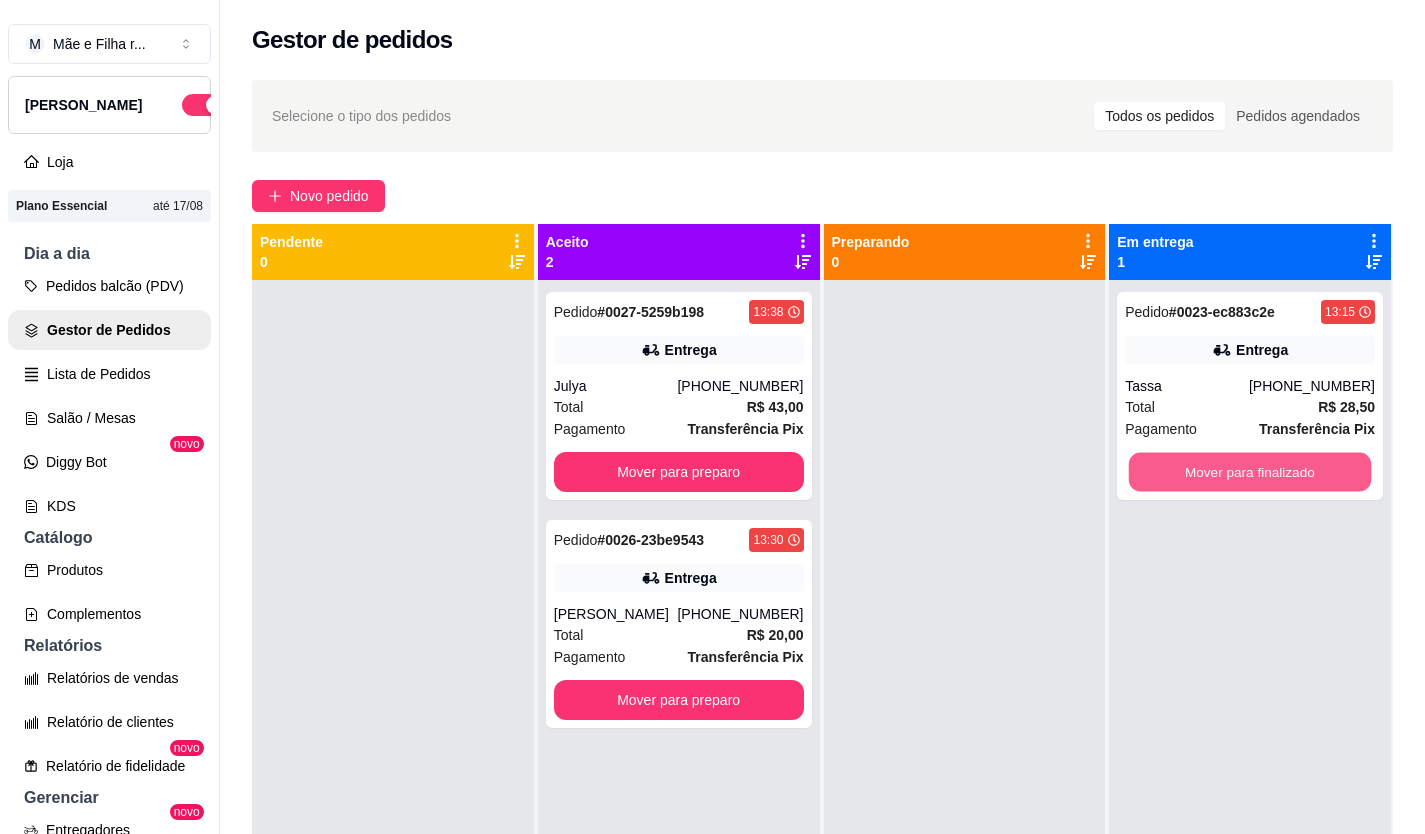 click on "Mover para finalizado" at bounding box center (1250, 472) 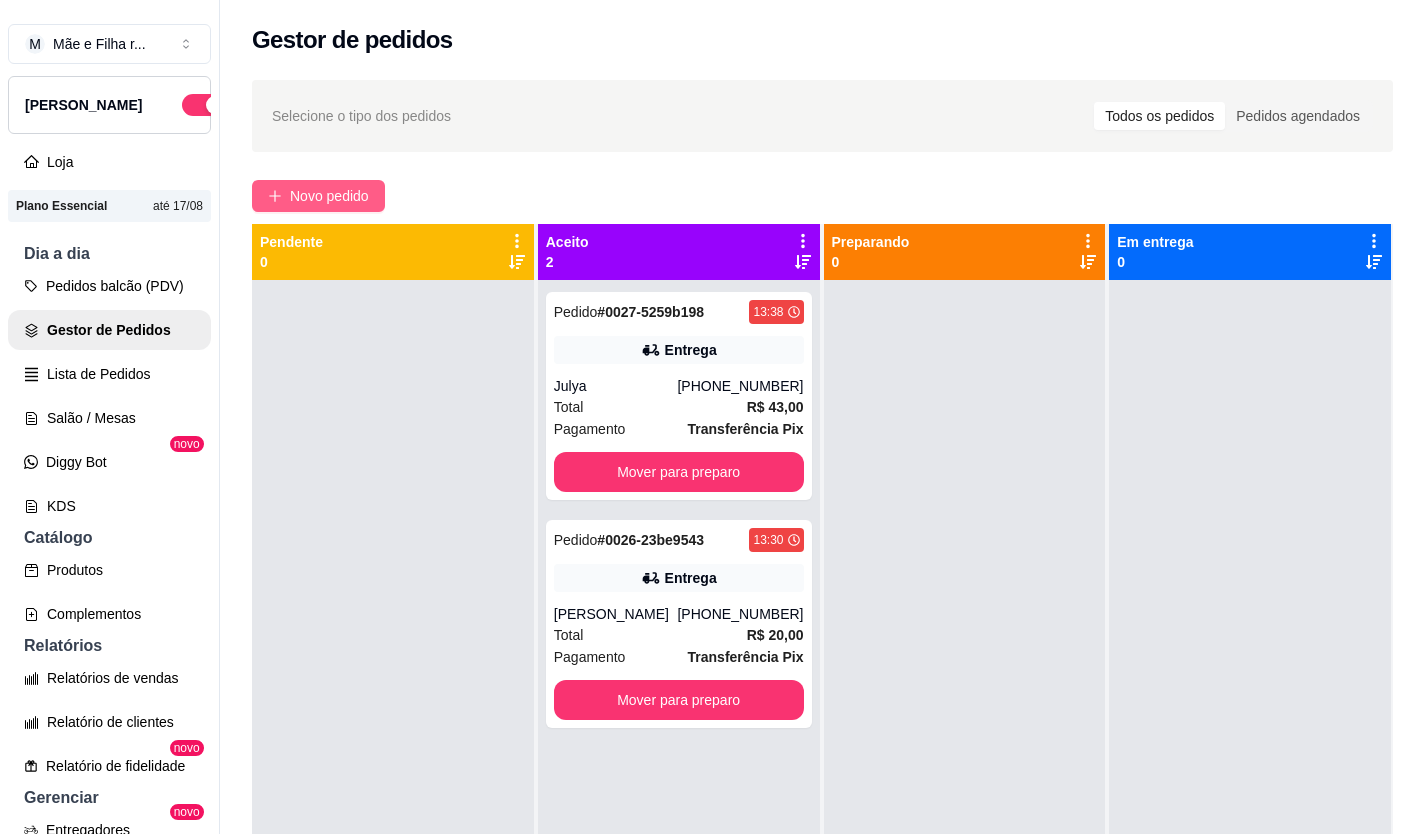 click on "Novo pedido" at bounding box center [329, 196] 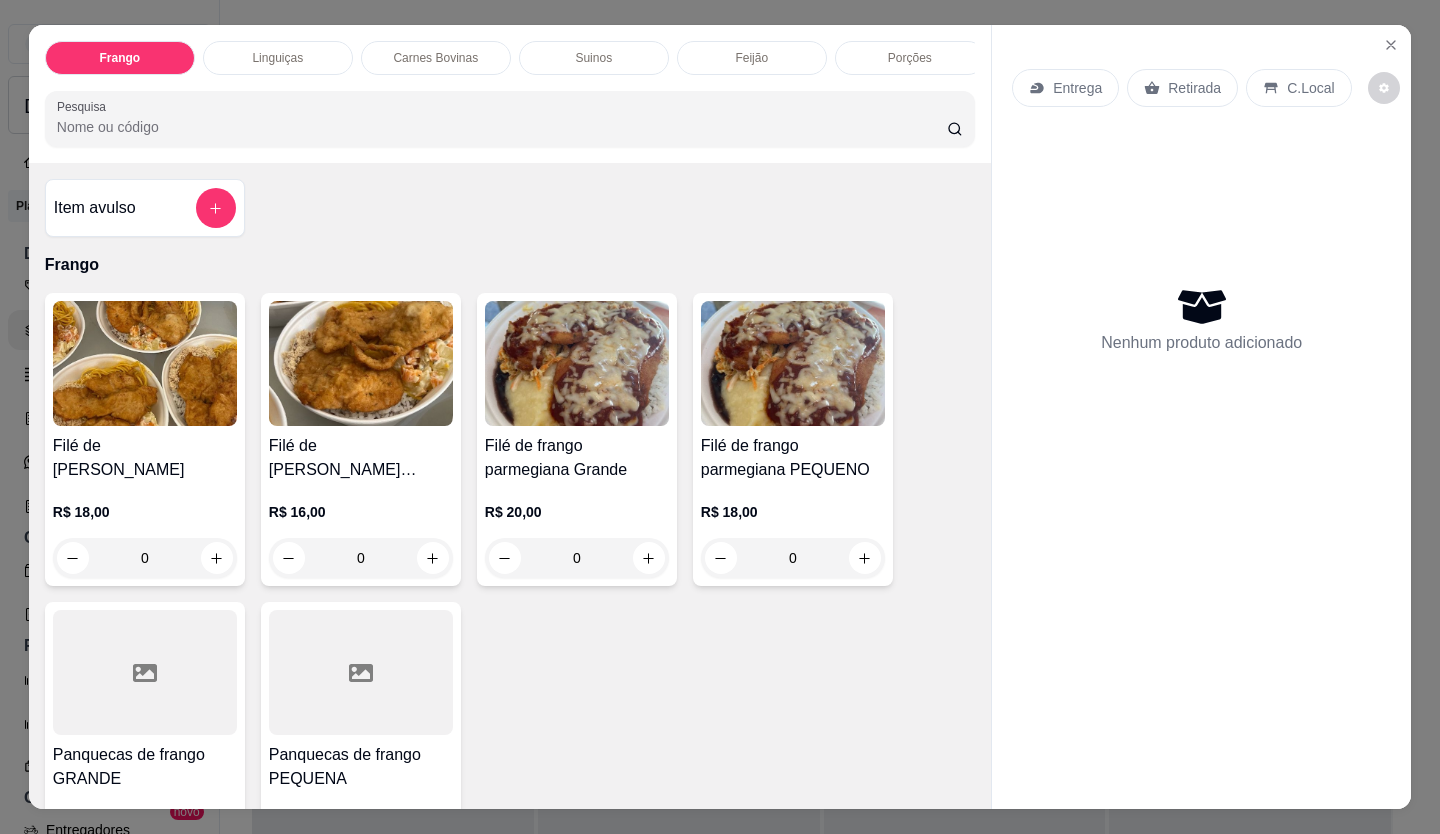 click on "0" at bounding box center [793, 558] 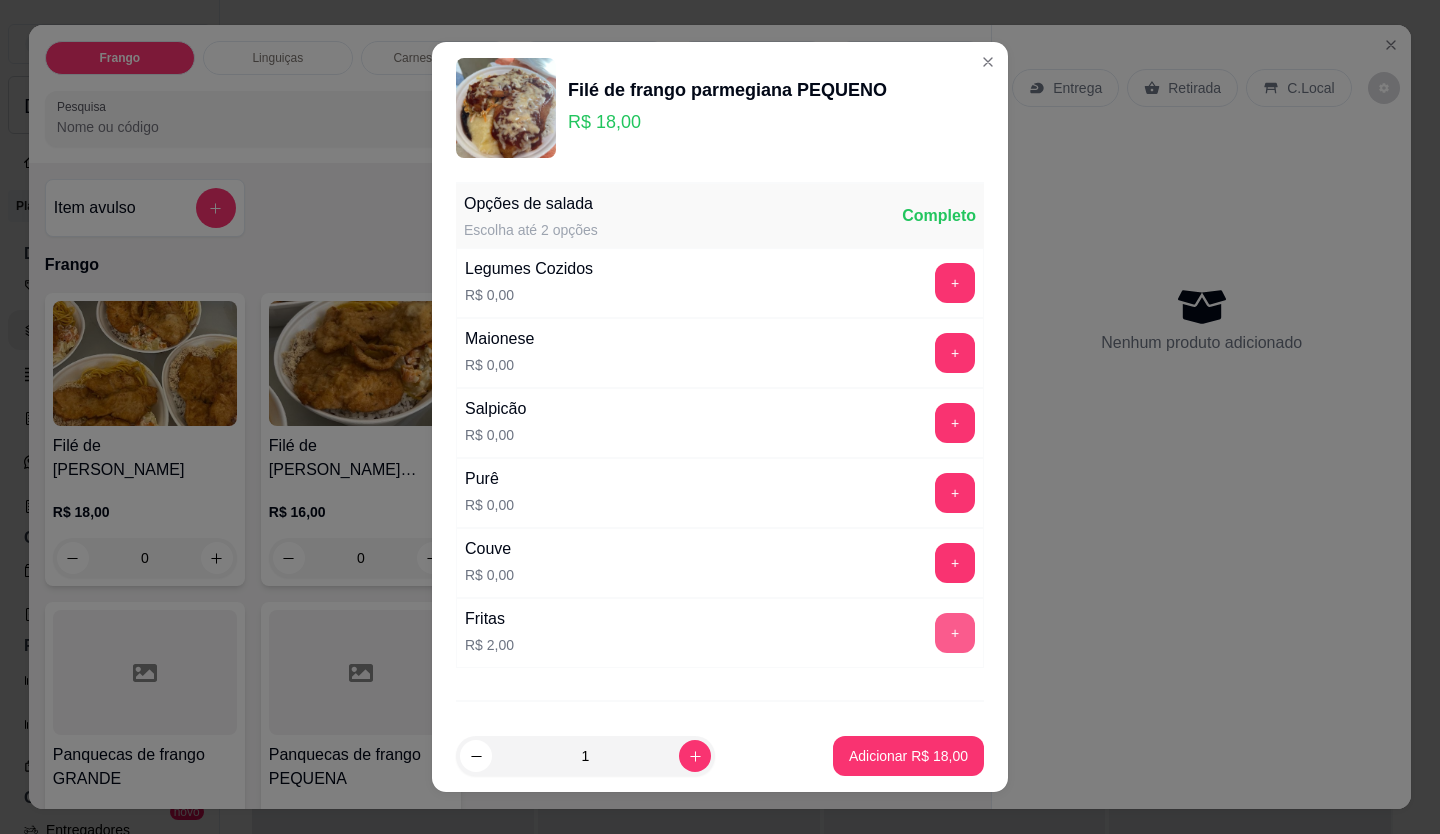 click on "+" at bounding box center [955, 633] 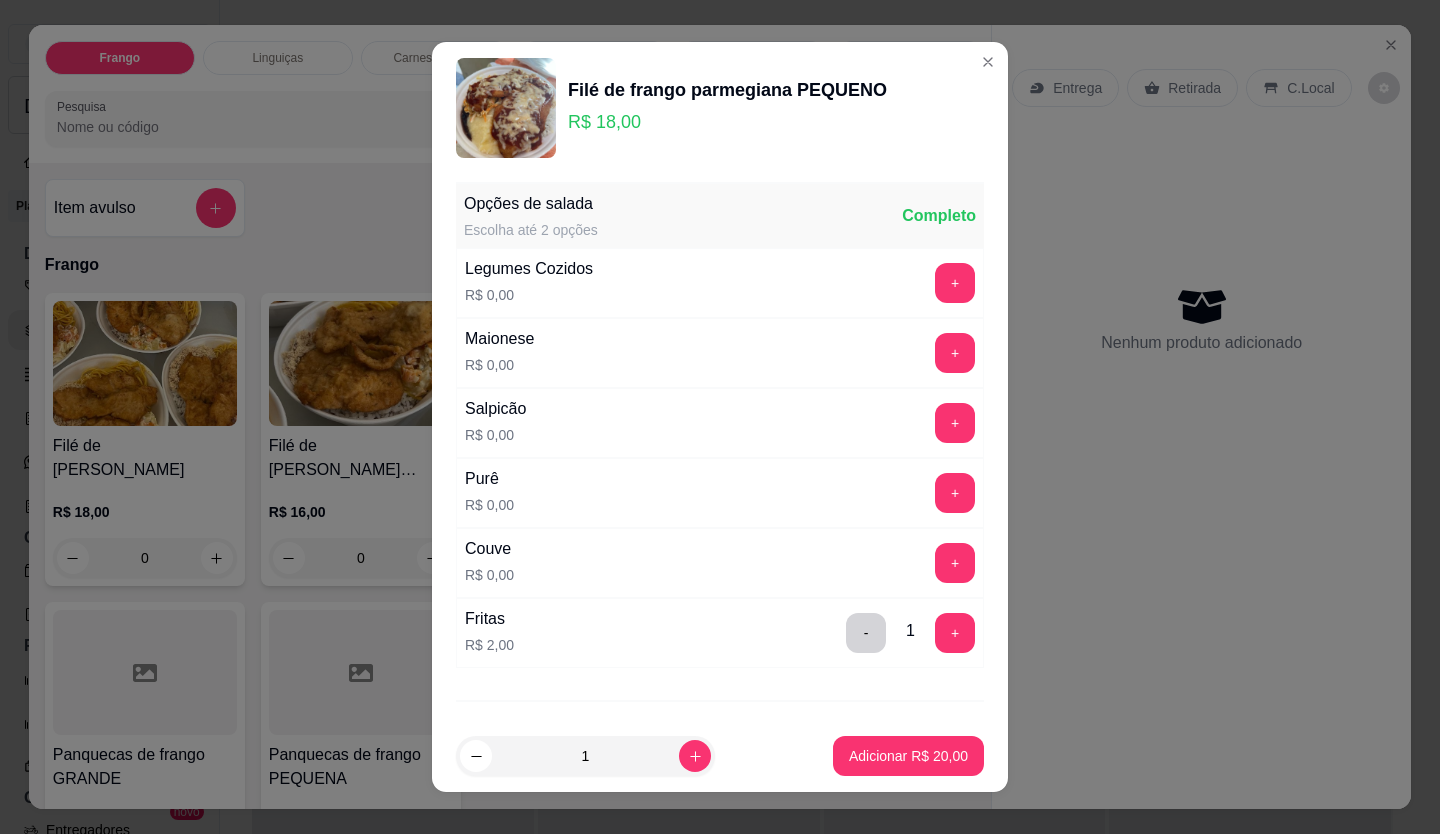 click on "Adicionar   R$ 20,00" at bounding box center (908, 756) 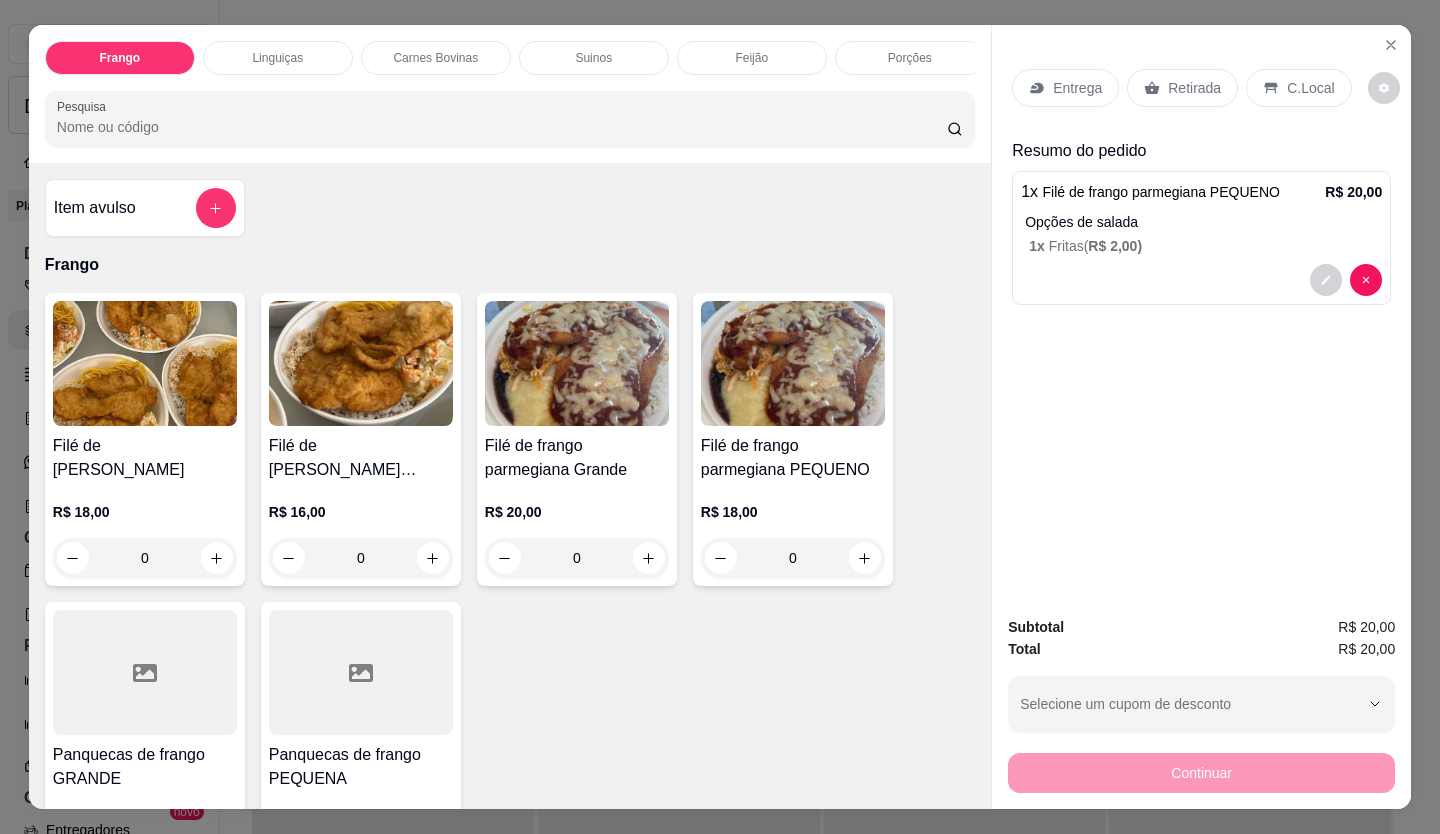 click on "Retirada" at bounding box center [1182, 88] 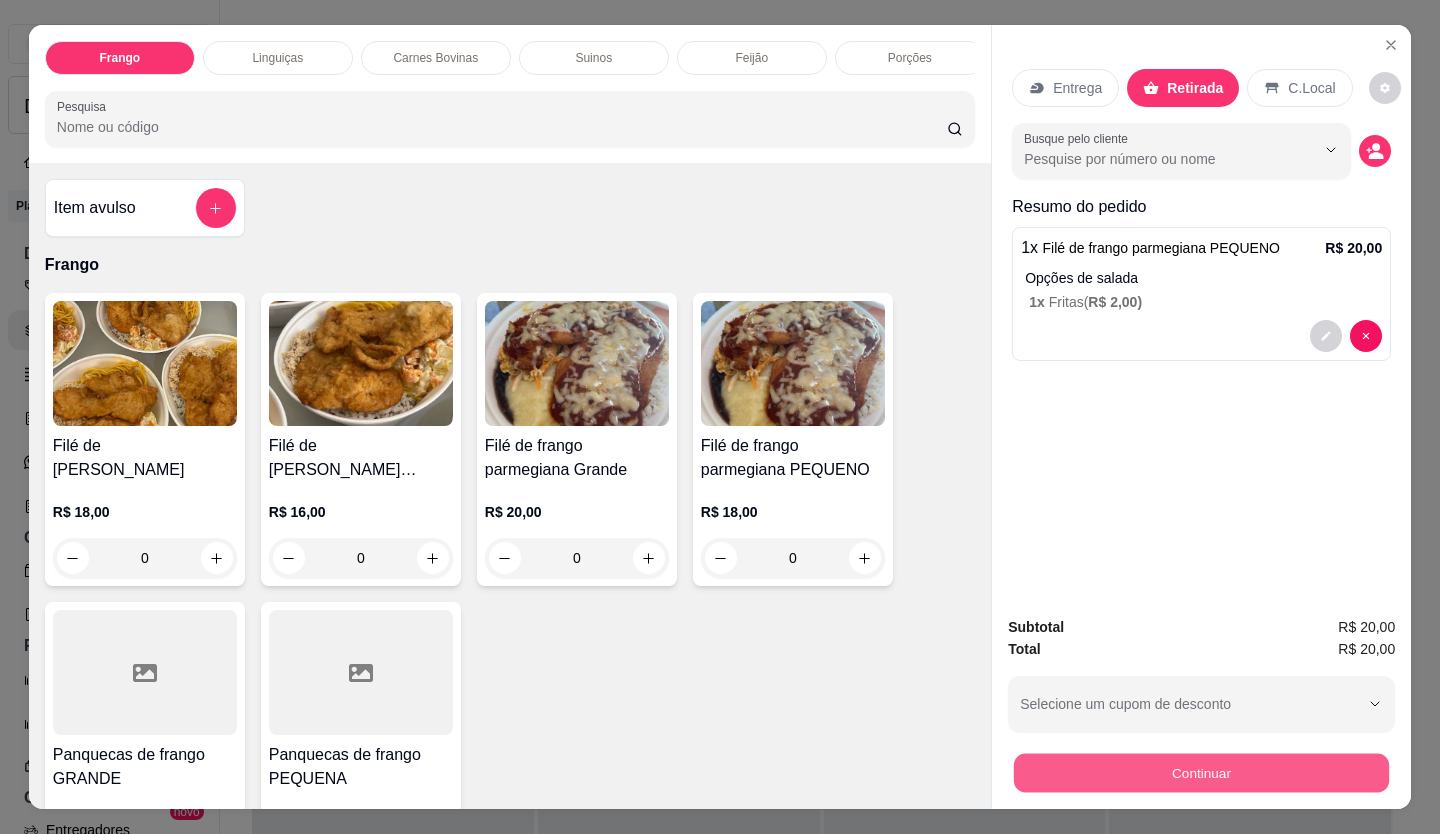 click on "Continuar" at bounding box center [1201, 773] 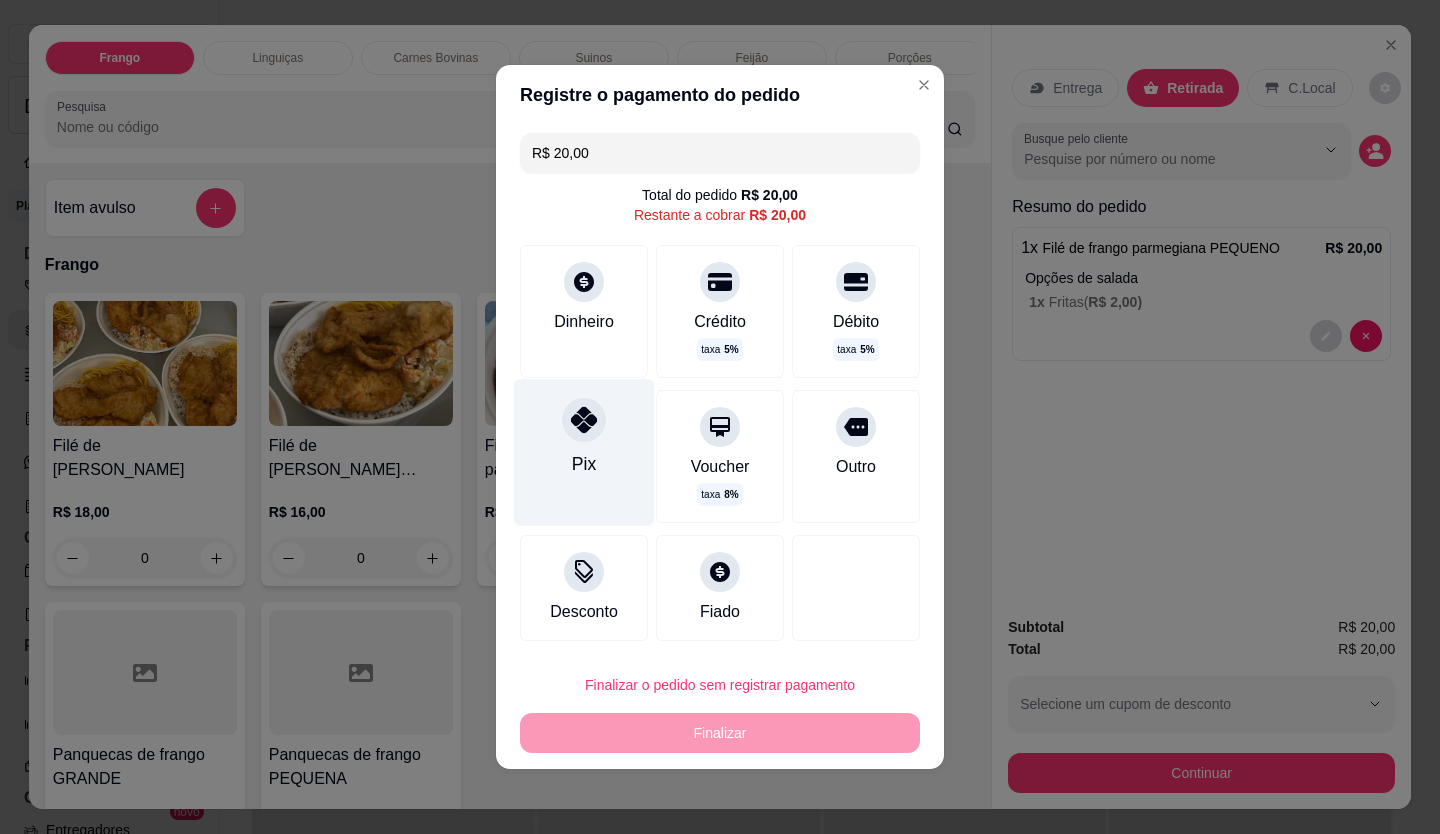 click at bounding box center (584, 420) 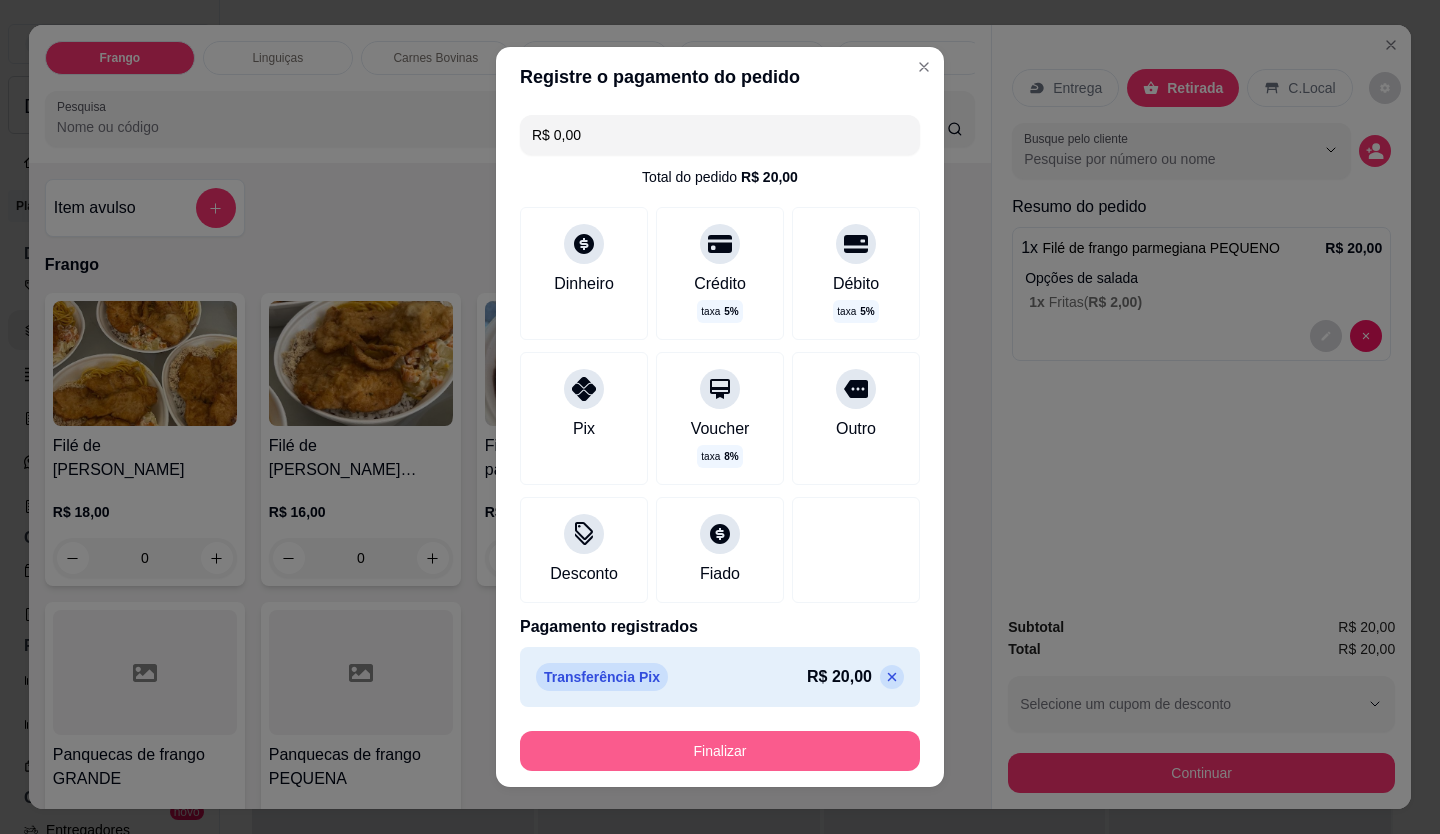 click on "Finalizar" at bounding box center (720, 751) 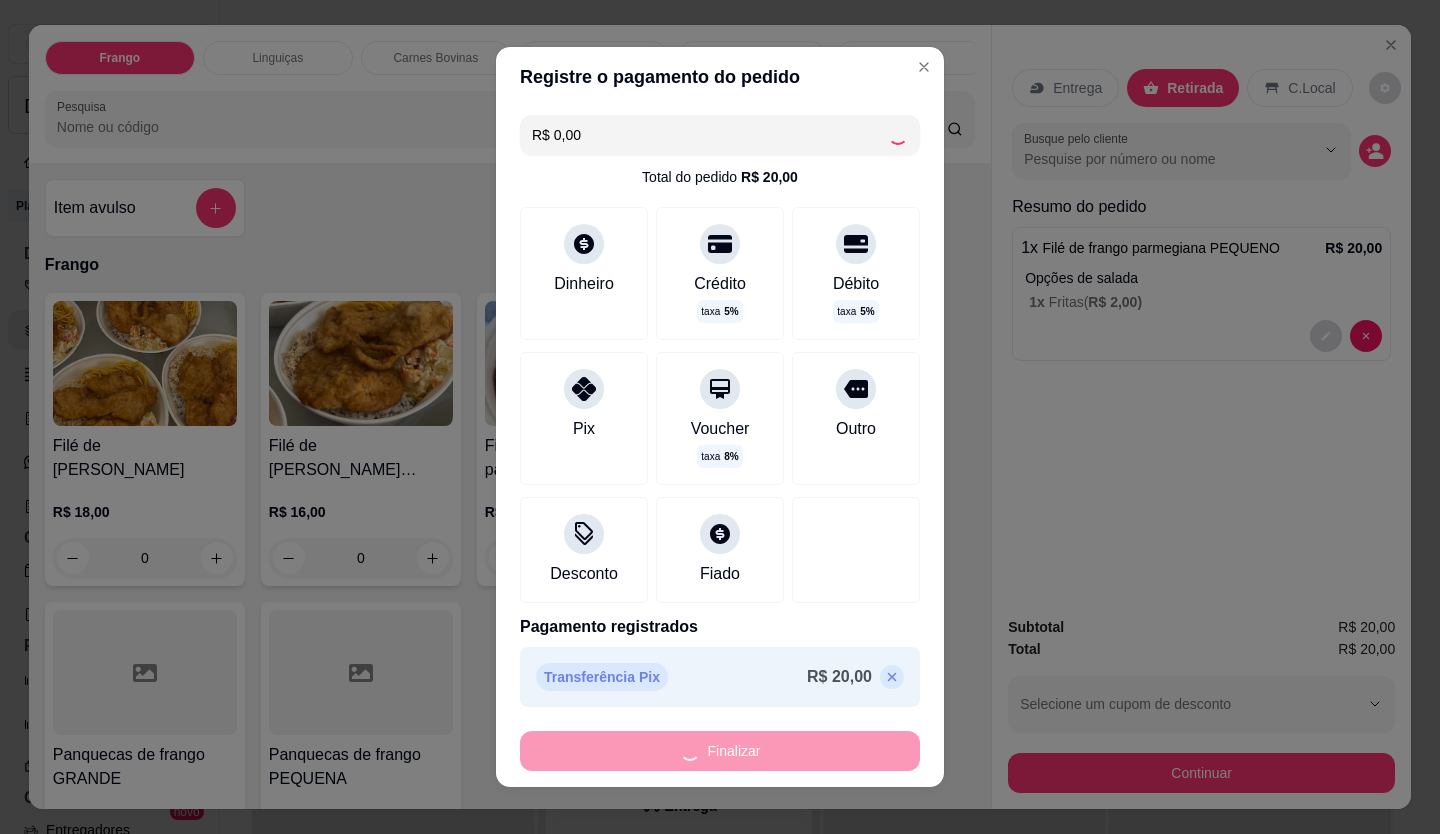 type on "-R$ 20,00" 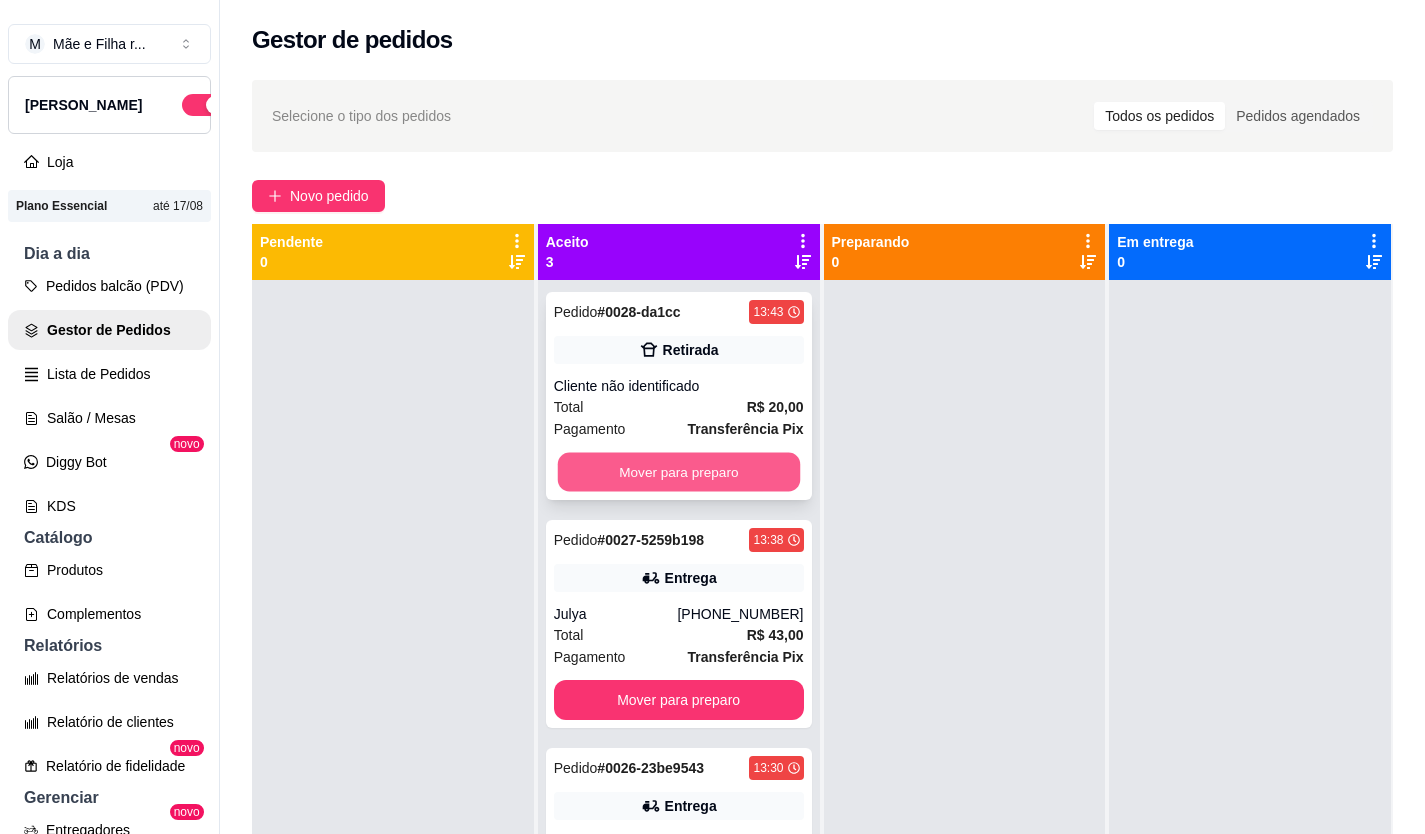 click on "Mover para preparo" at bounding box center (678, 472) 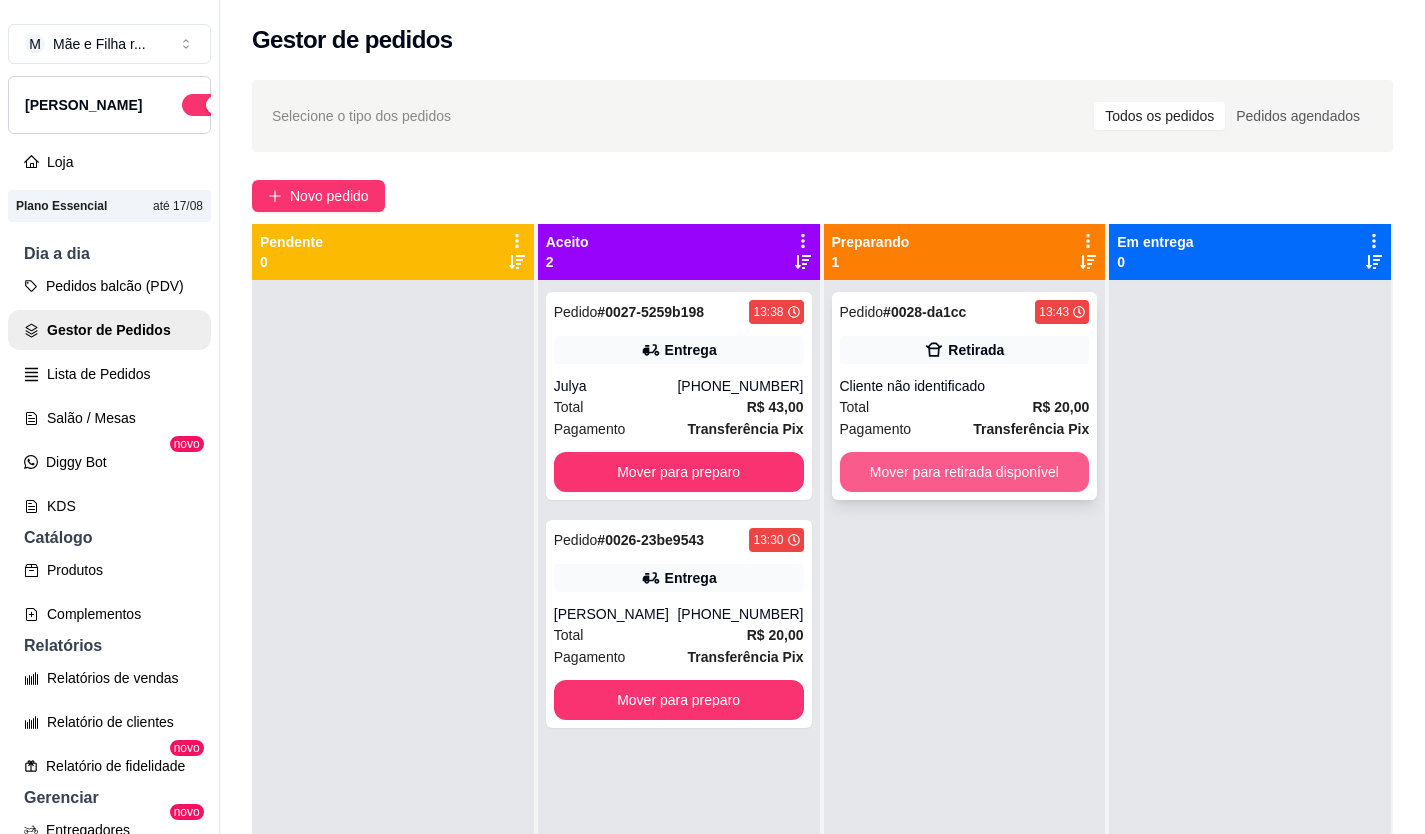 click on "Mover para retirada disponível" at bounding box center [965, 472] 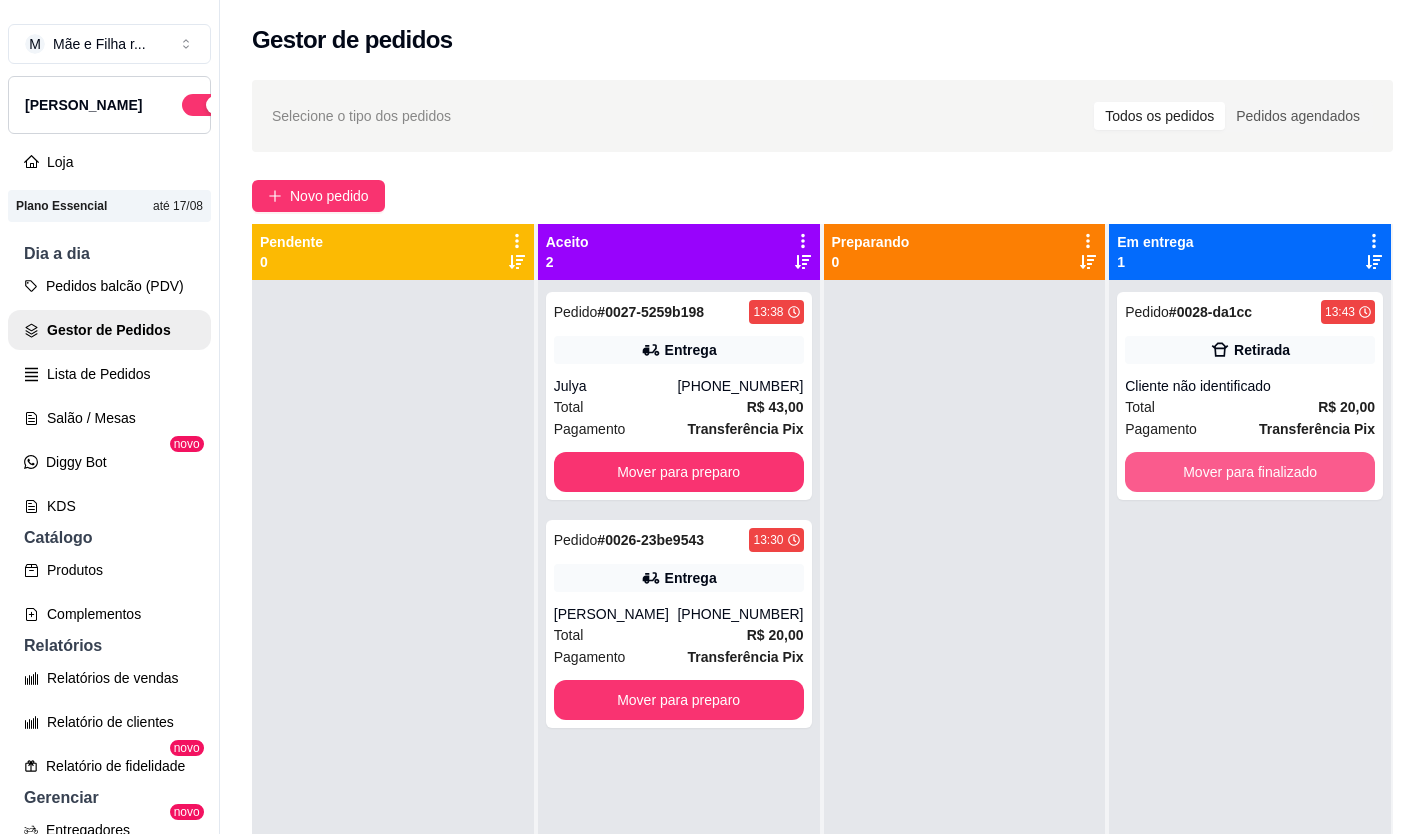 click on "Mover para finalizado" at bounding box center [1250, 472] 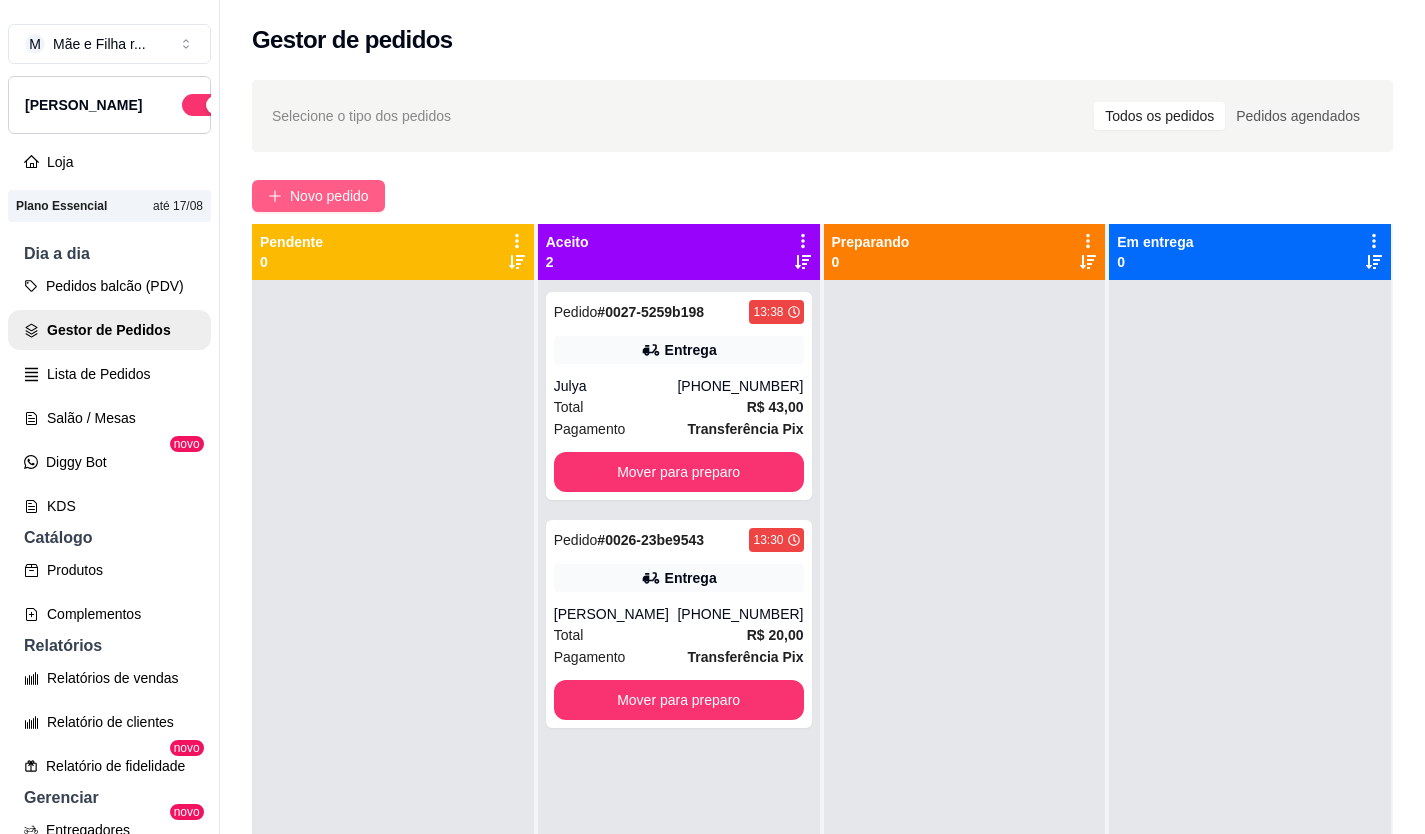 click on "Novo pedido" at bounding box center (329, 196) 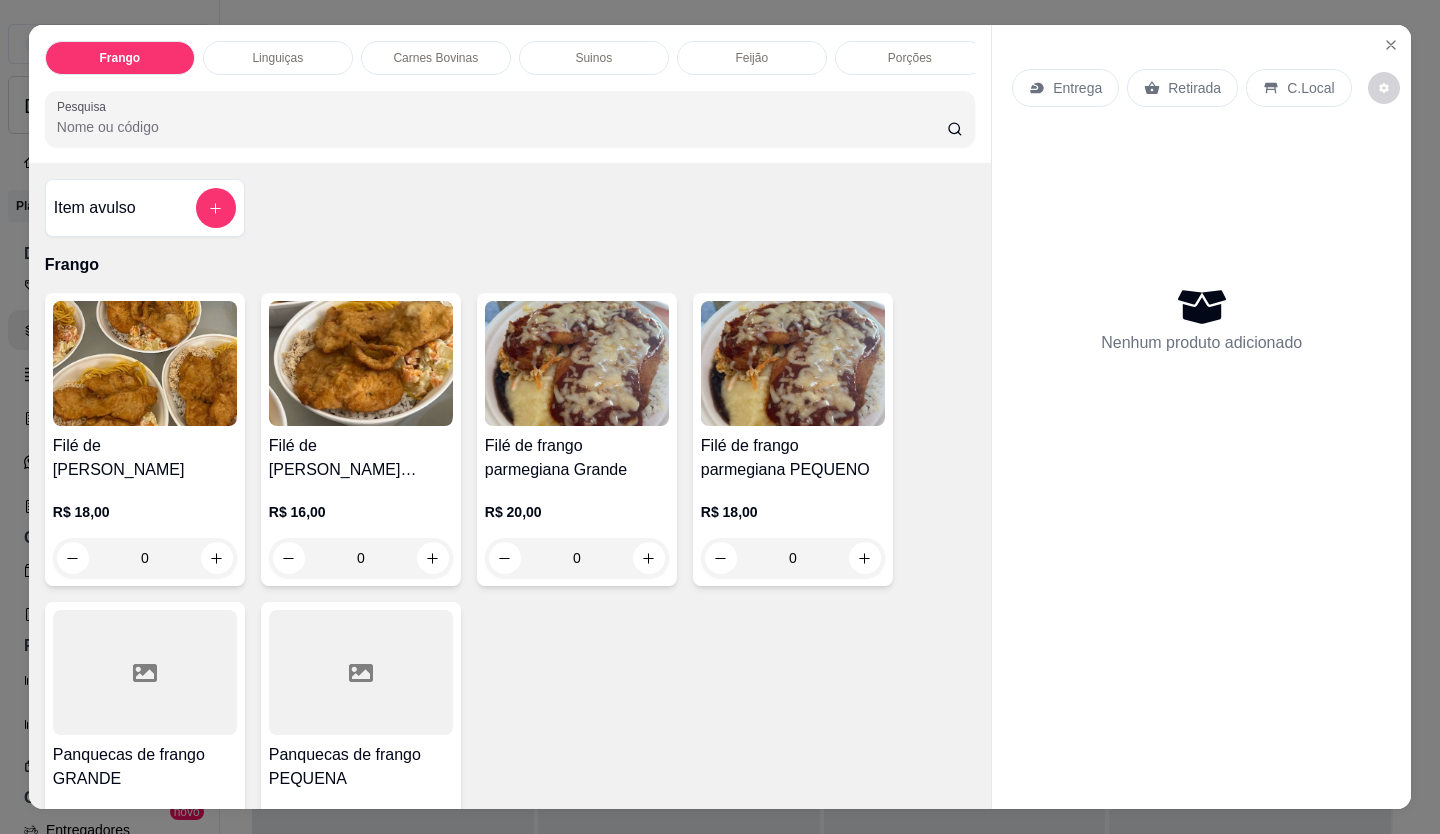 click on "Entrega Retirada C.Local Nenhum produto adicionado" at bounding box center [1201, 401] 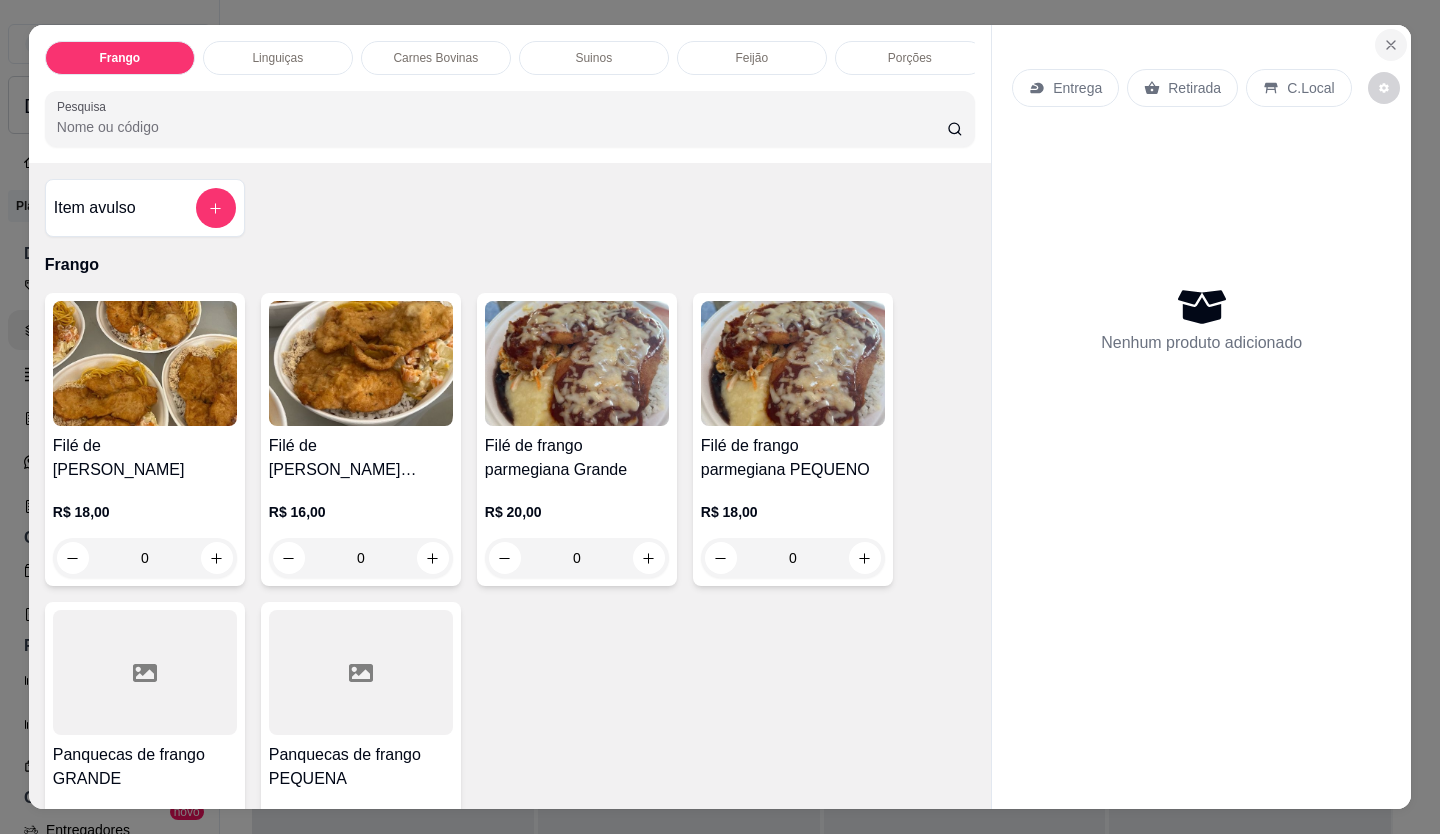 click at bounding box center [1391, 45] 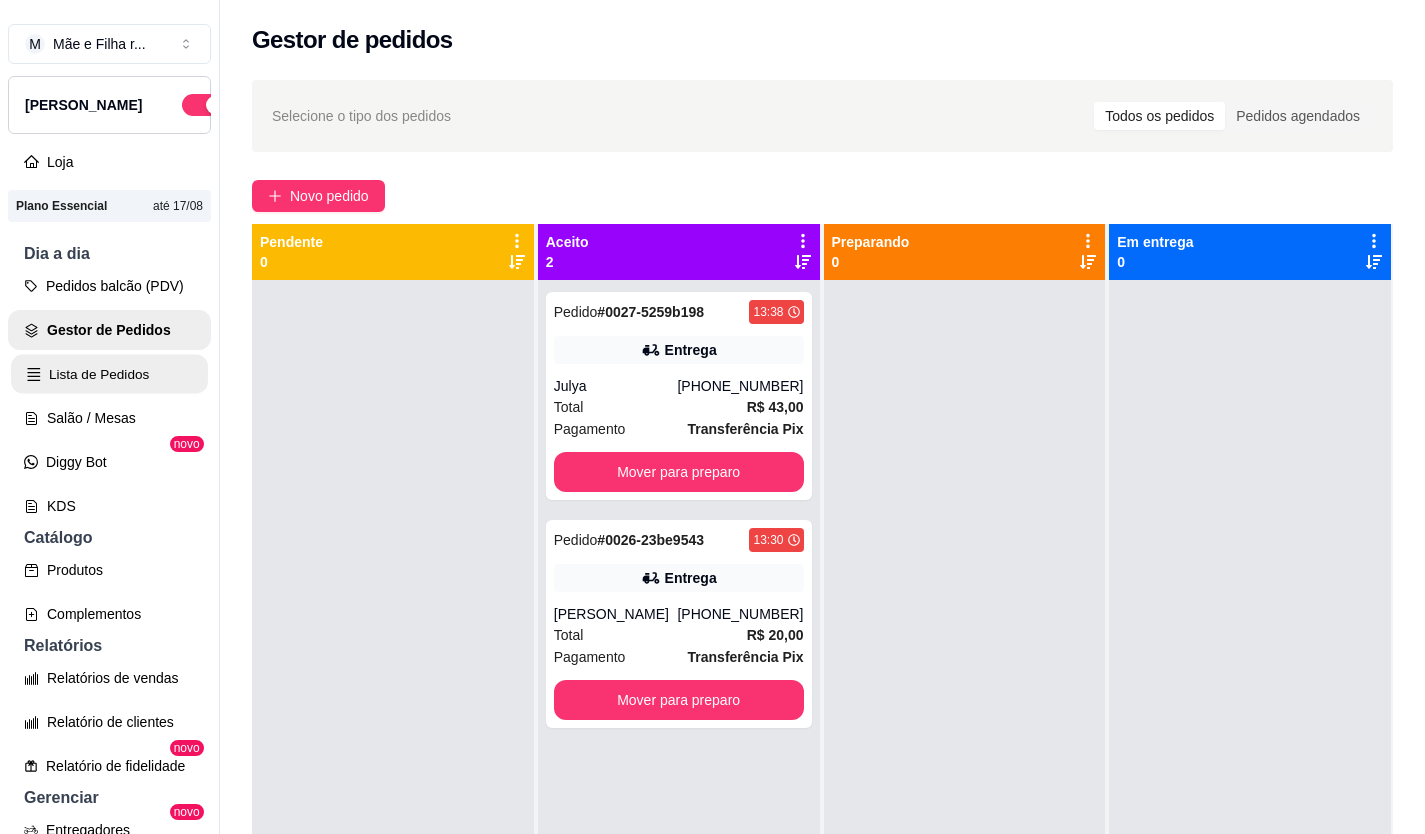 click on "Lista de Pedidos" at bounding box center [109, 374] 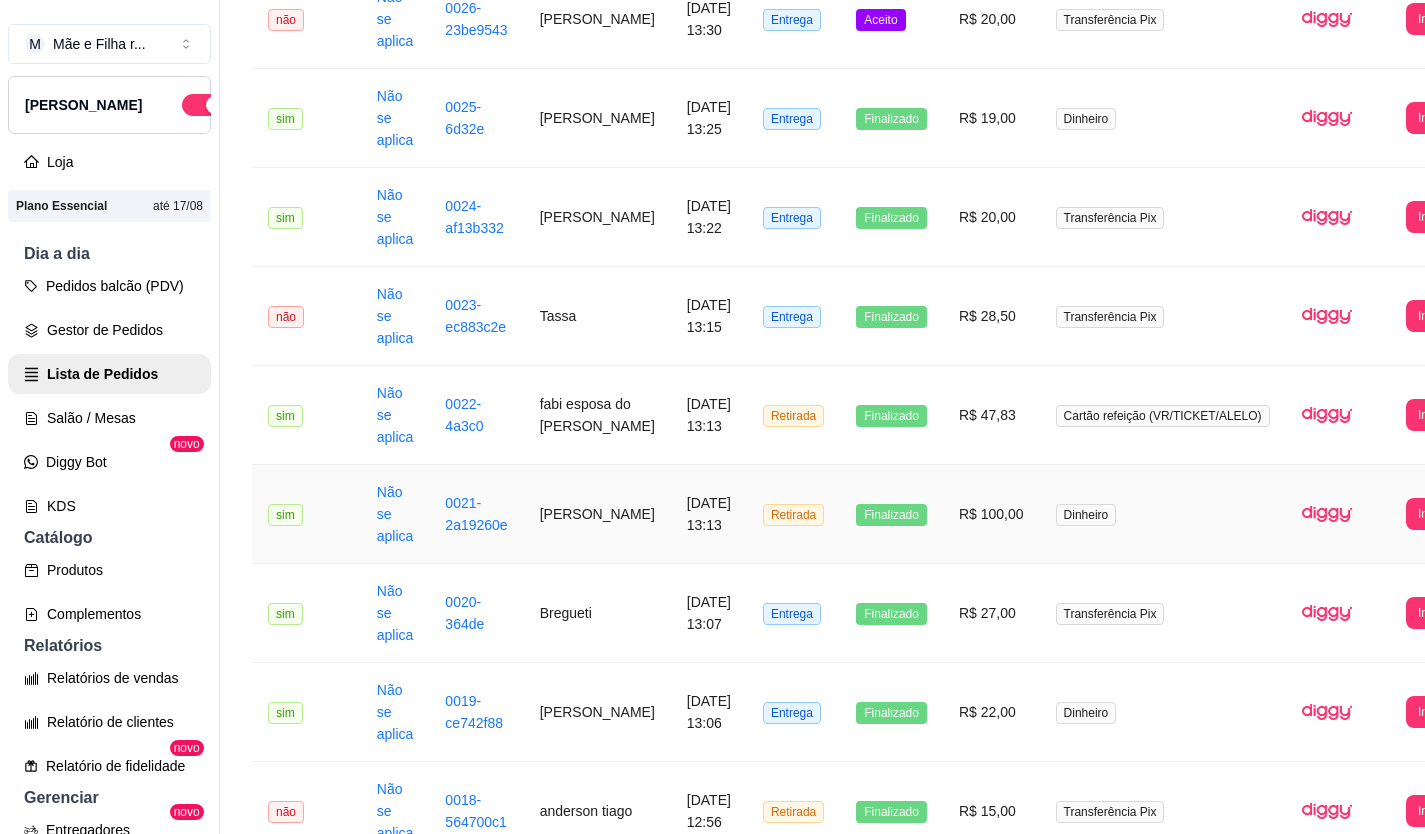 scroll, scrollTop: 600, scrollLeft: 0, axis: vertical 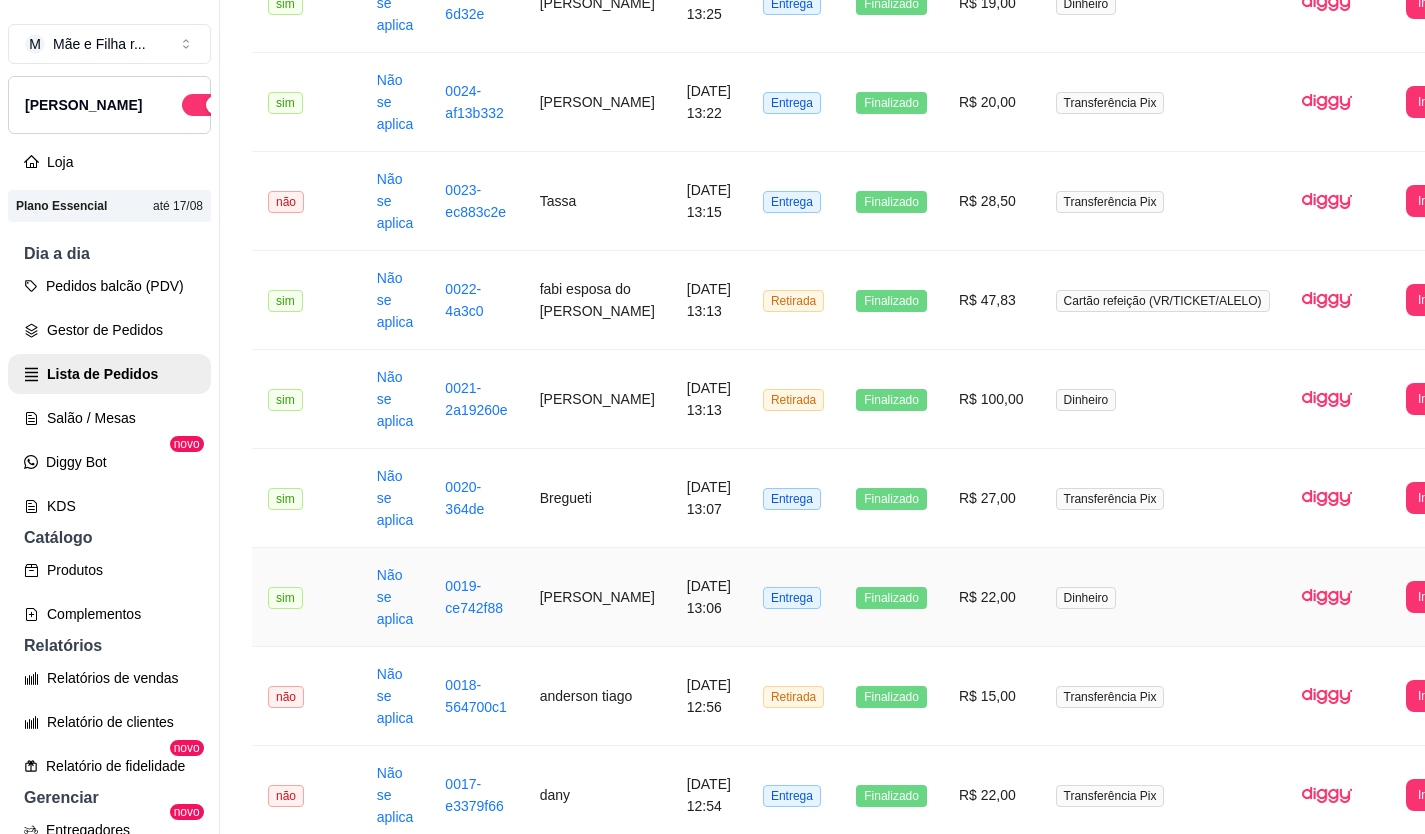 click on "[PERSON_NAME]" at bounding box center [597, 597] 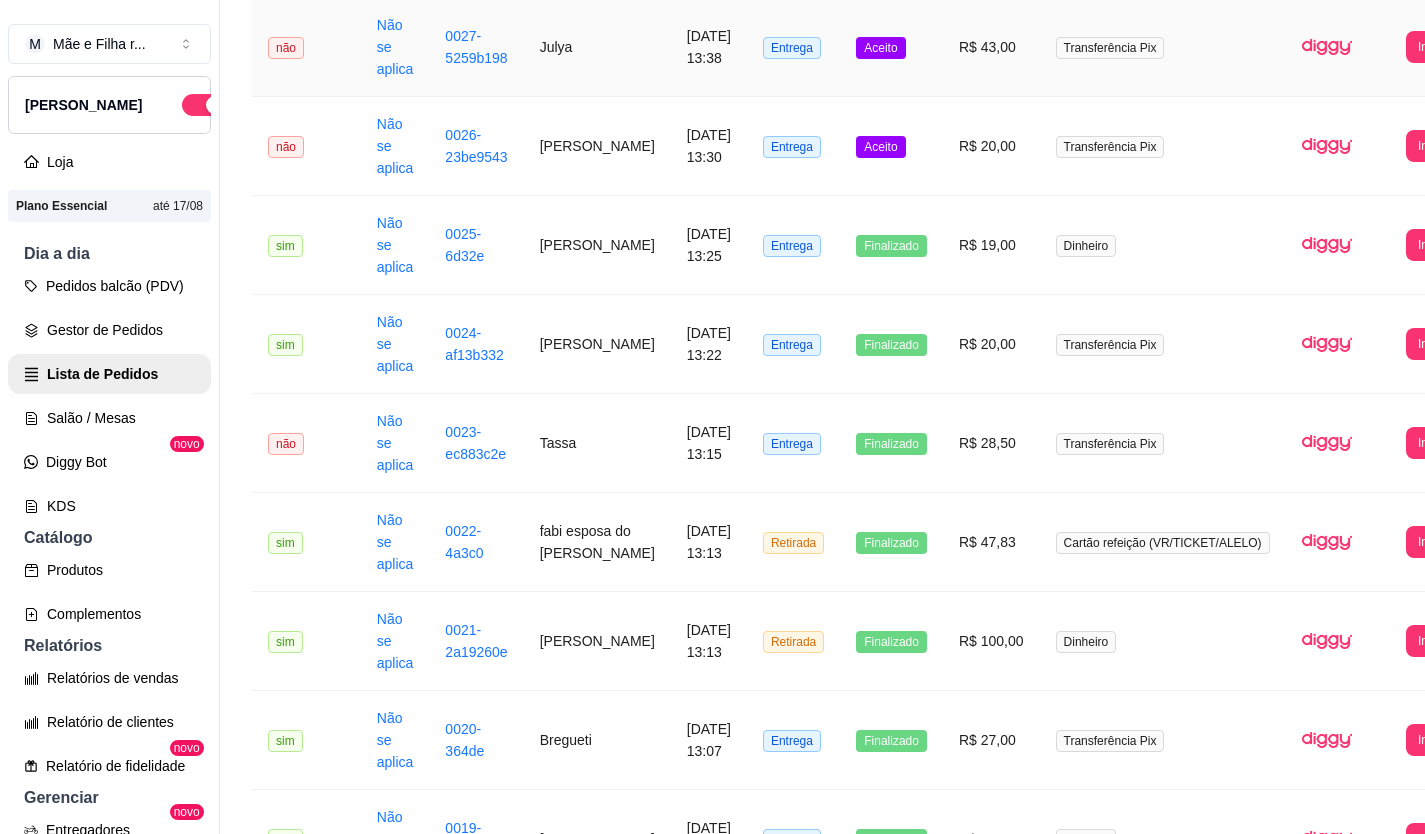 scroll, scrollTop: 100, scrollLeft: 0, axis: vertical 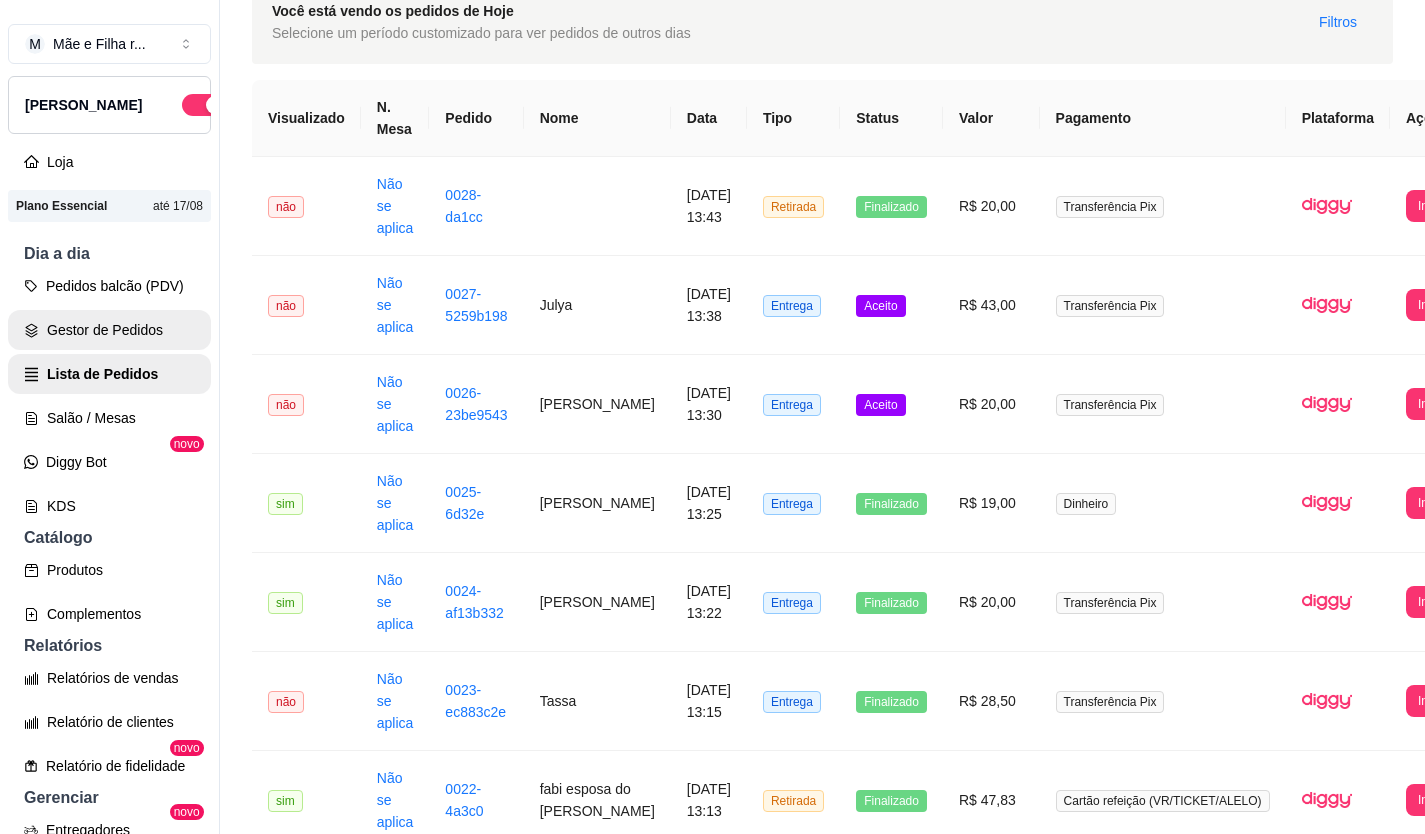 click on "Gestor de Pedidos" at bounding box center (109, 330) 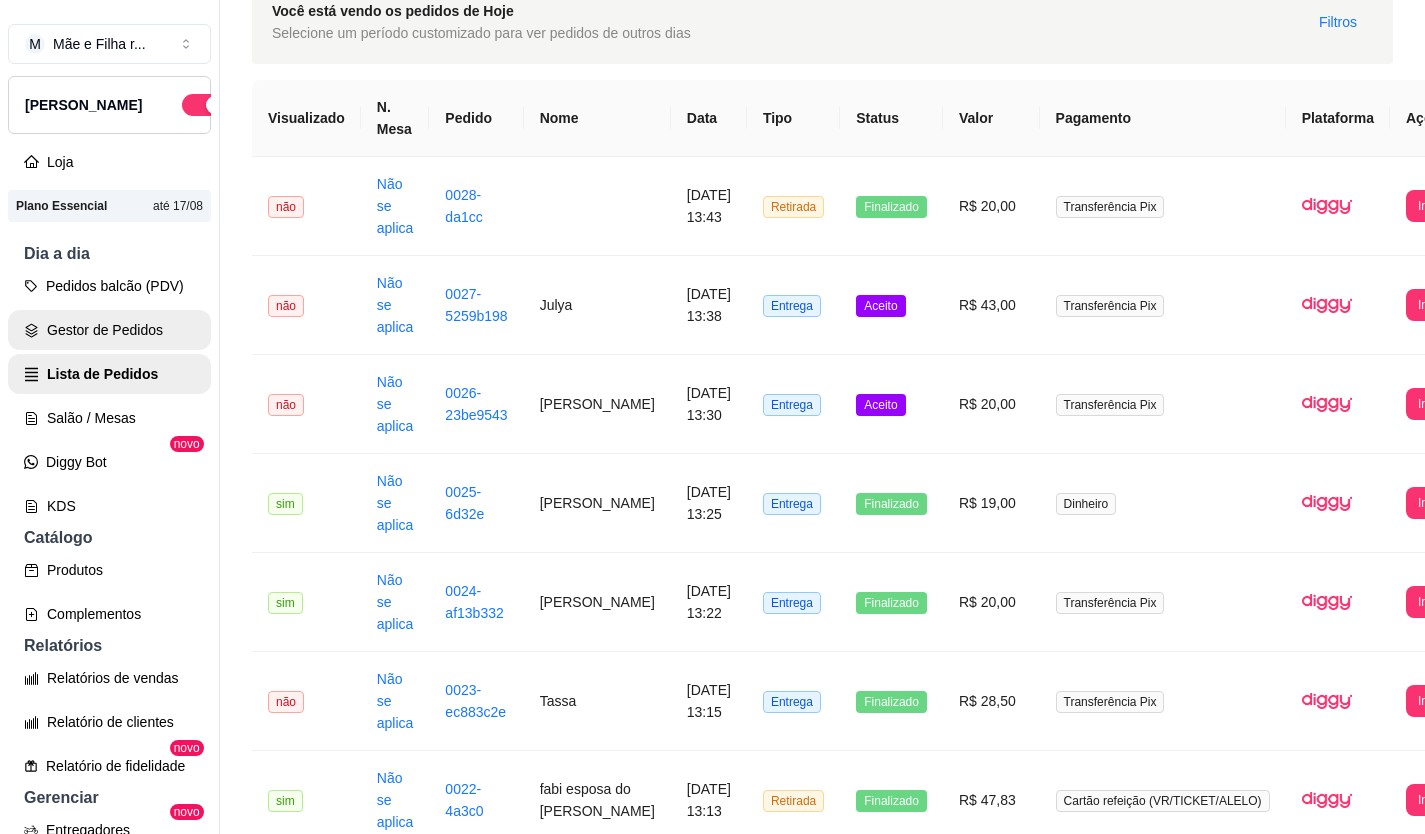 scroll, scrollTop: 0, scrollLeft: 0, axis: both 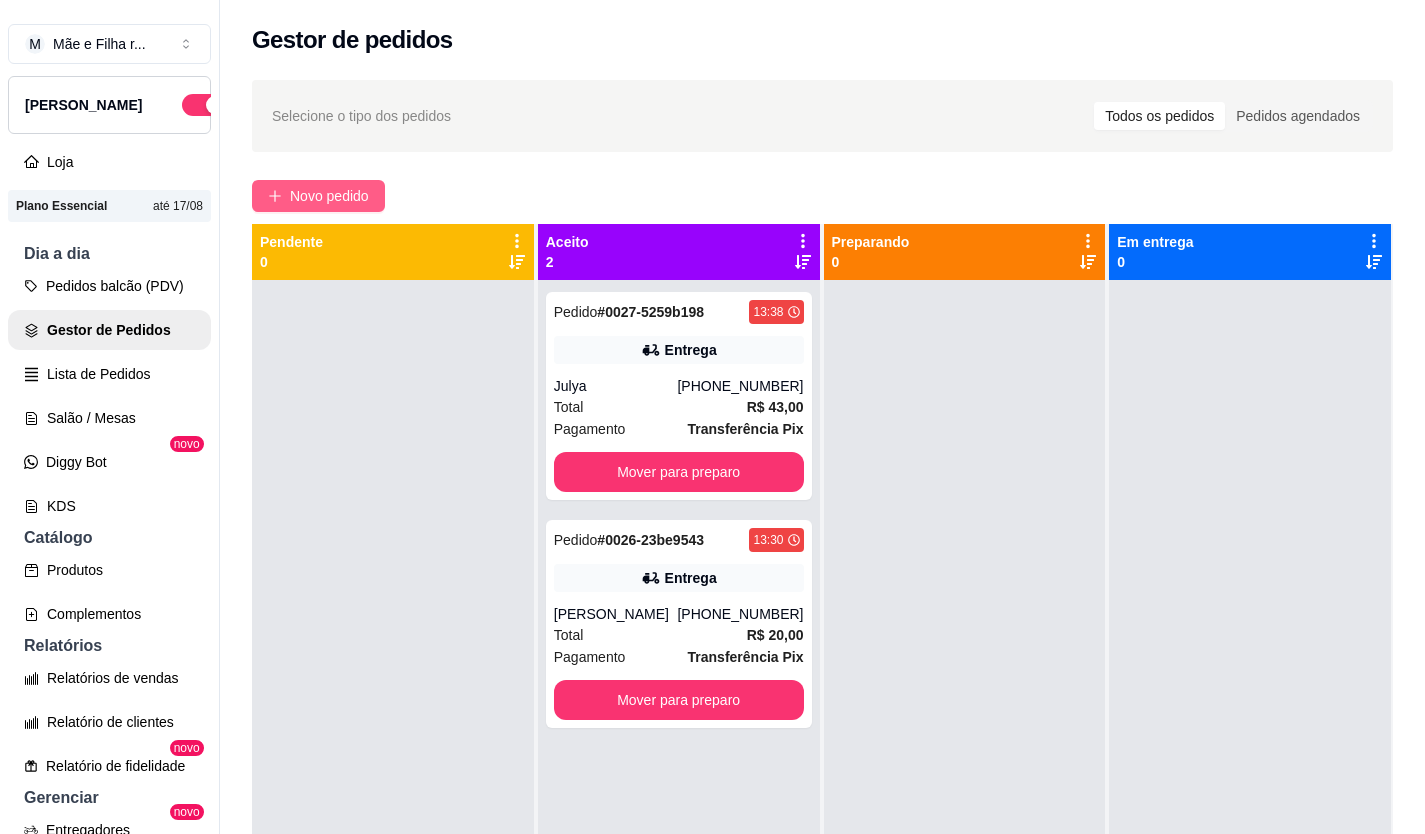 click on "Novo pedido" at bounding box center [329, 196] 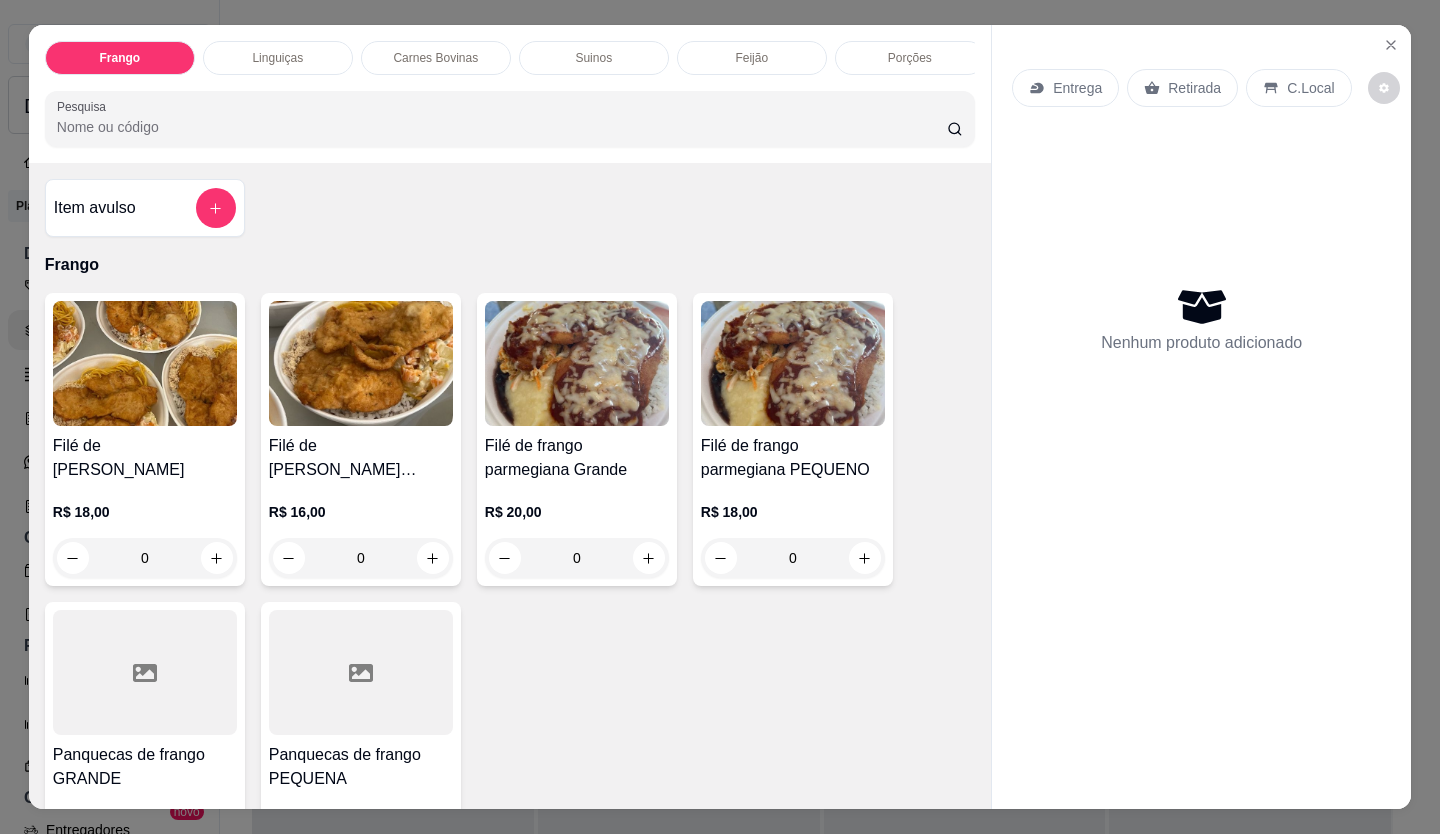 click on "R$ 20,00" at bounding box center [577, 512] 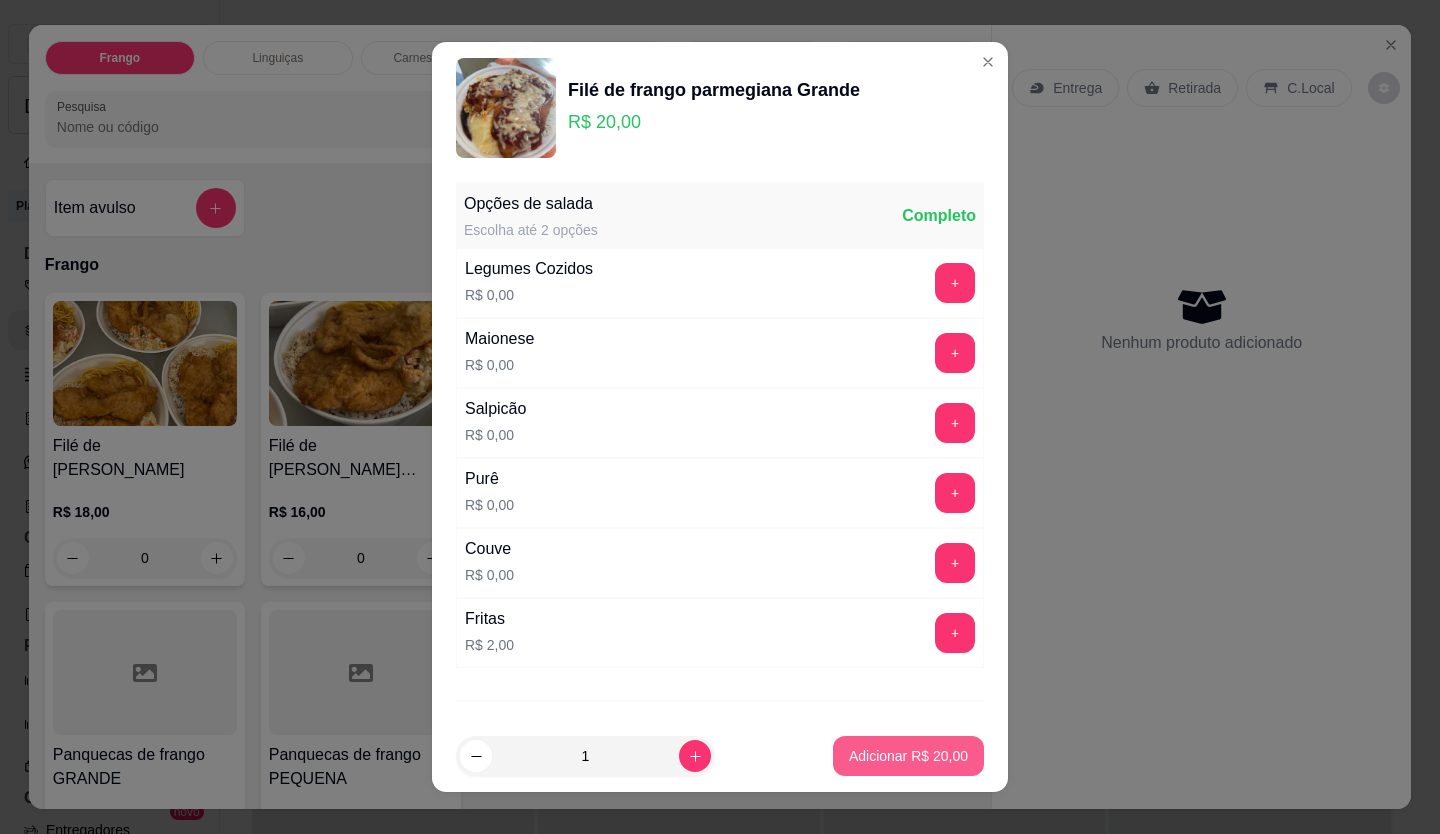 click on "Adicionar   R$ 20,00" at bounding box center [908, 756] 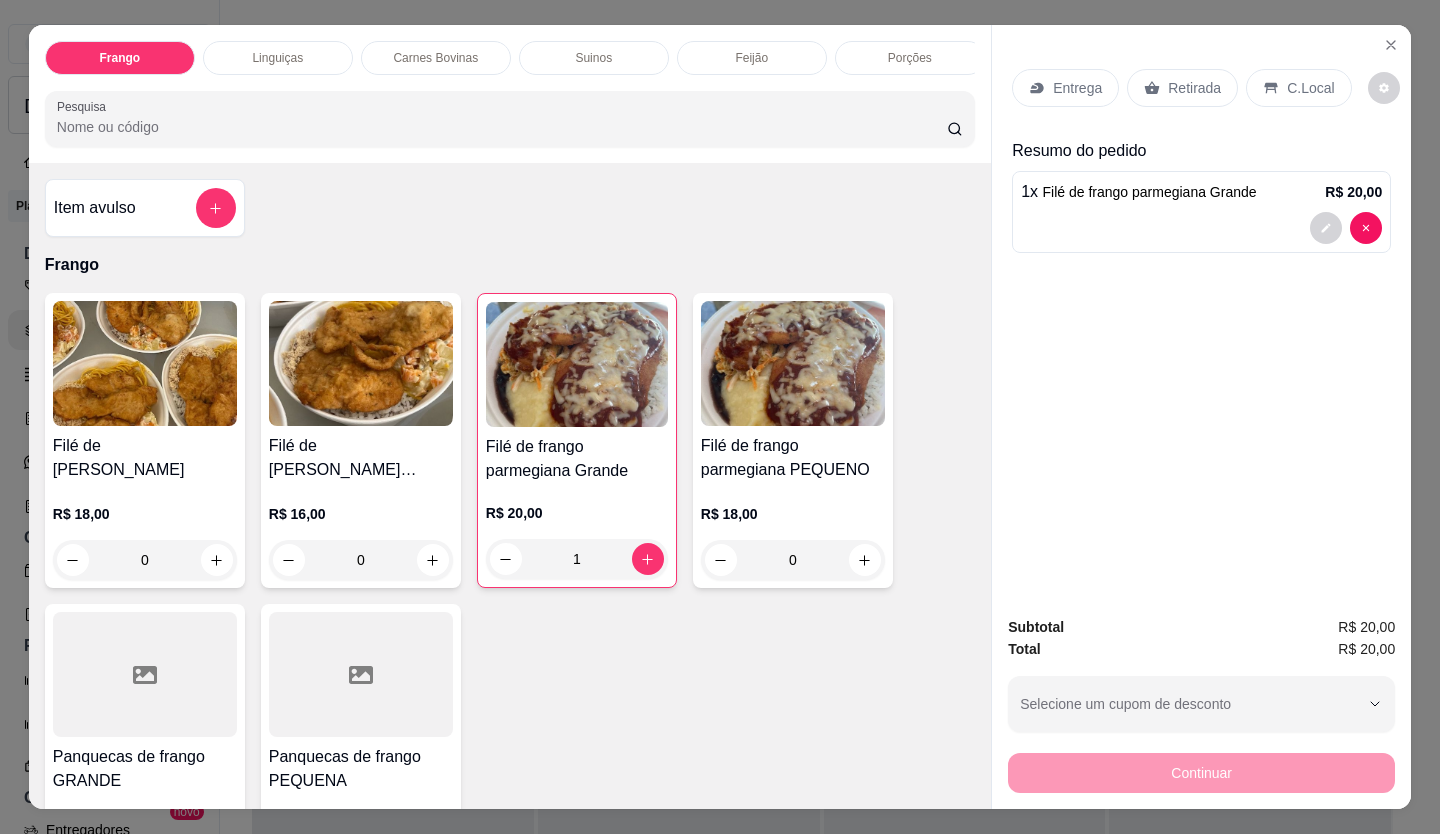 click on "Entrega" at bounding box center [1077, 88] 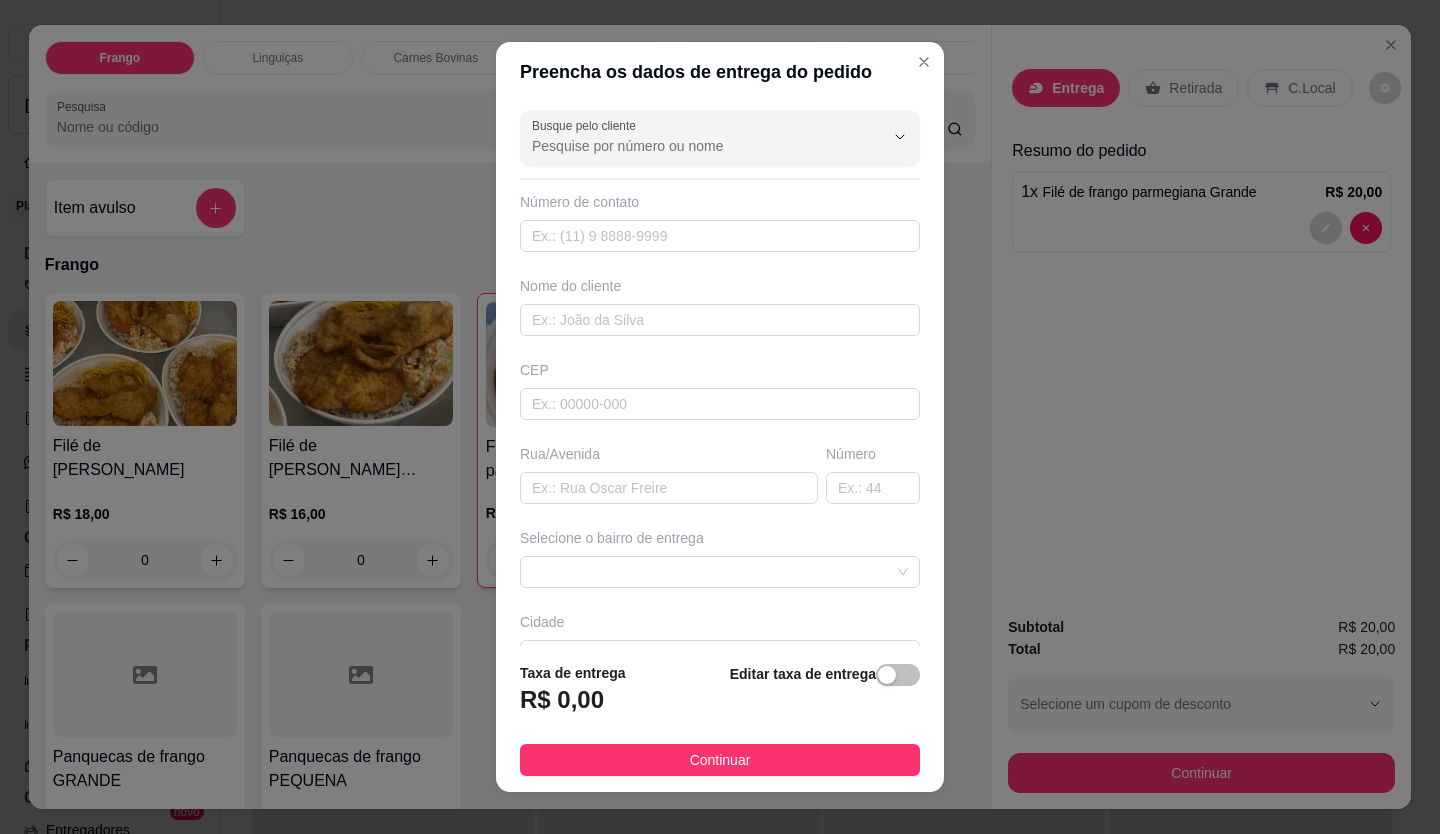 click on "Busque pelo cliente" at bounding box center [692, 146] 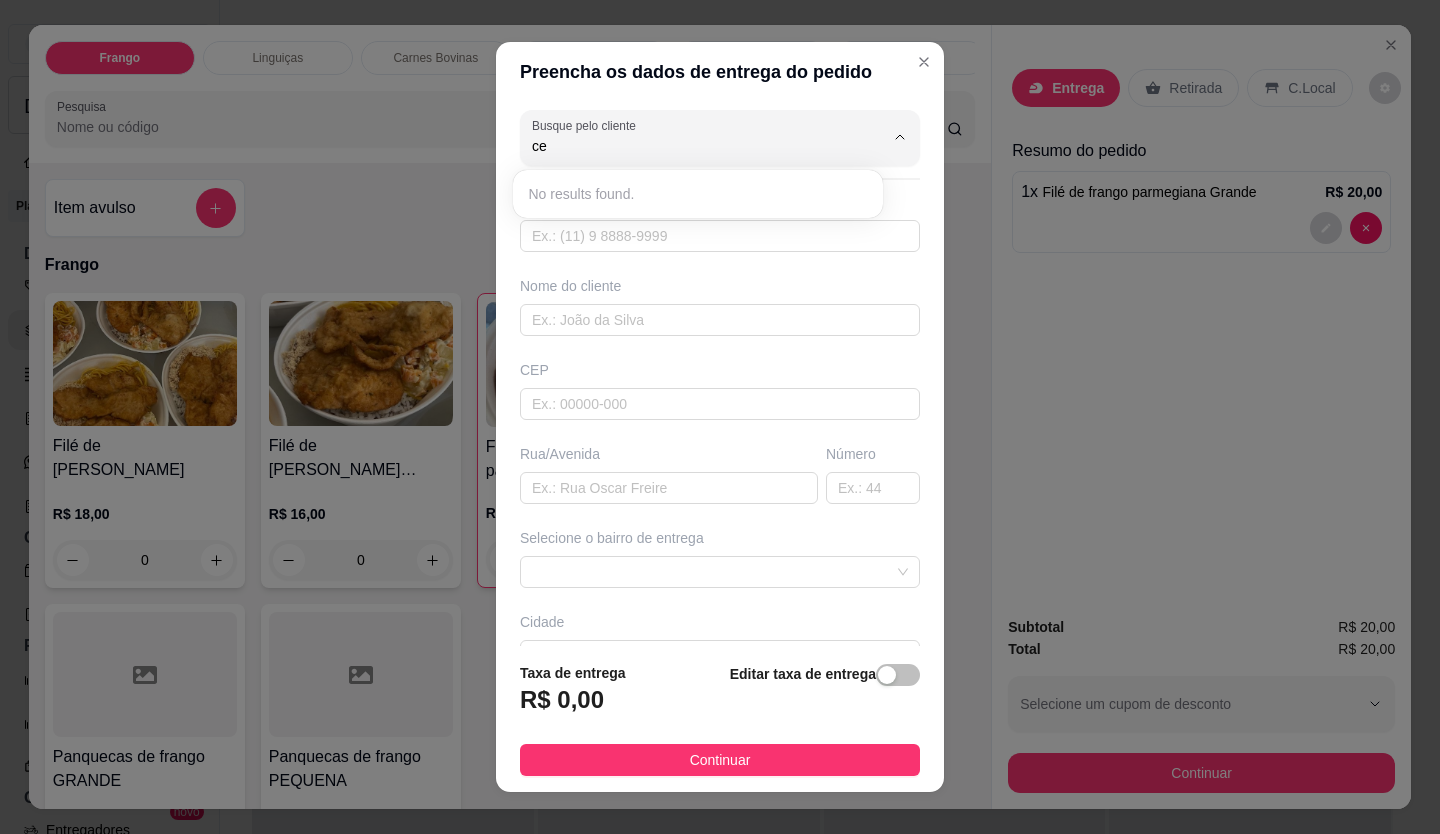 type on "c" 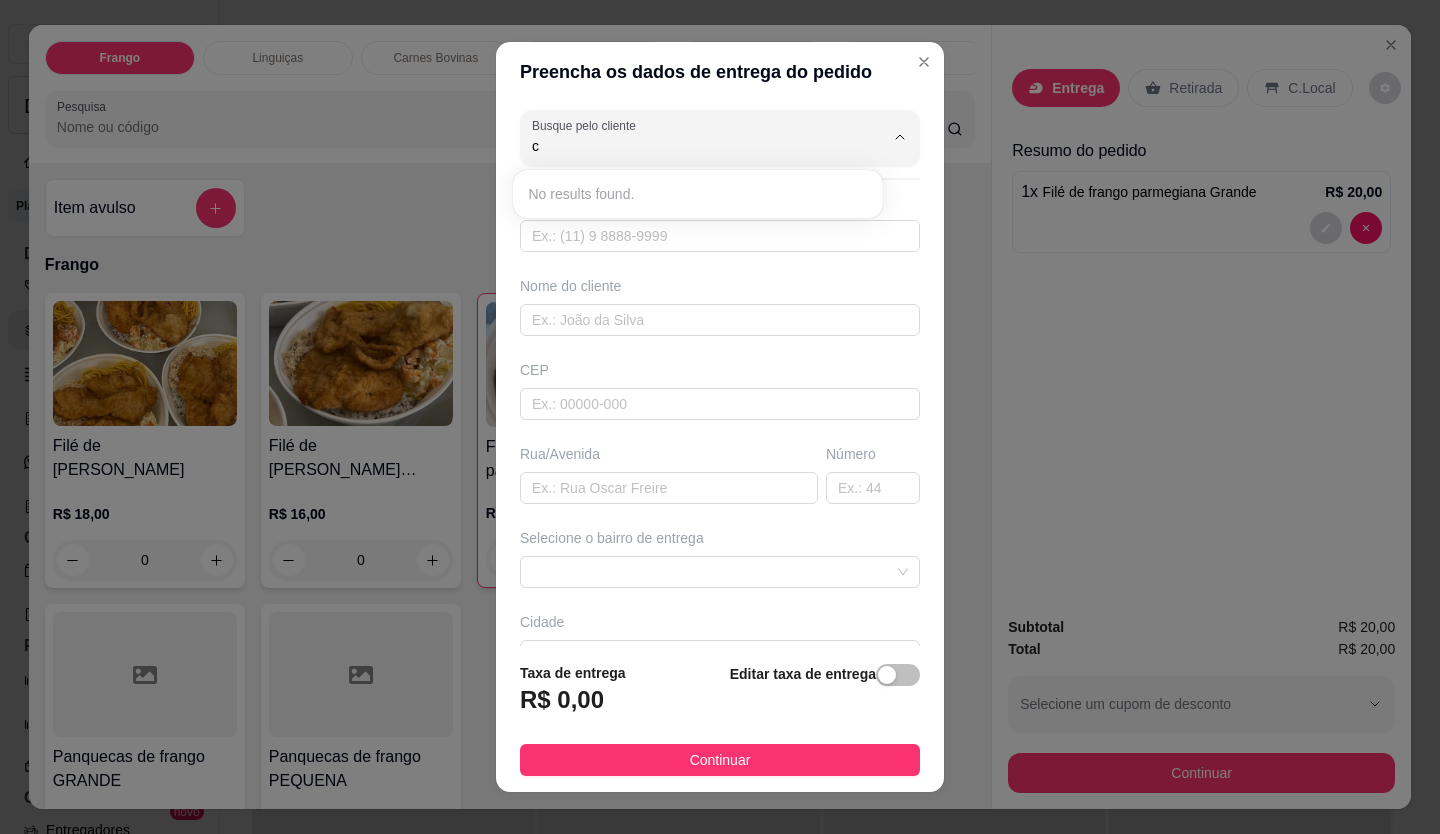 type 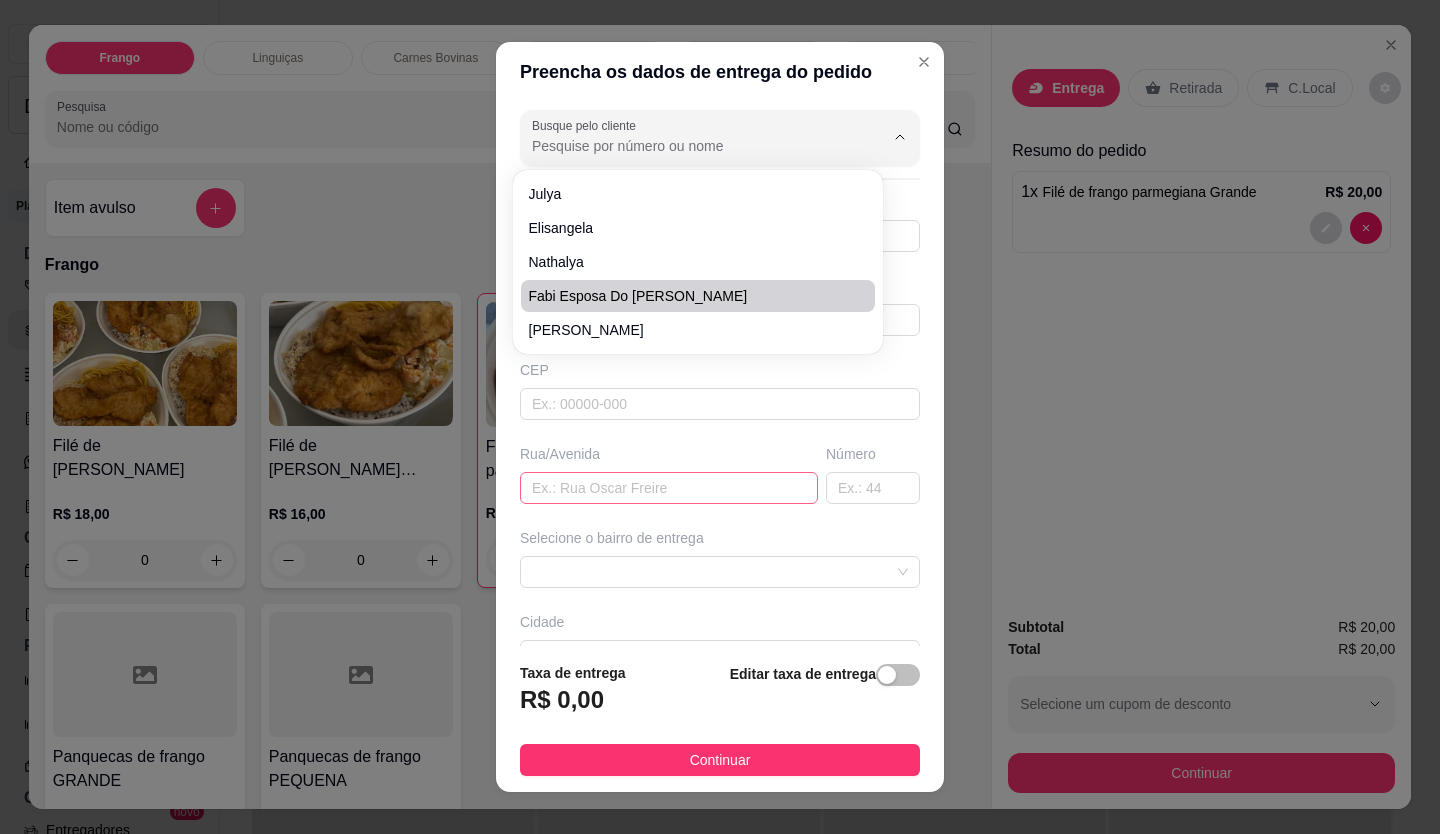 click at bounding box center (669, 488) 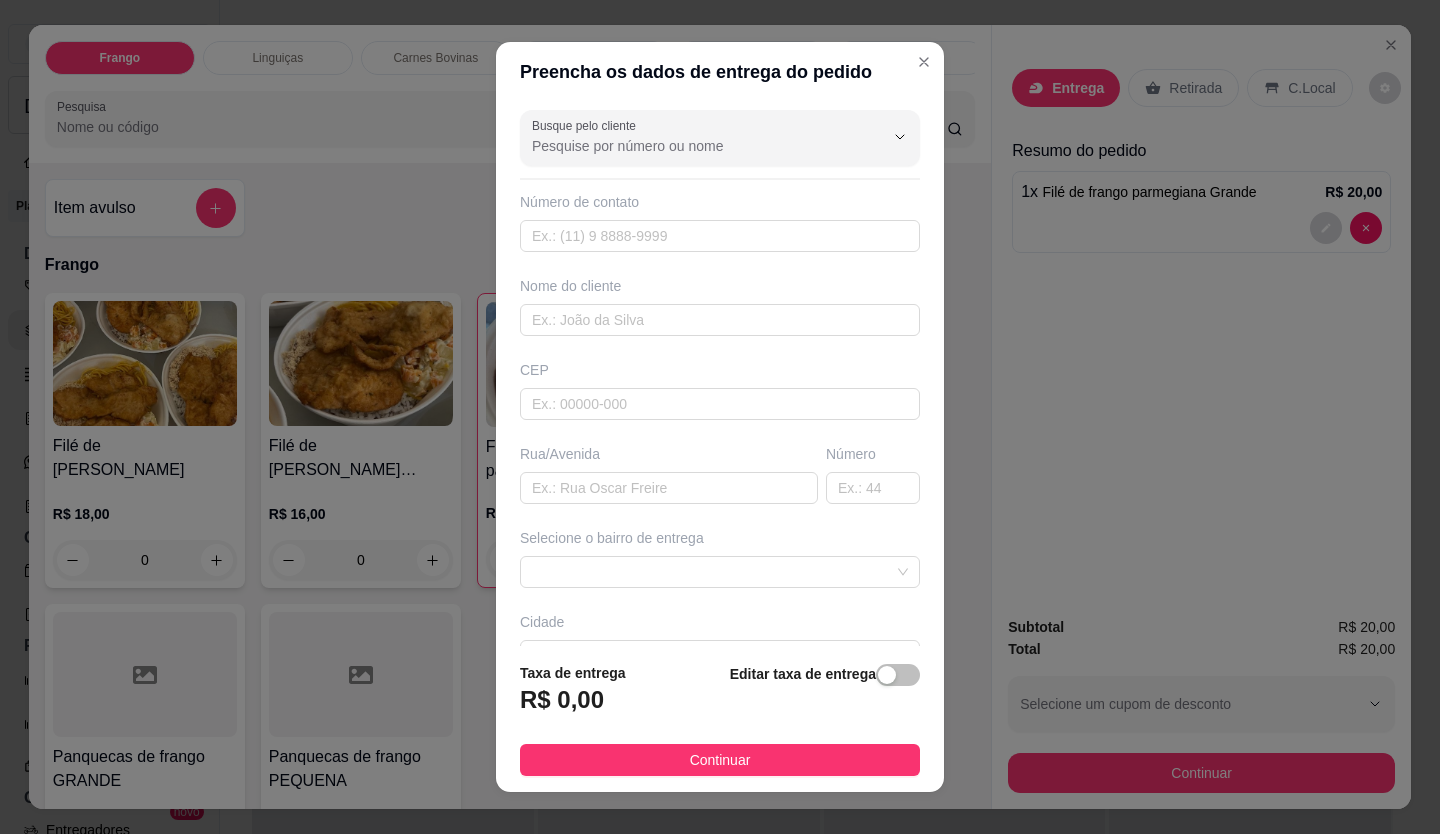click on "Busque pelo cliente Número de contato Nome do cliente CEP Rua/[GEOGRAPHIC_DATA] o bairro de entrega [GEOGRAPHIC_DATA]" at bounding box center [720, 374] 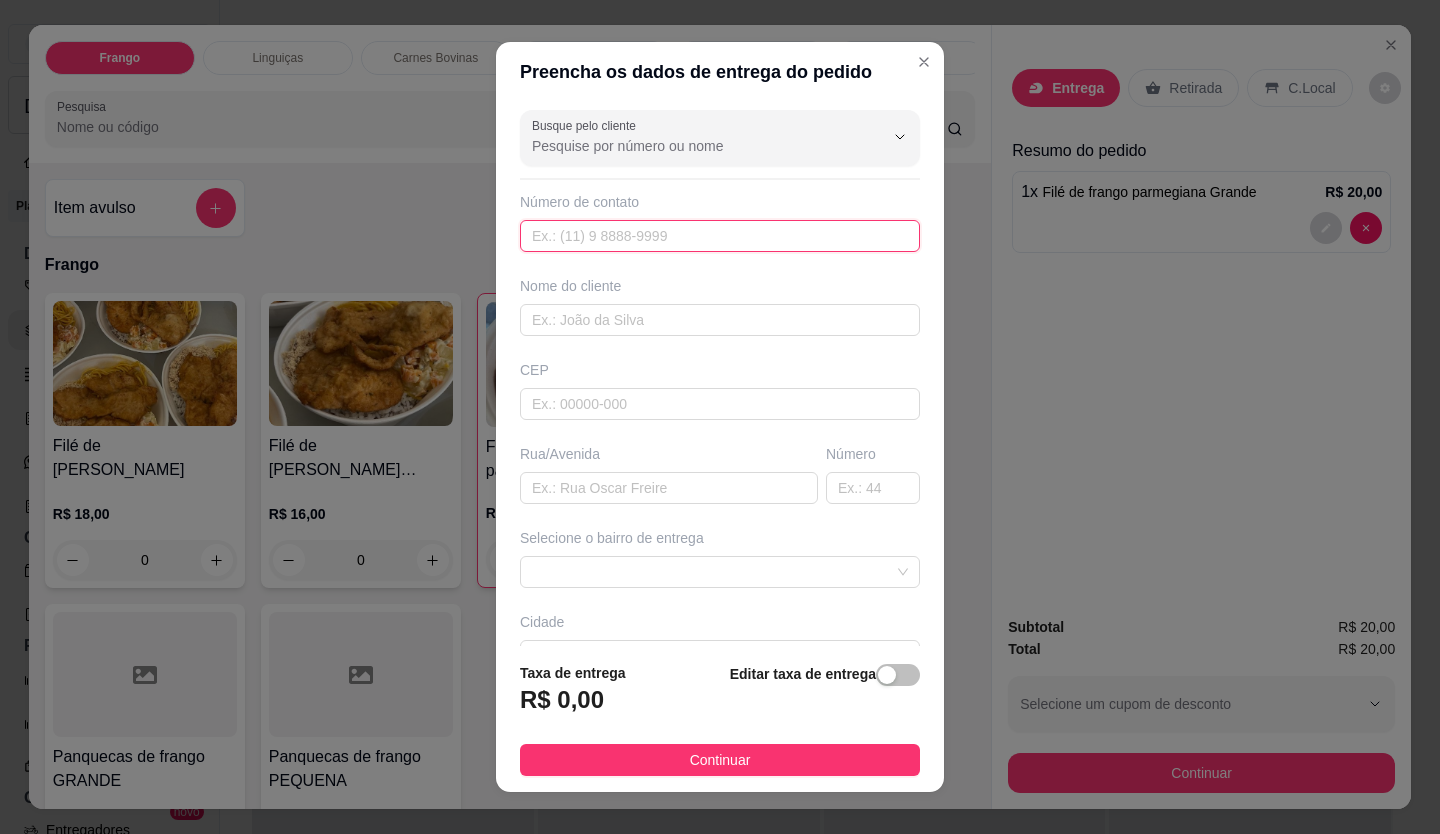 click at bounding box center [720, 236] 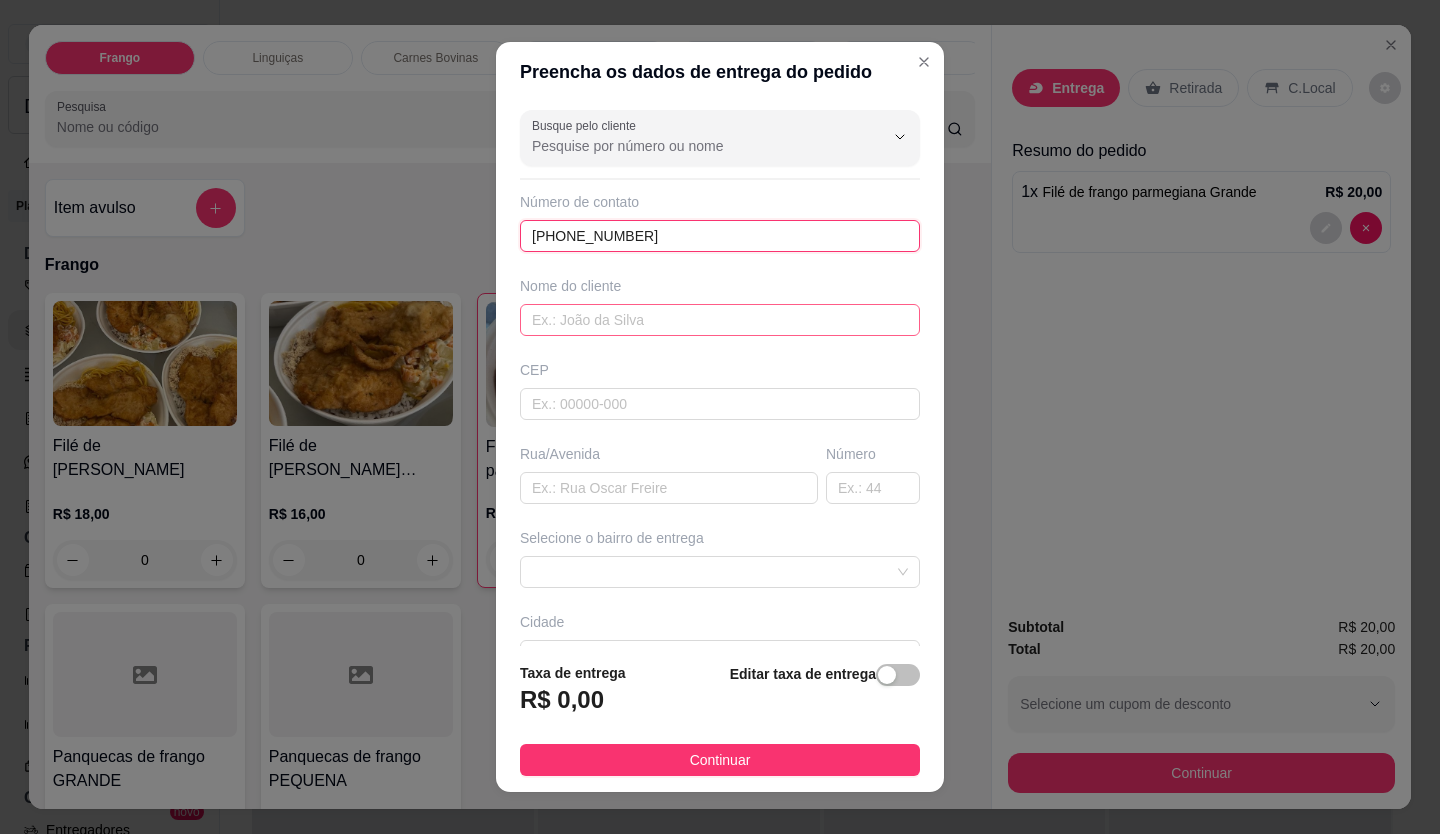 type on "[PHONE_NUMBER]" 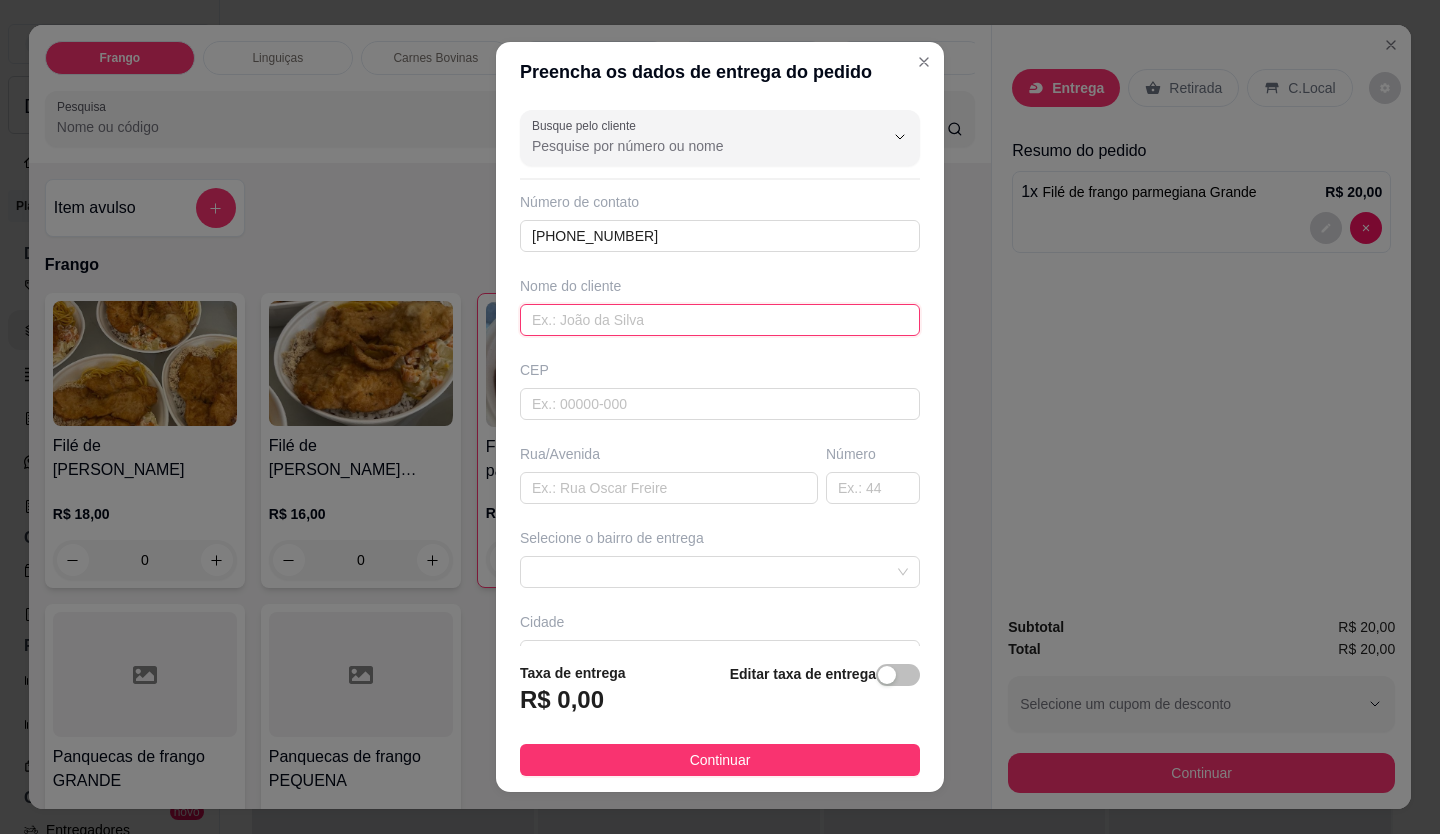 click at bounding box center (720, 320) 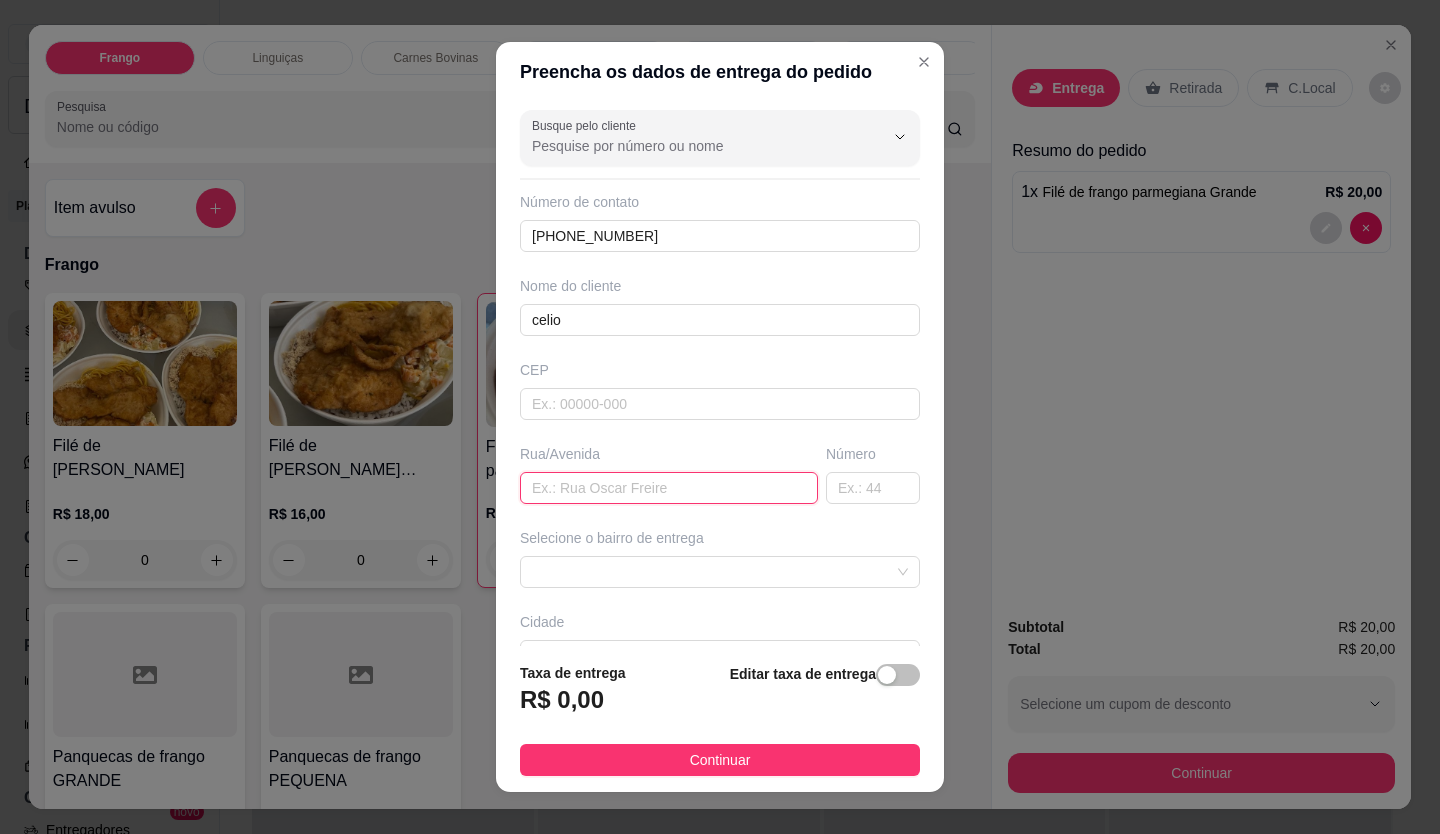 click at bounding box center (669, 488) 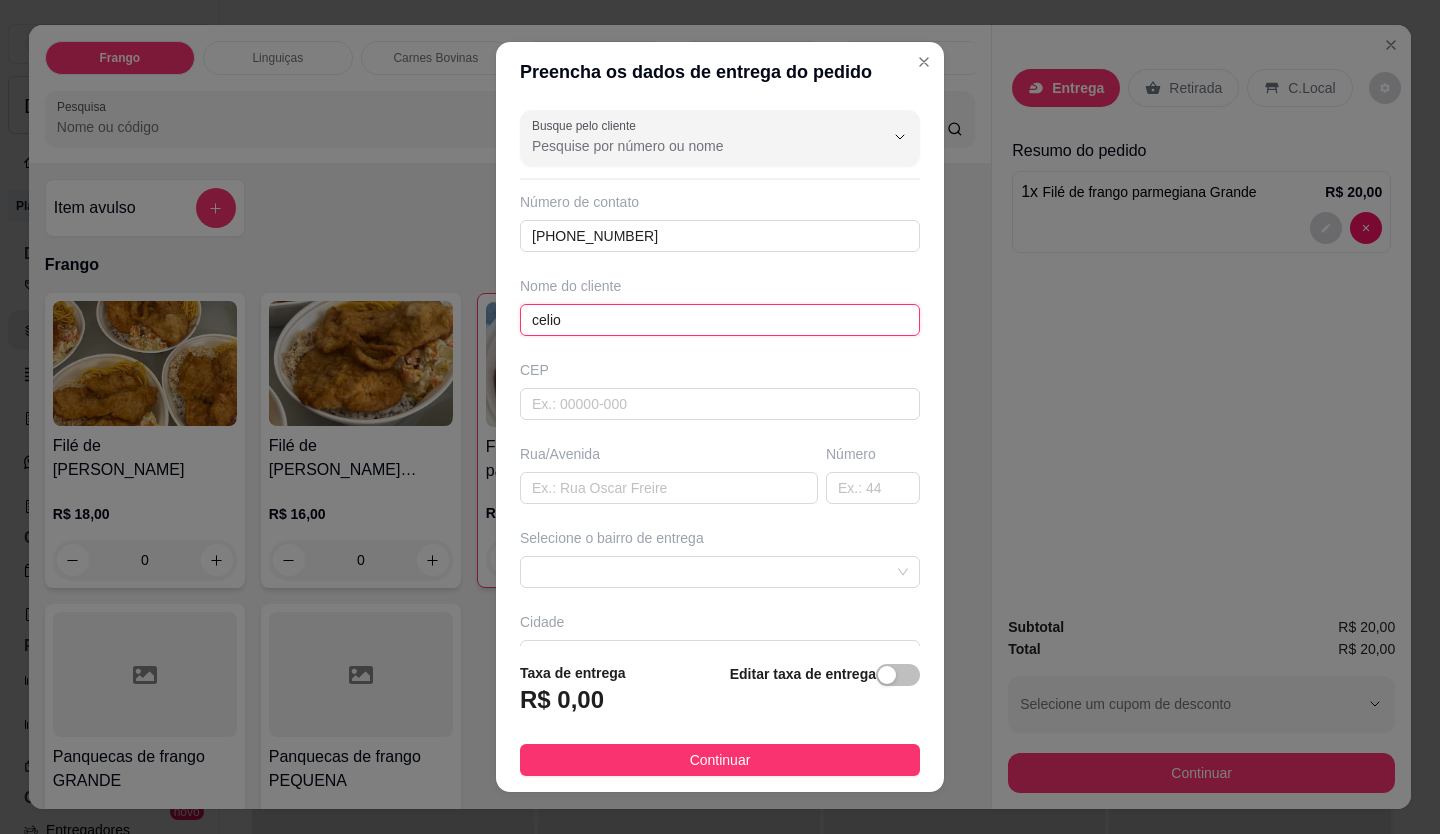 click on "celio" at bounding box center [720, 320] 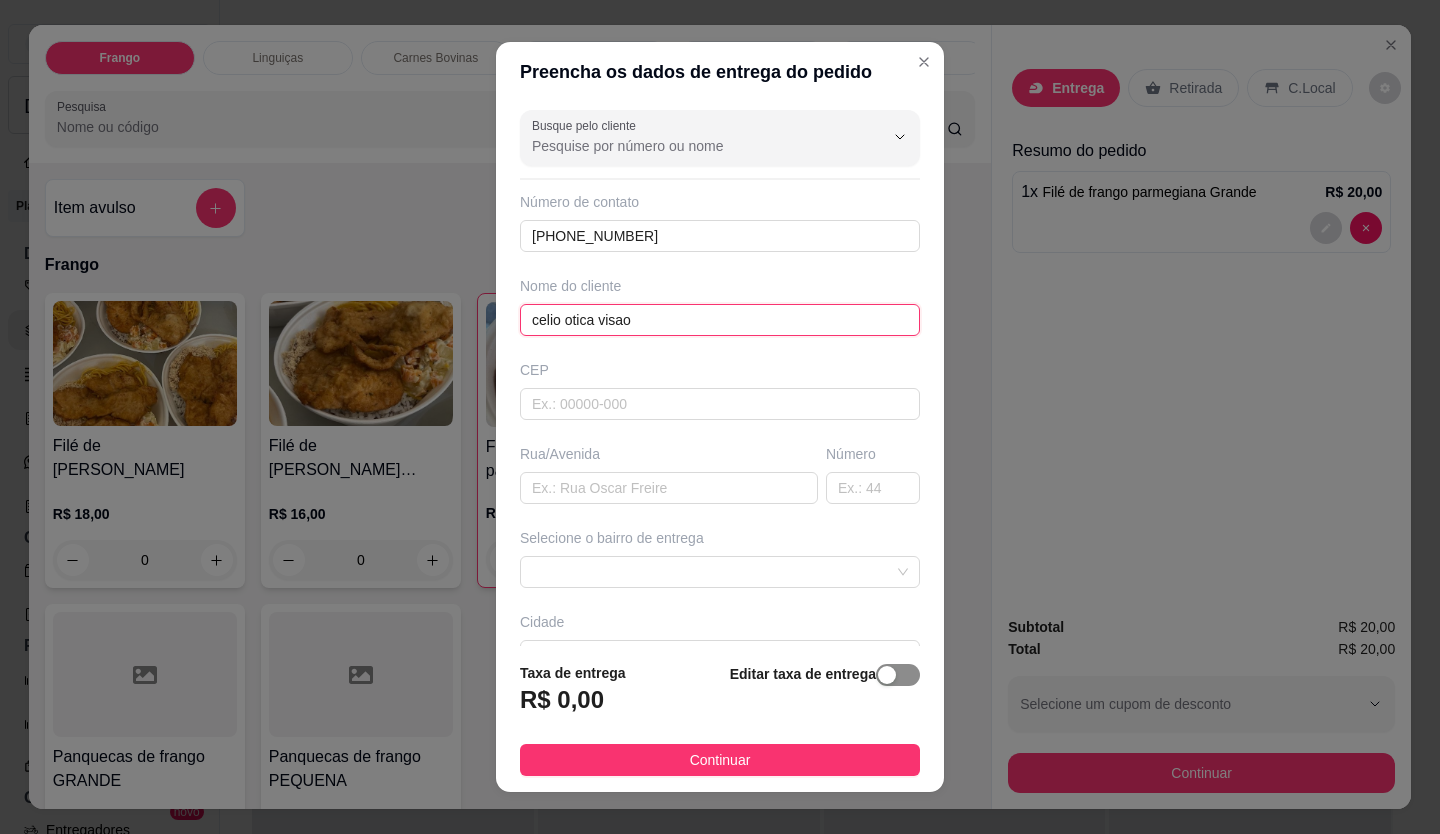 type on "celio otica visao" 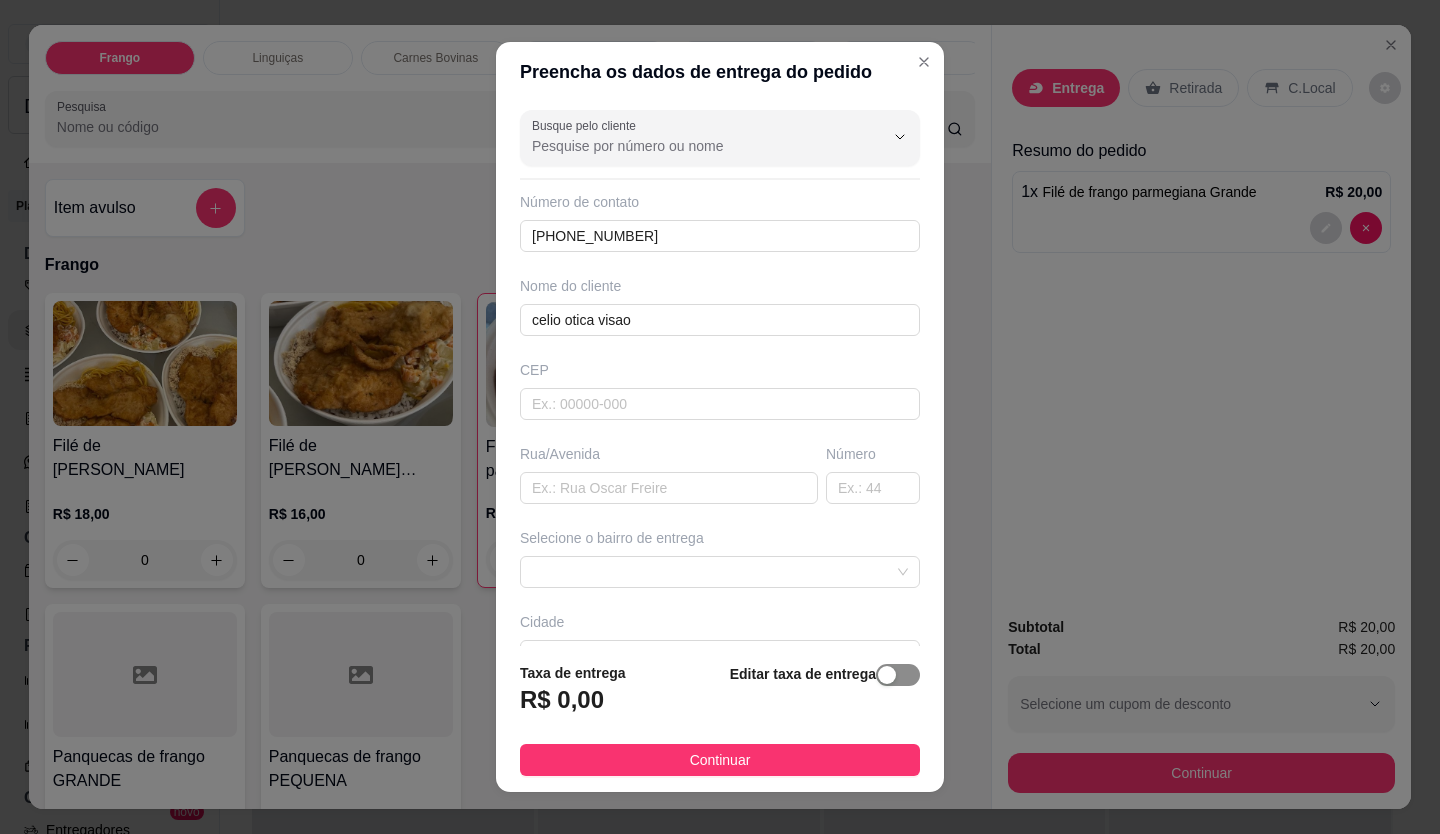 click at bounding box center [887, 675] 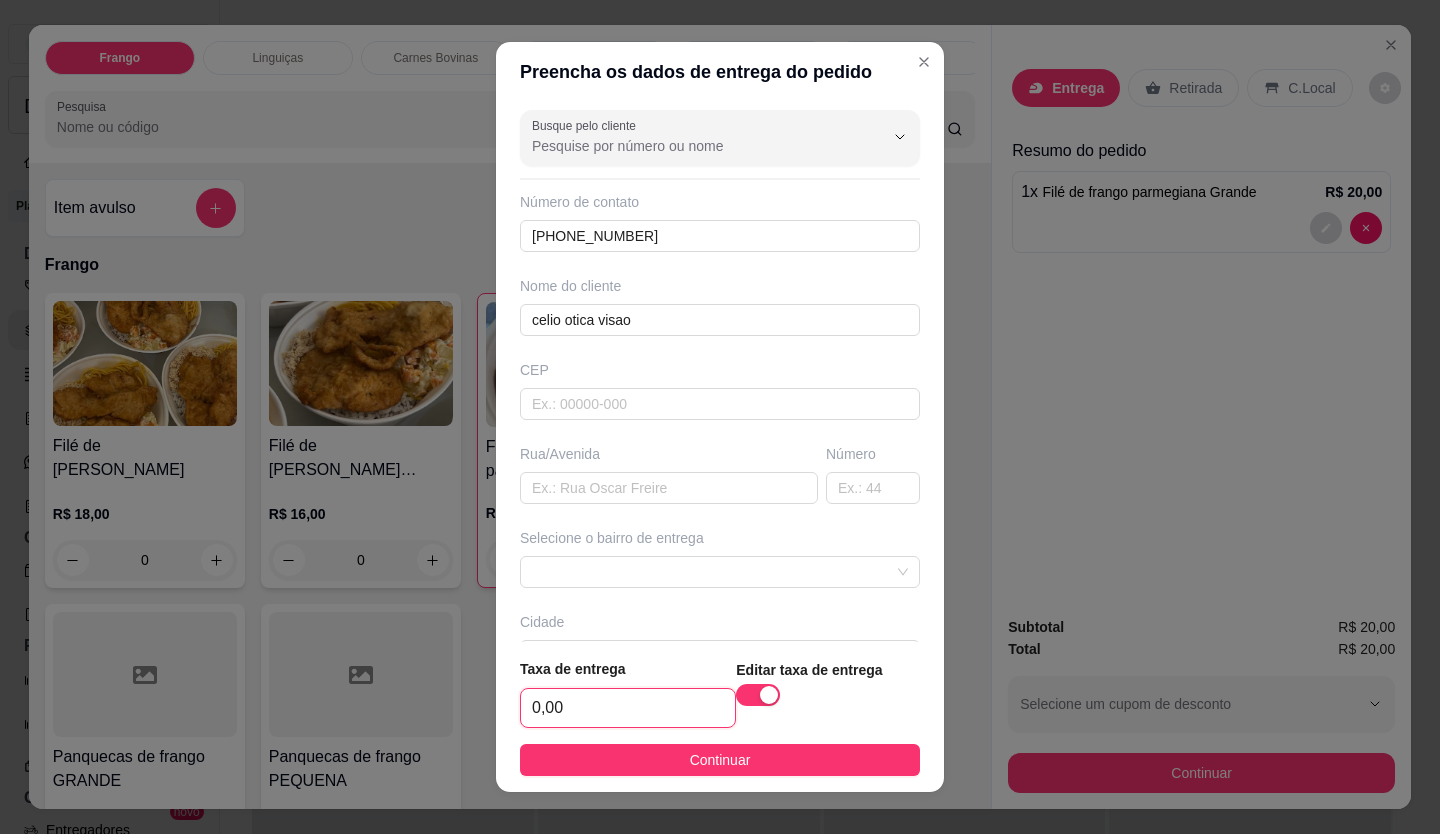 click on "0,00" at bounding box center [628, 708] 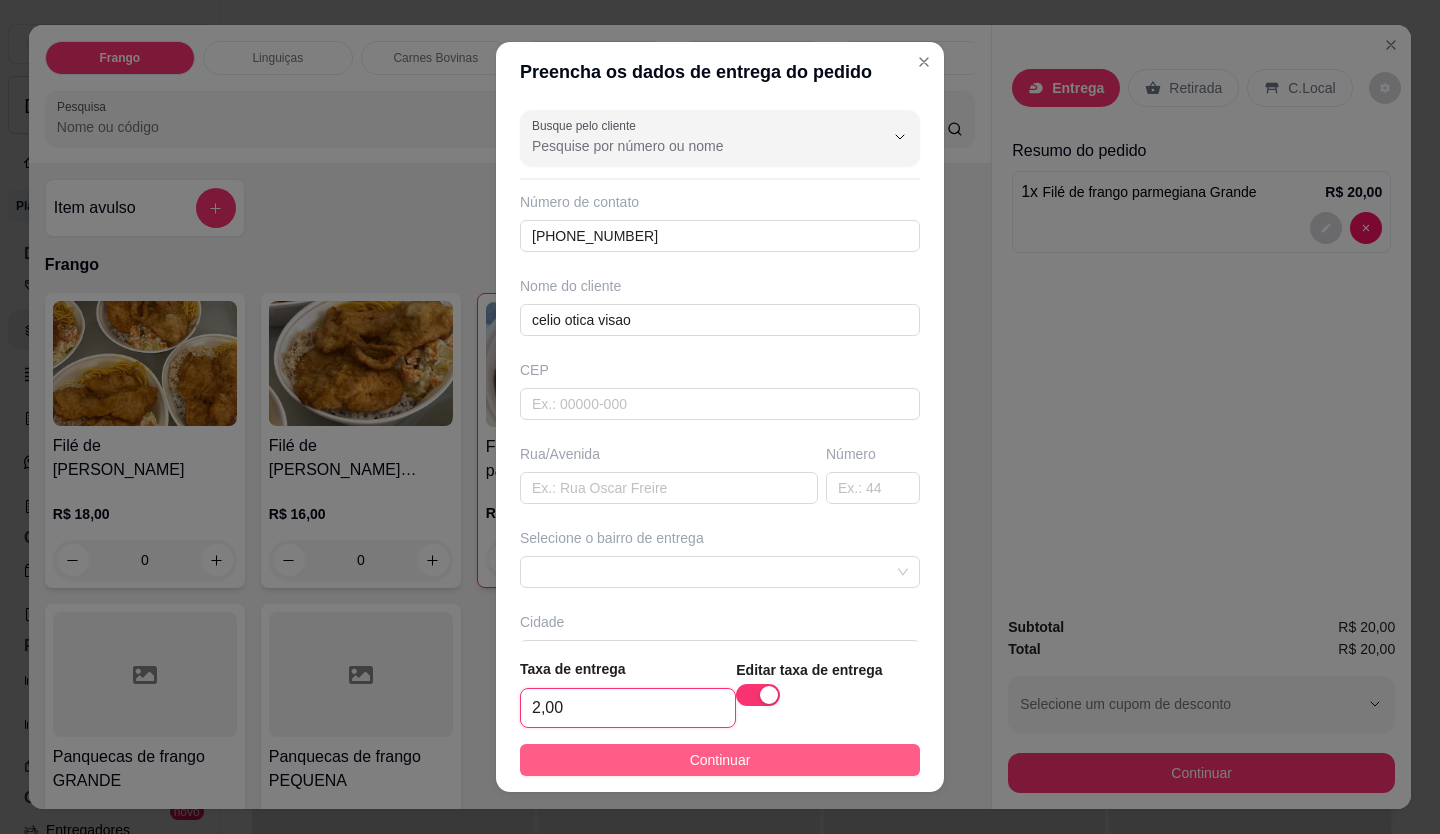 type on "2,00" 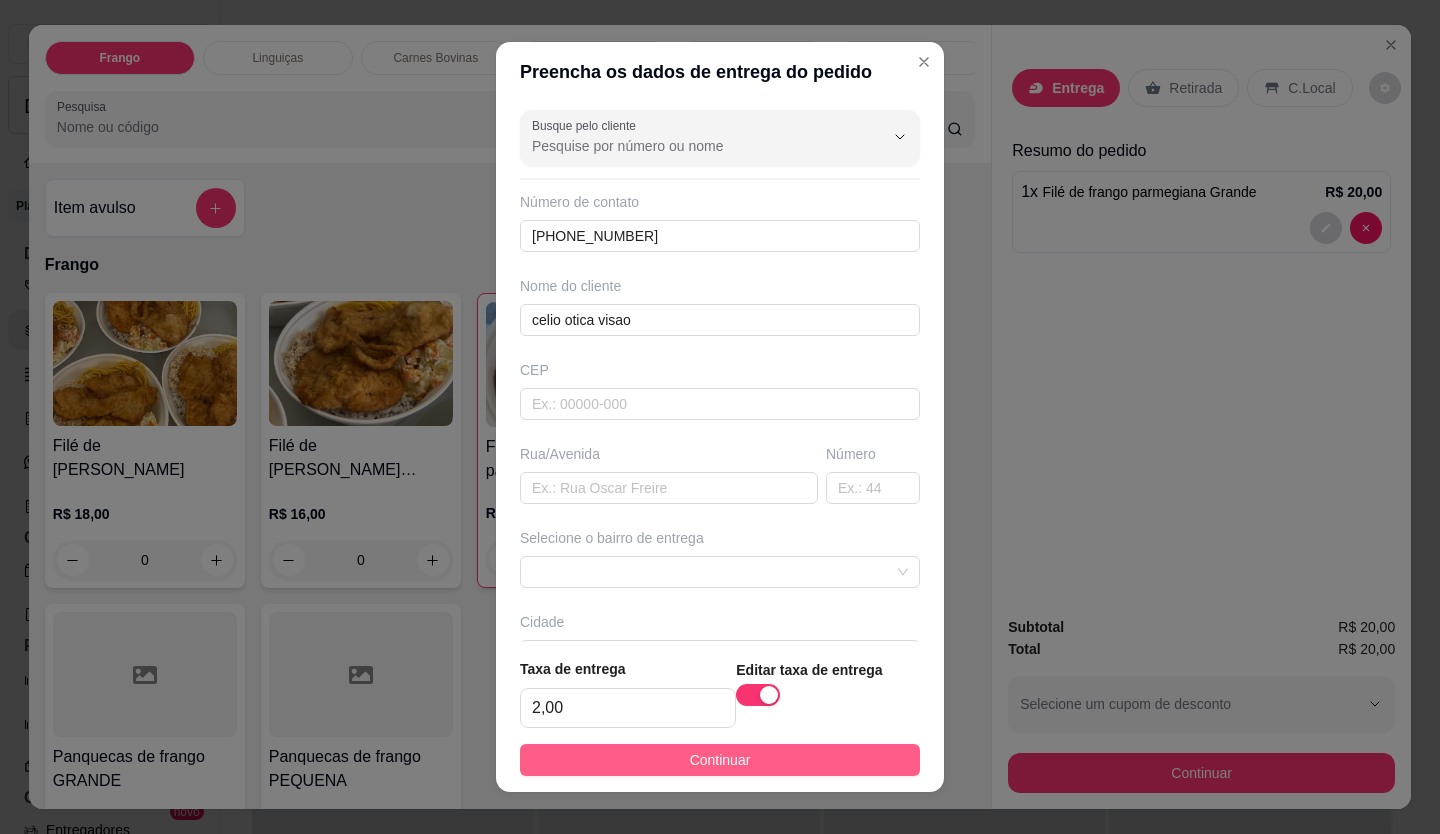 click on "Continuar" at bounding box center (720, 760) 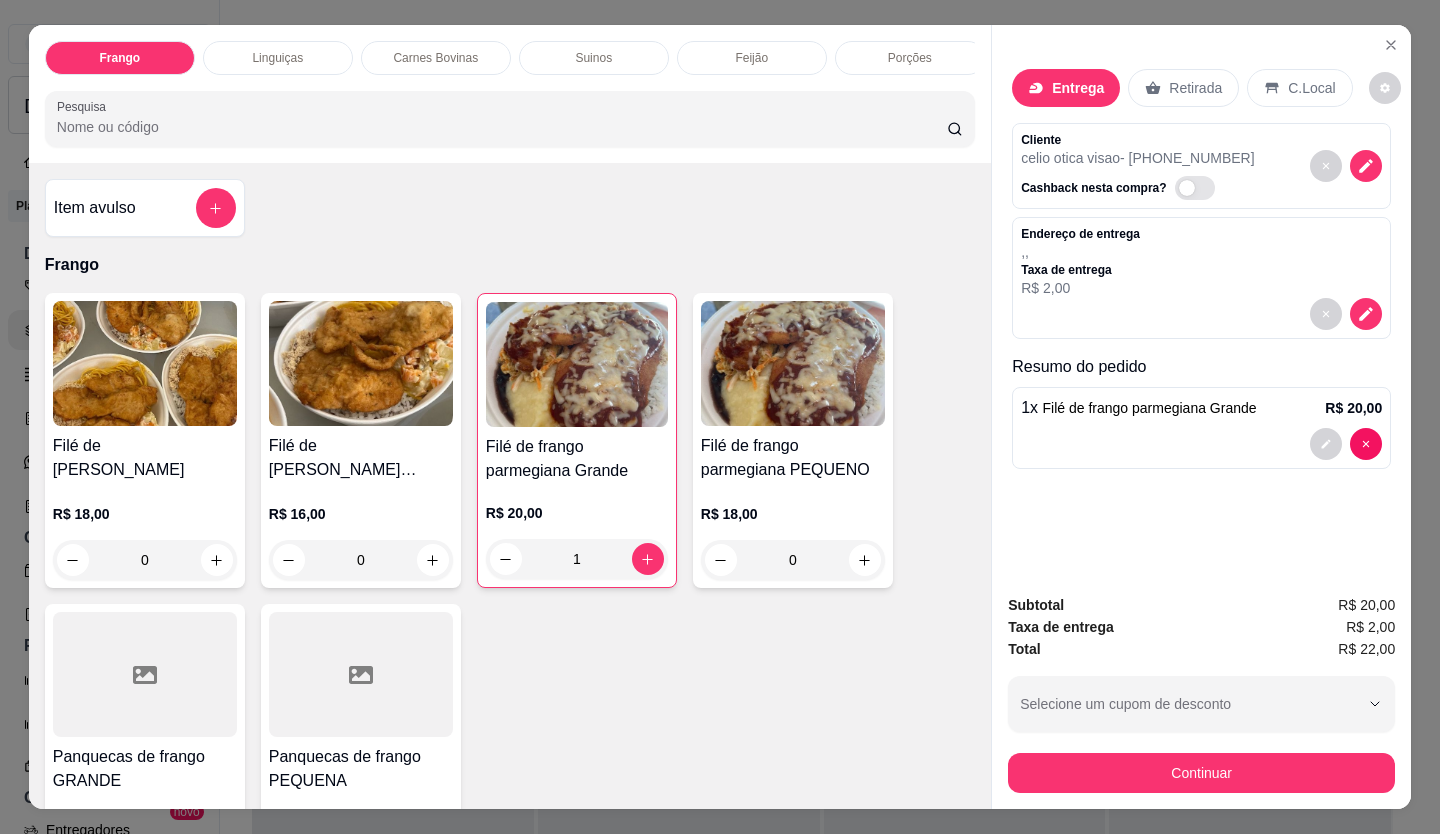 click at bounding box center [1201, 444] 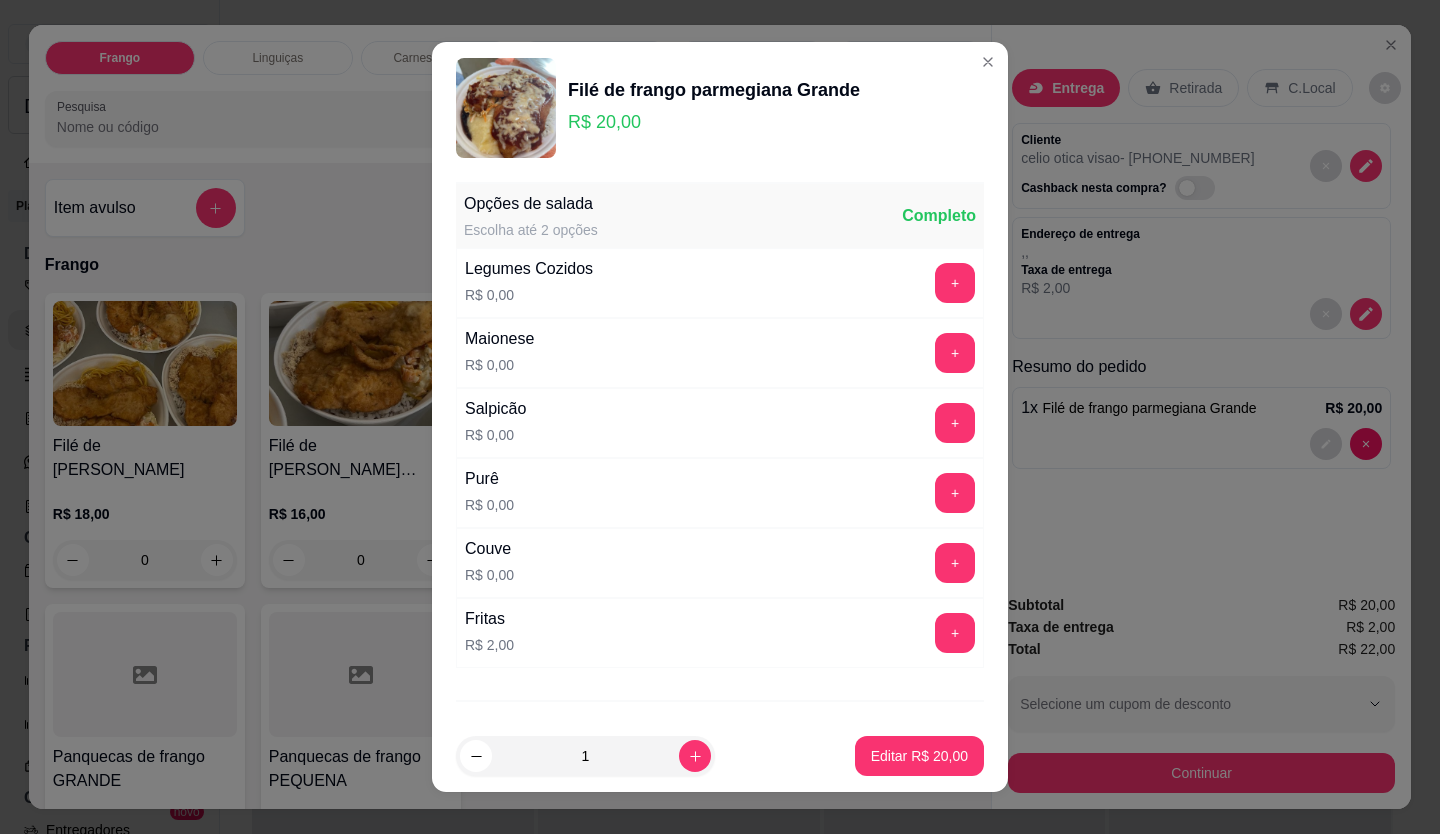 click on "Salpicão  R$ 0,00 +" at bounding box center [720, 423] 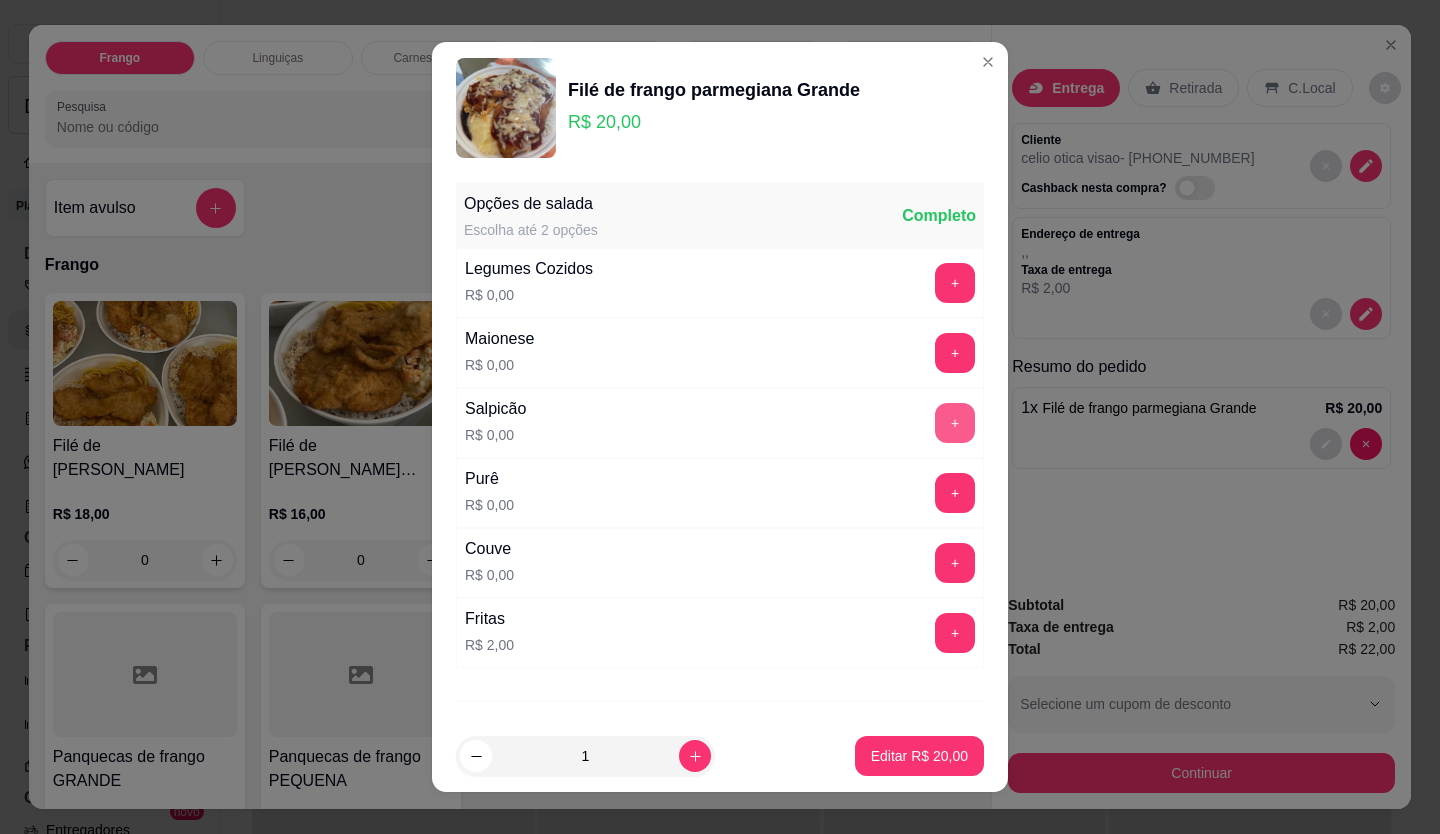 click on "+" at bounding box center [955, 423] 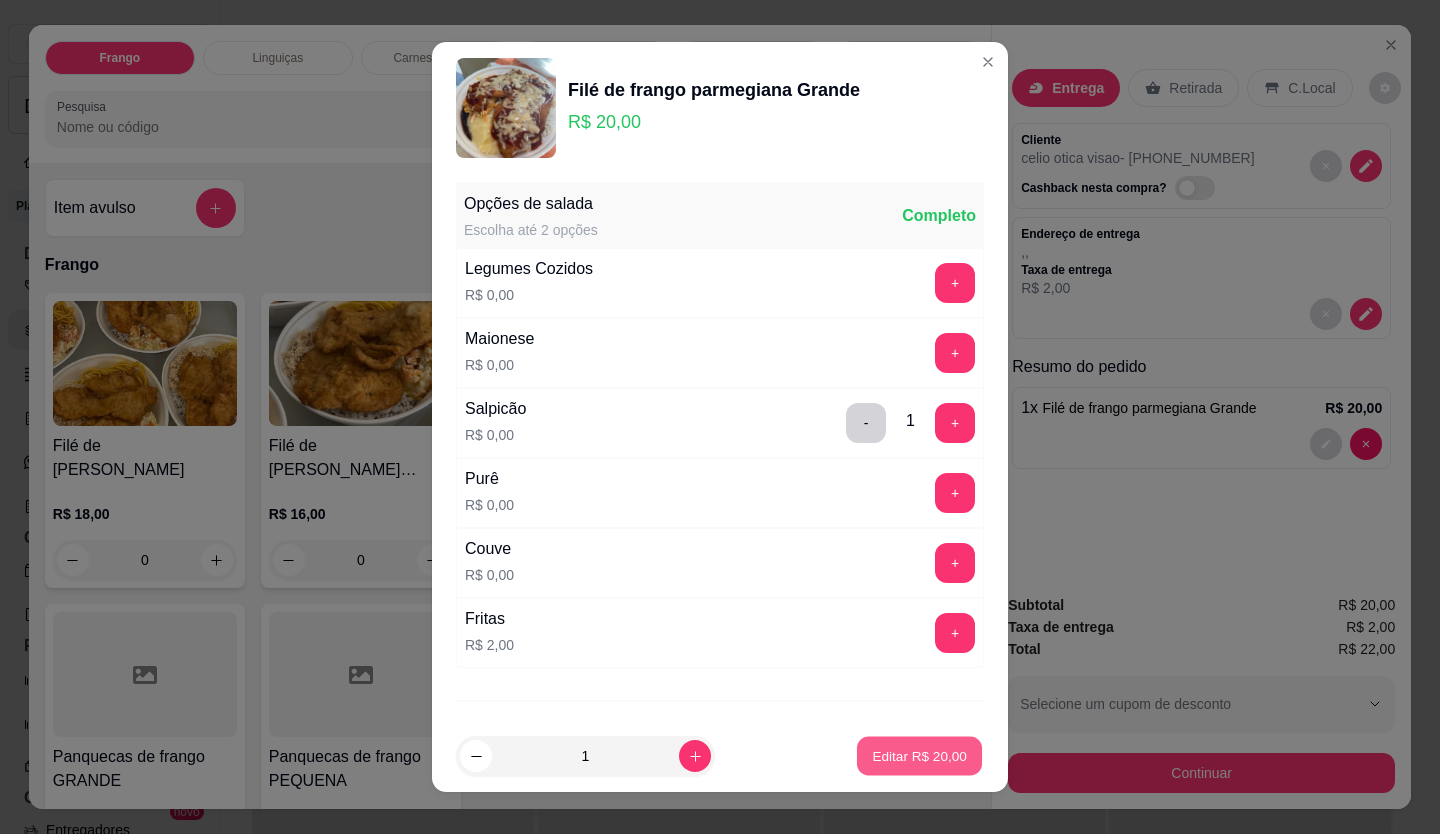 click on "Editar   R$ 20,00" at bounding box center (919, 756) 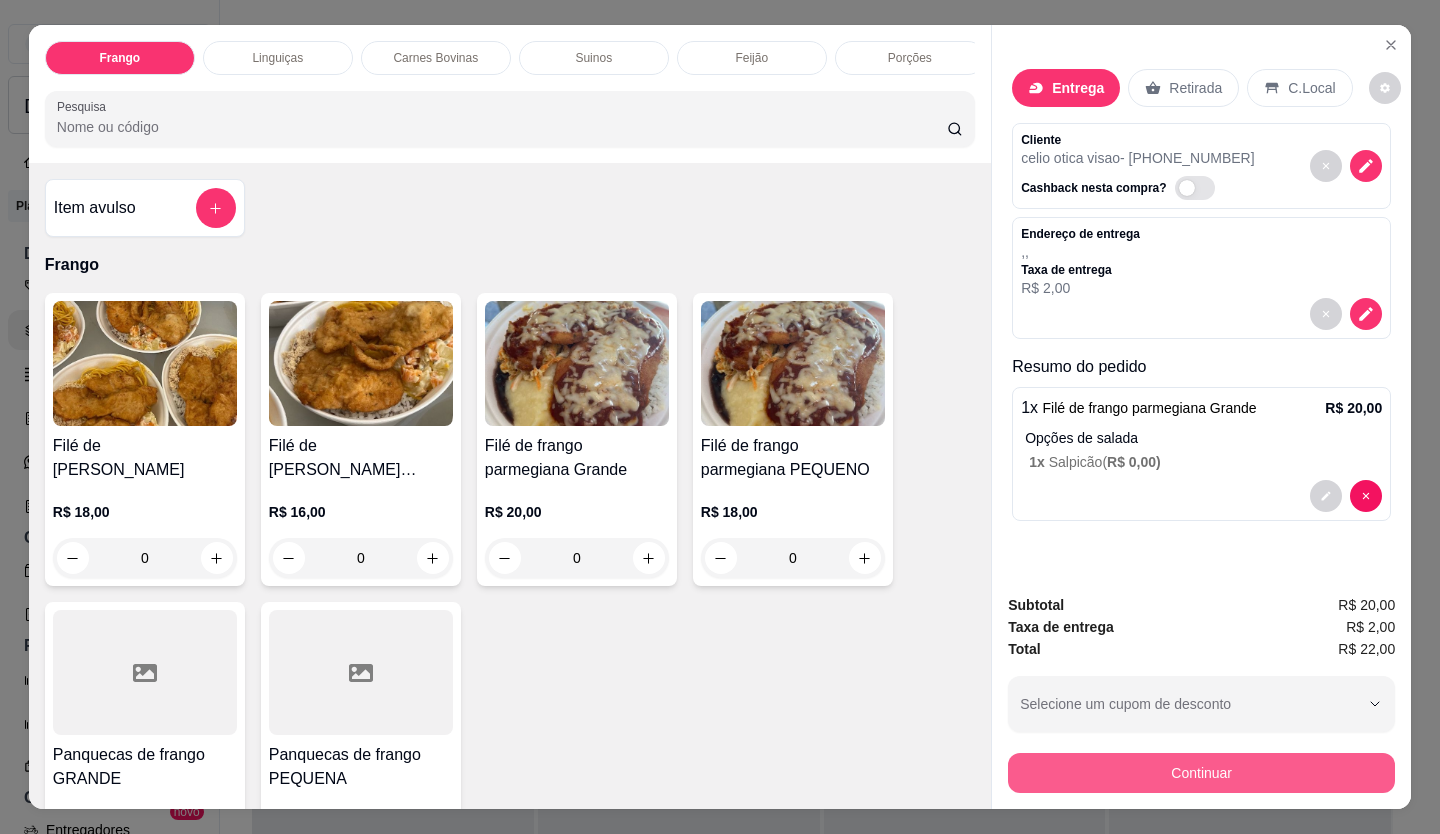 click on "Continuar" at bounding box center (1201, 773) 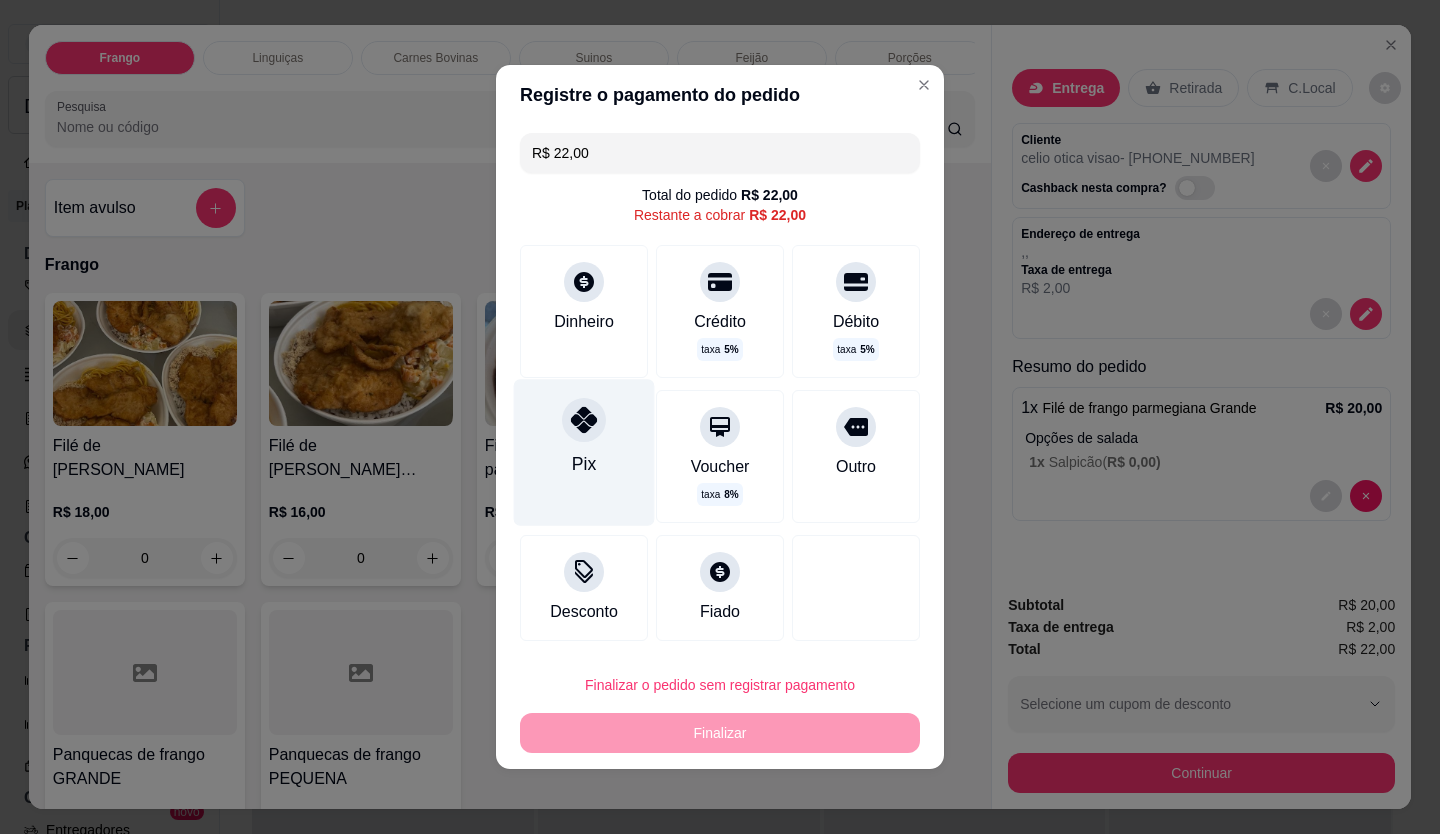 click on "Pix" at bounding box center [584, 452] 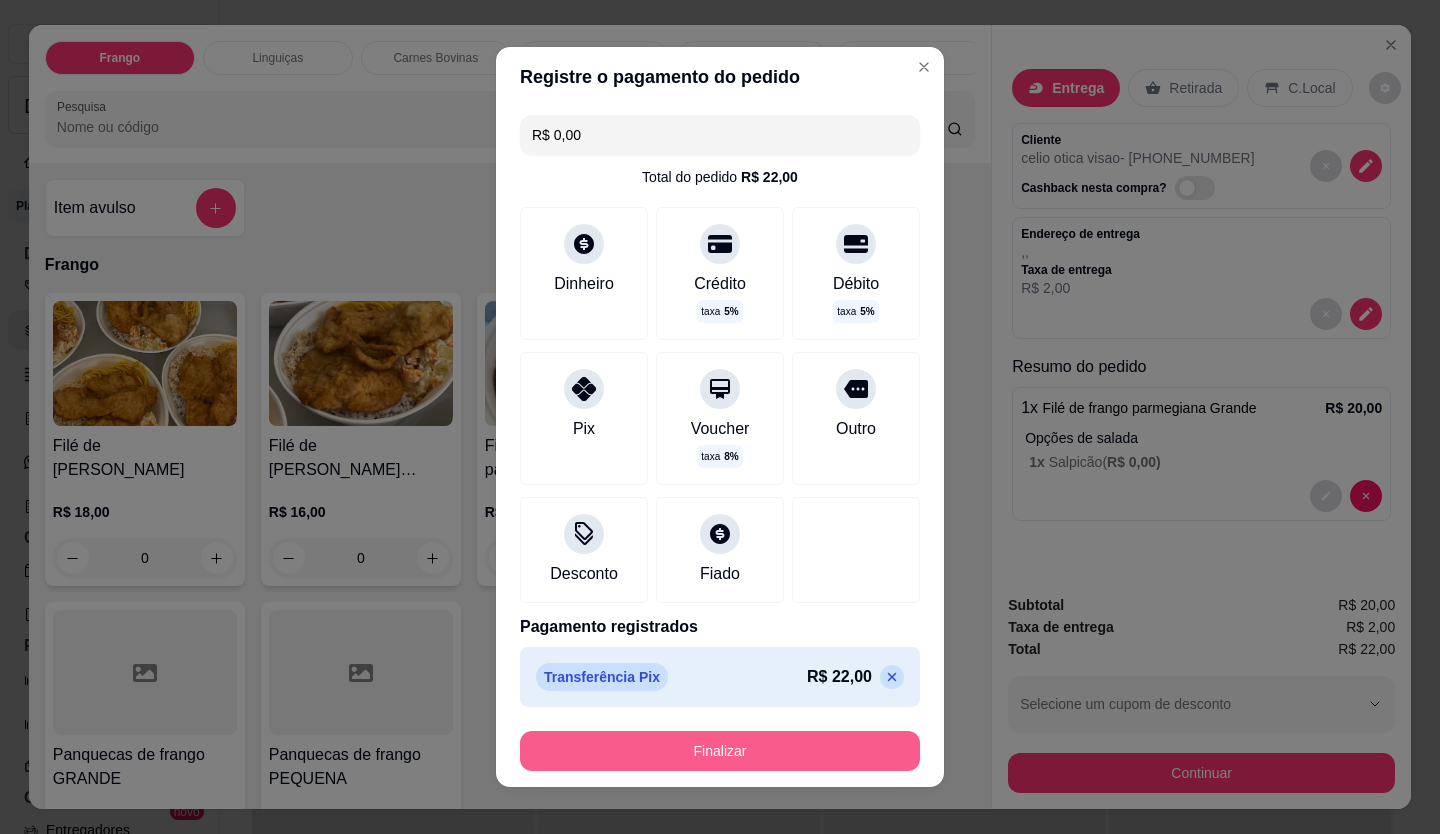 click on "Finalizar" at bounding box center (720, 751) 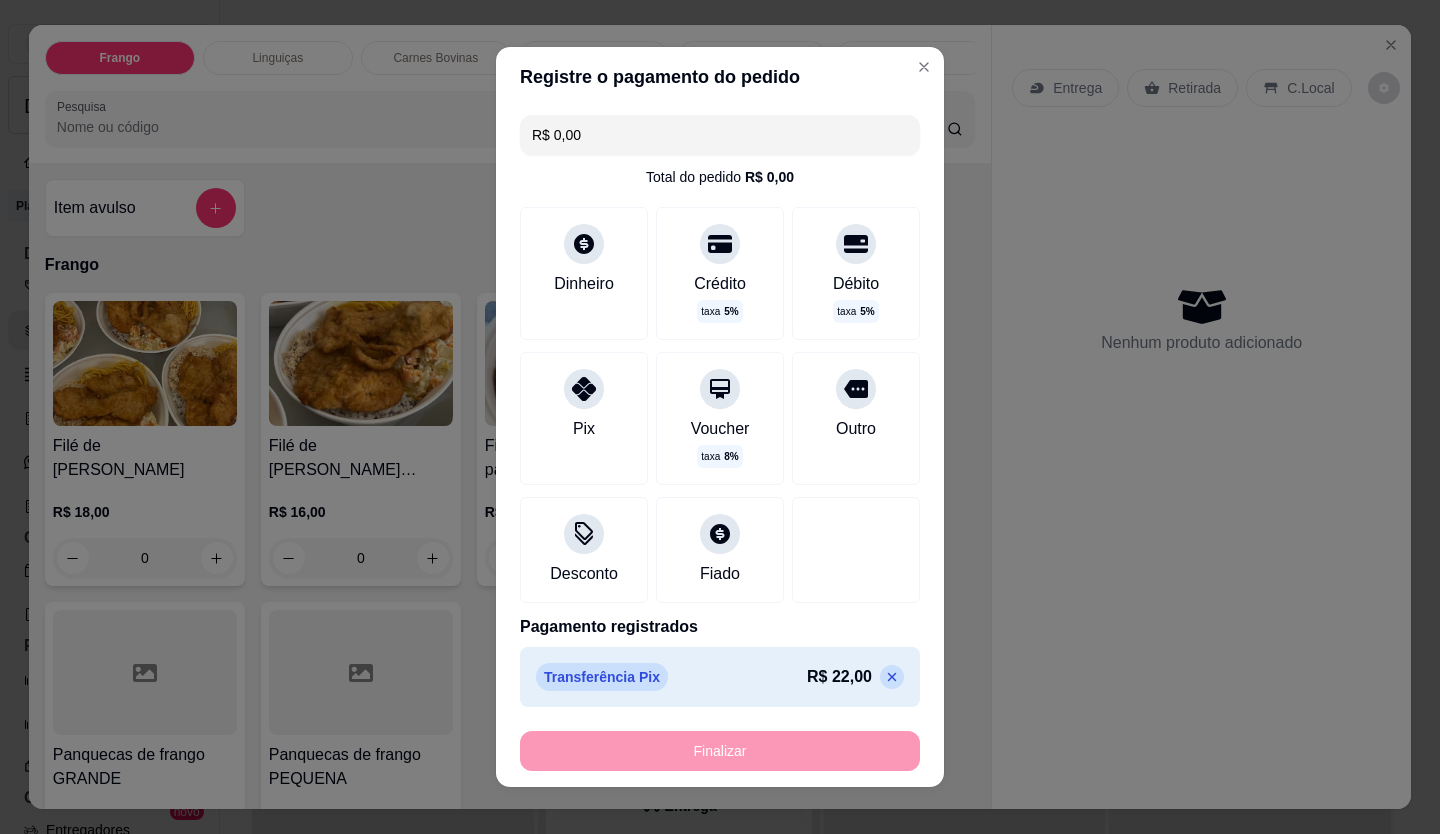 type on "-R$ 22,00" 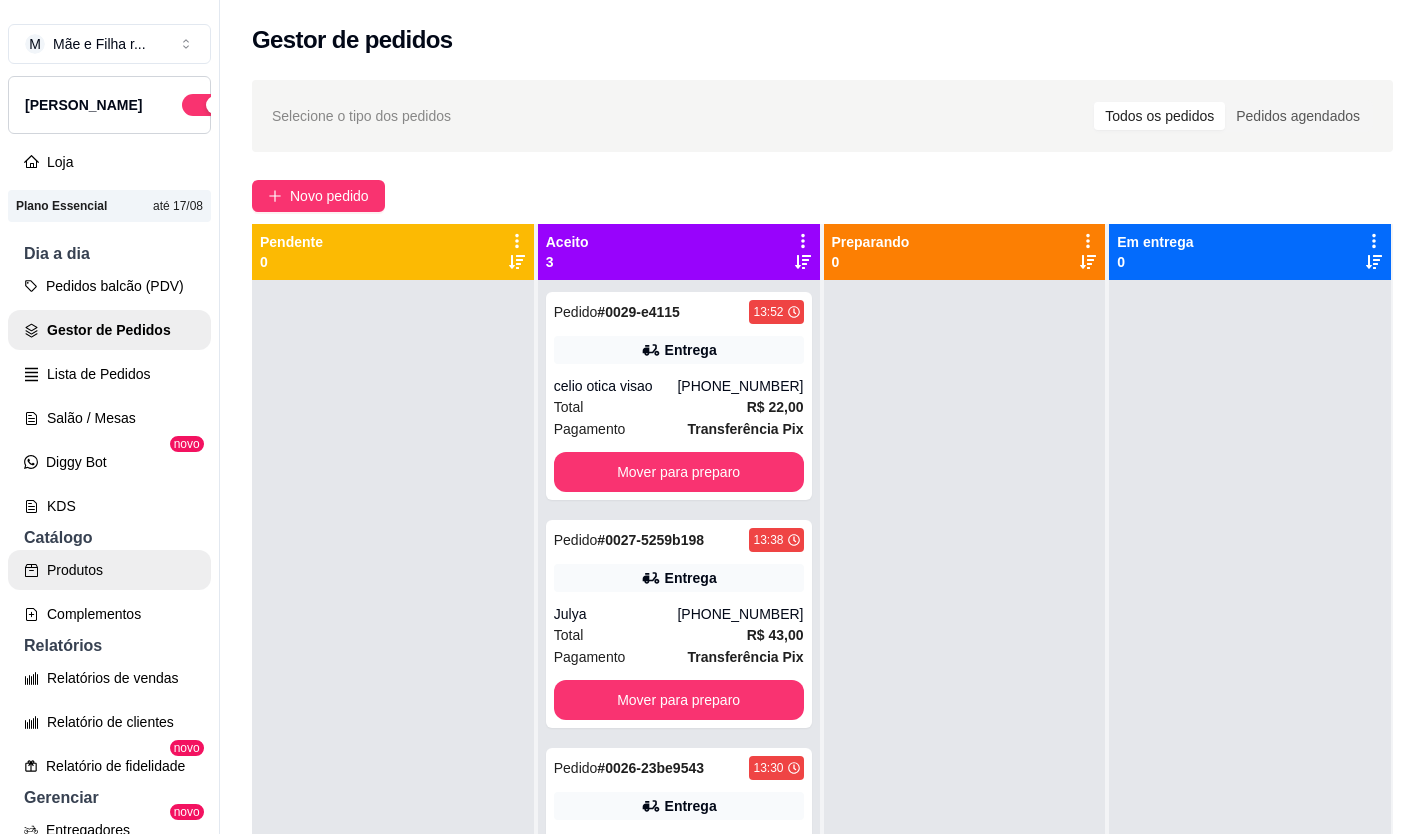 click on "Produtos" at bounding box center (109, 570) 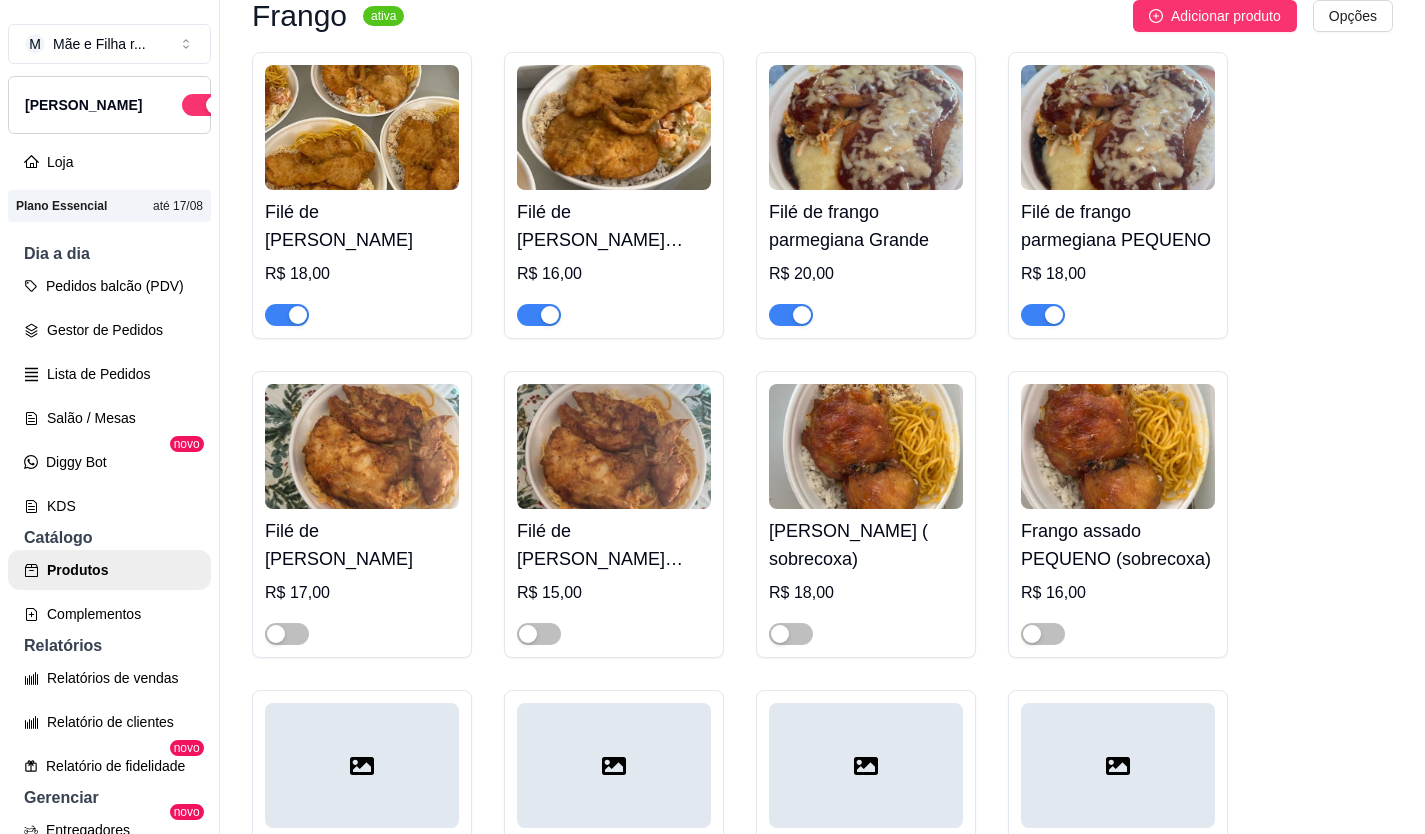 scroll, scrollTop: 0, scrollLeft: 0, axis: both 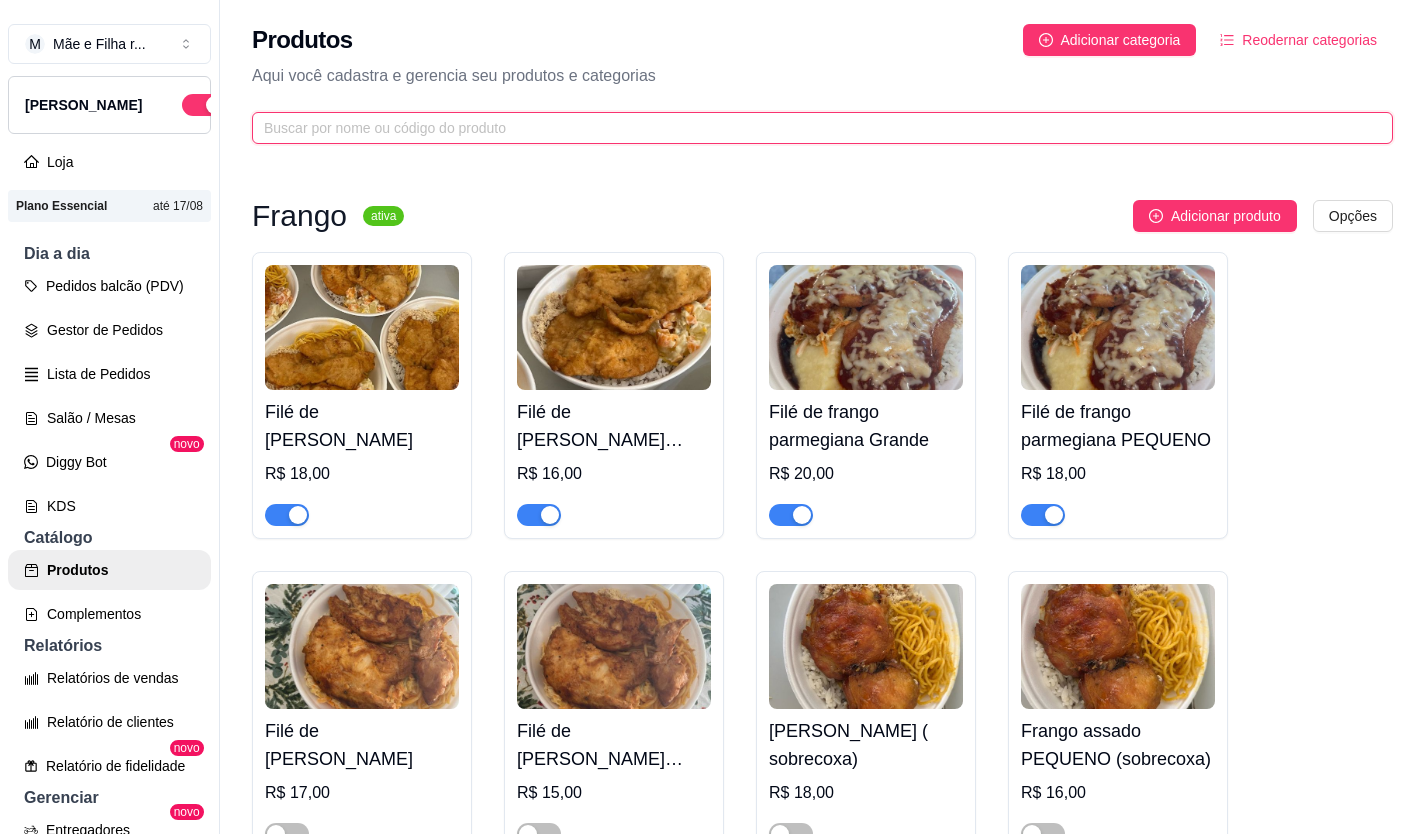 click at bounding box center [814, 128] 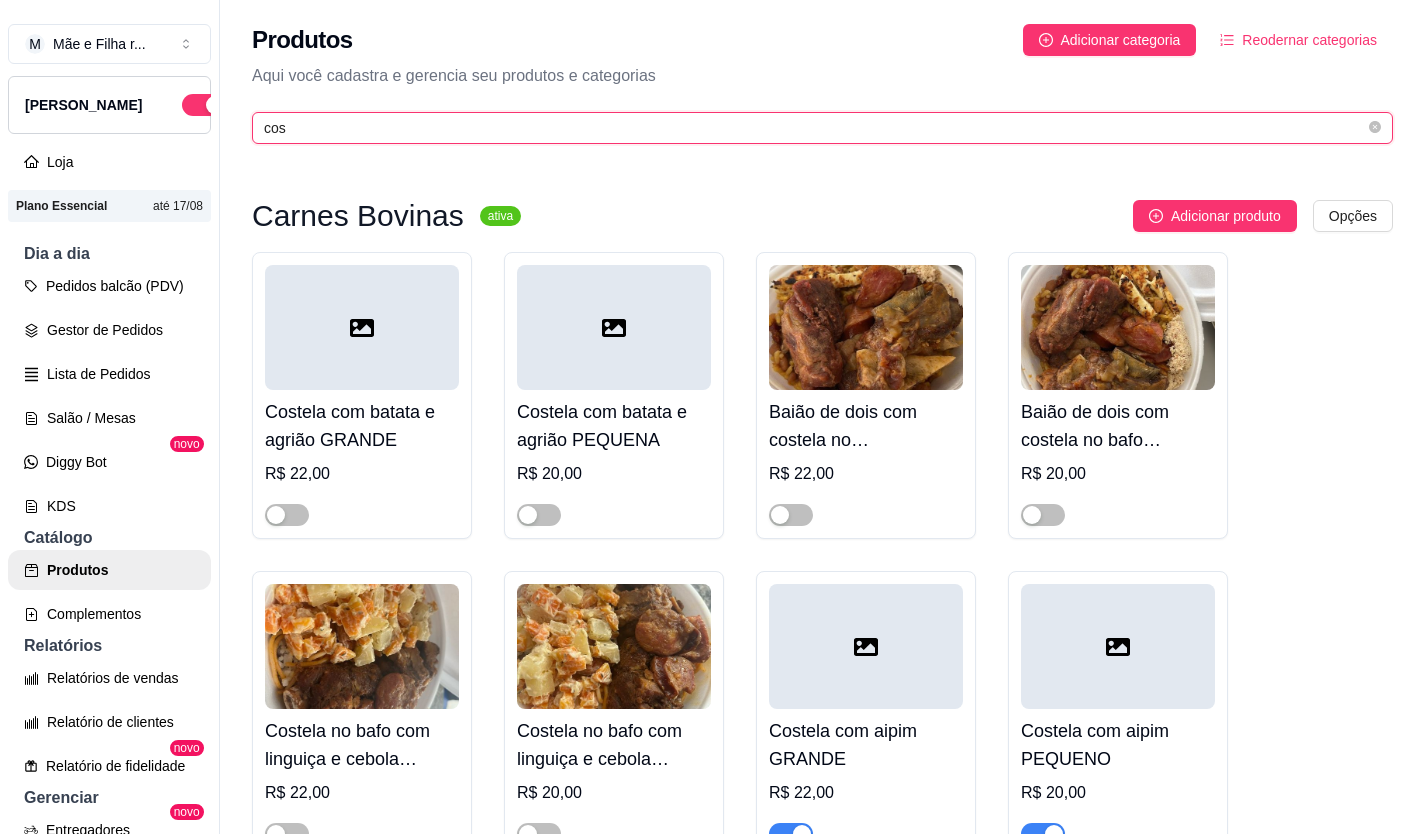 scroll, scrollTop: 200, scrollLeft: 0, axis: vertical 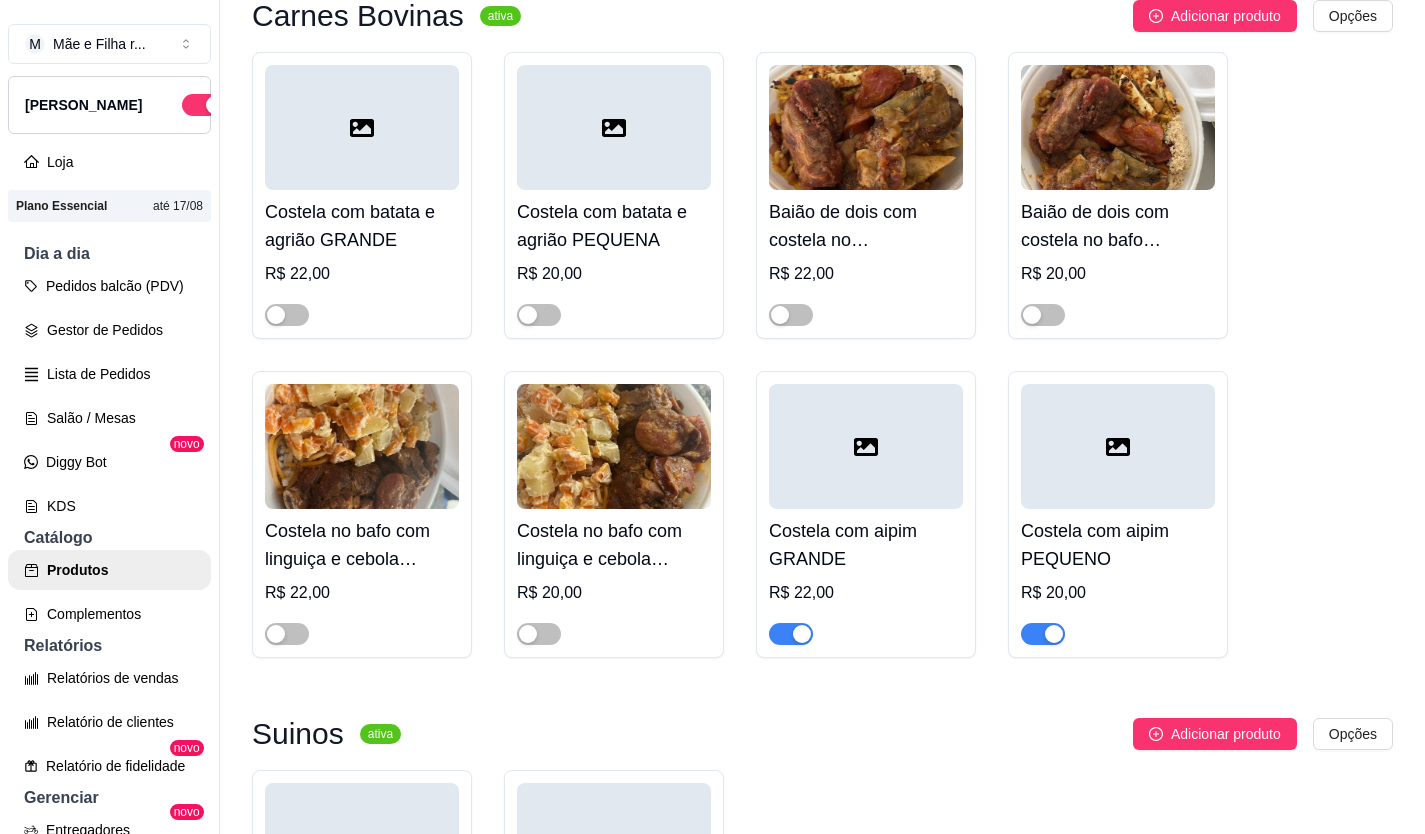 type on "cos" 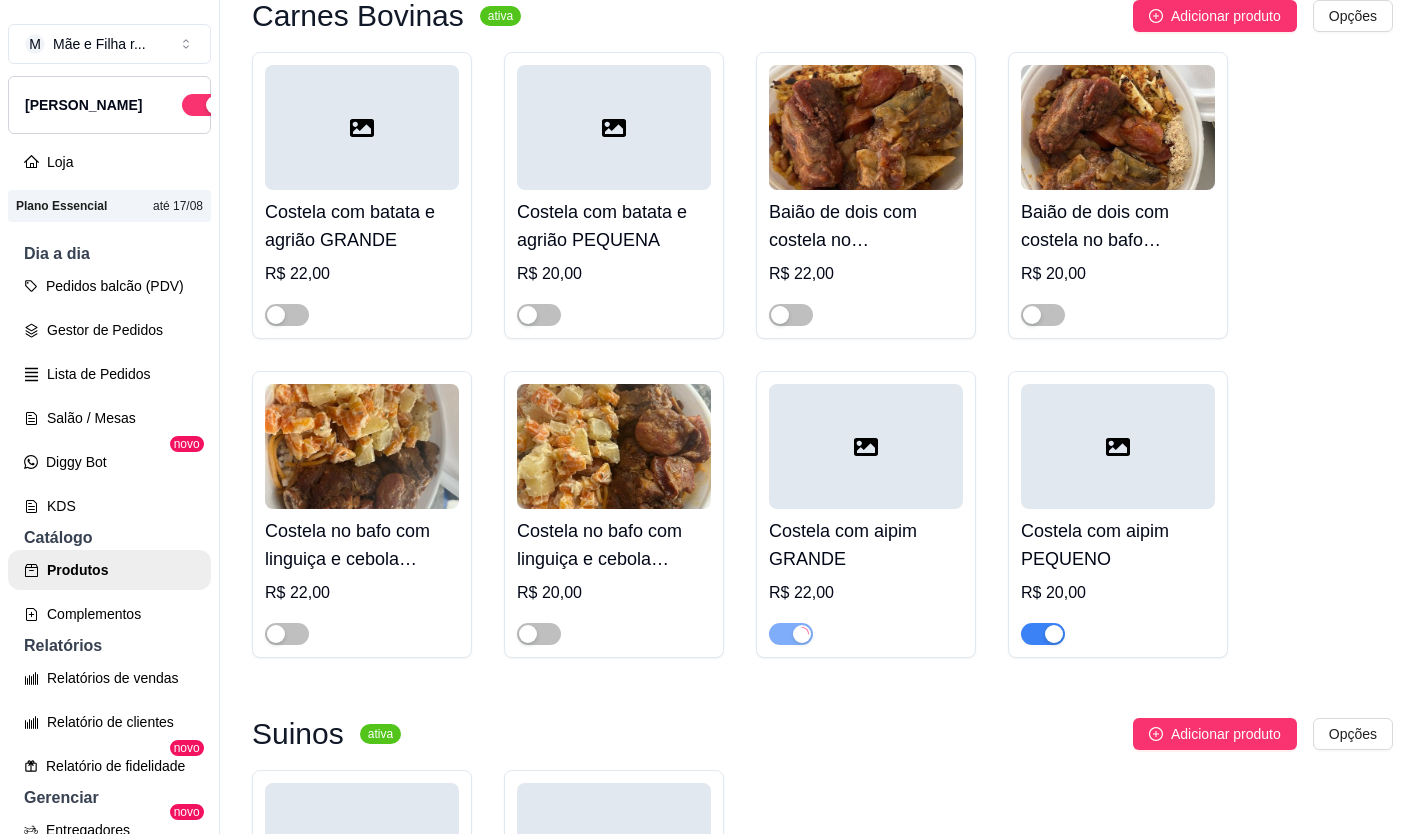 click at bounding box center [1043, 634] 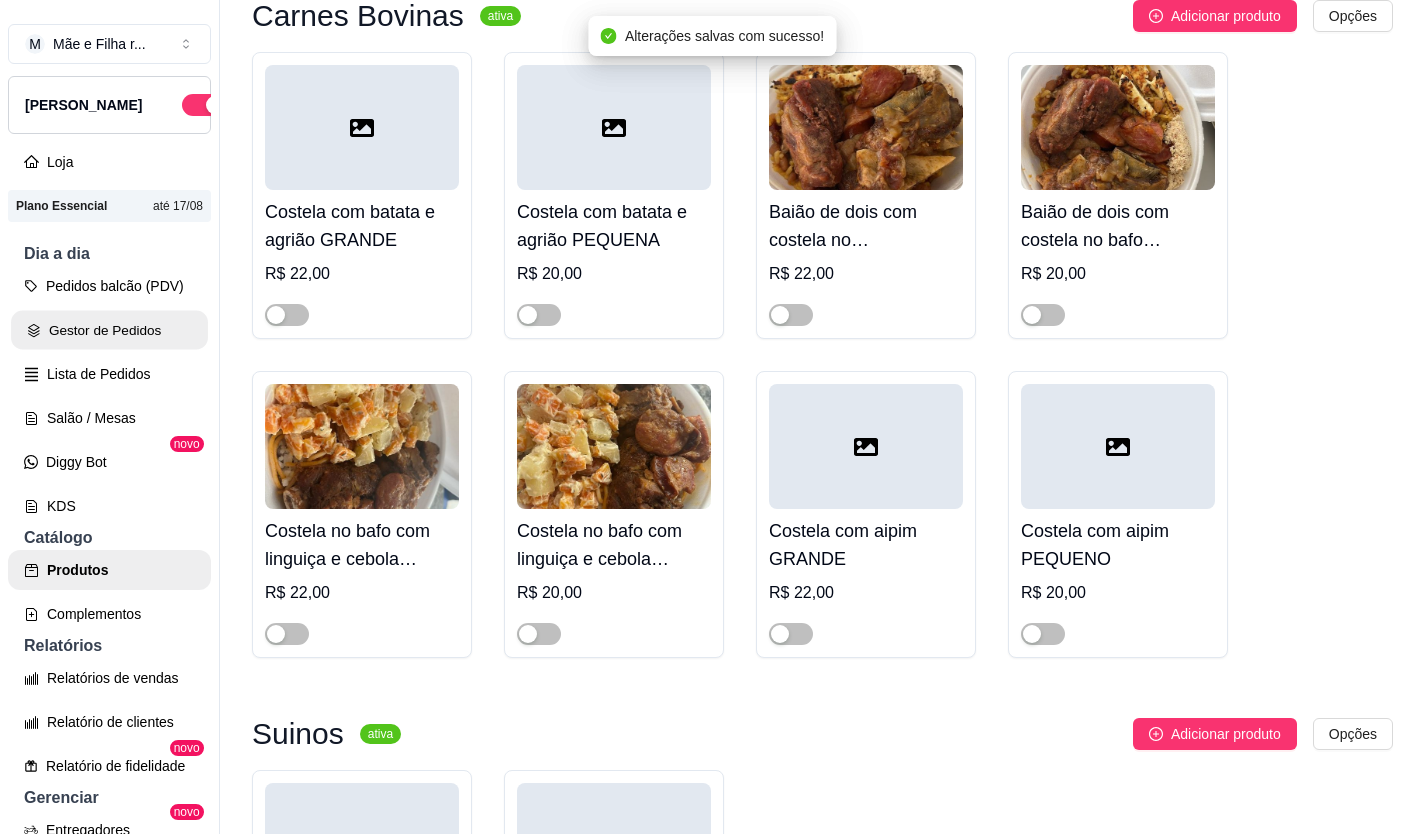 click on "Gestor de Pedidos" at bounding box center [109, 330] 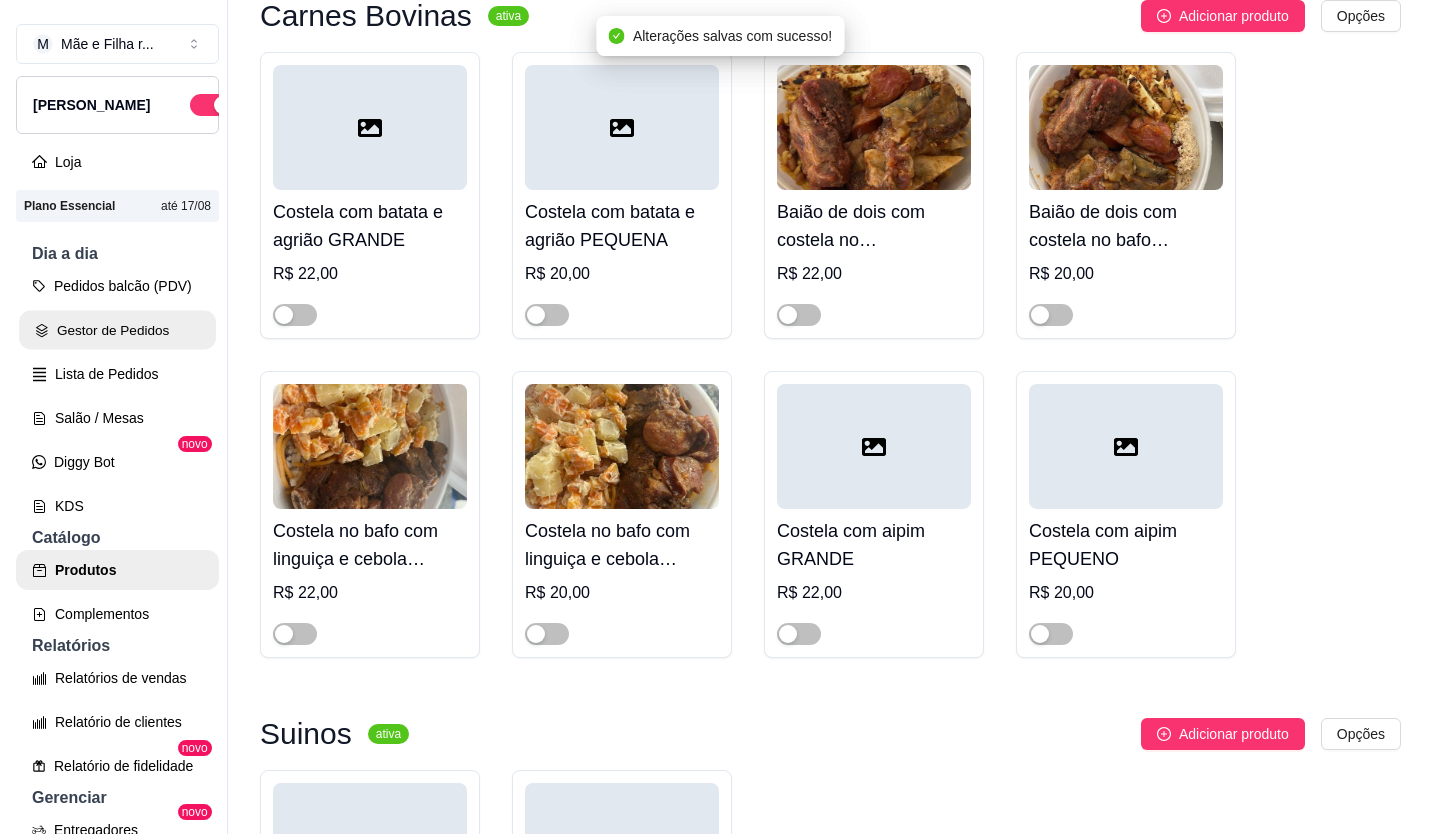 scroll, scrollTop: 0, scrollLeft: 0, axis: both 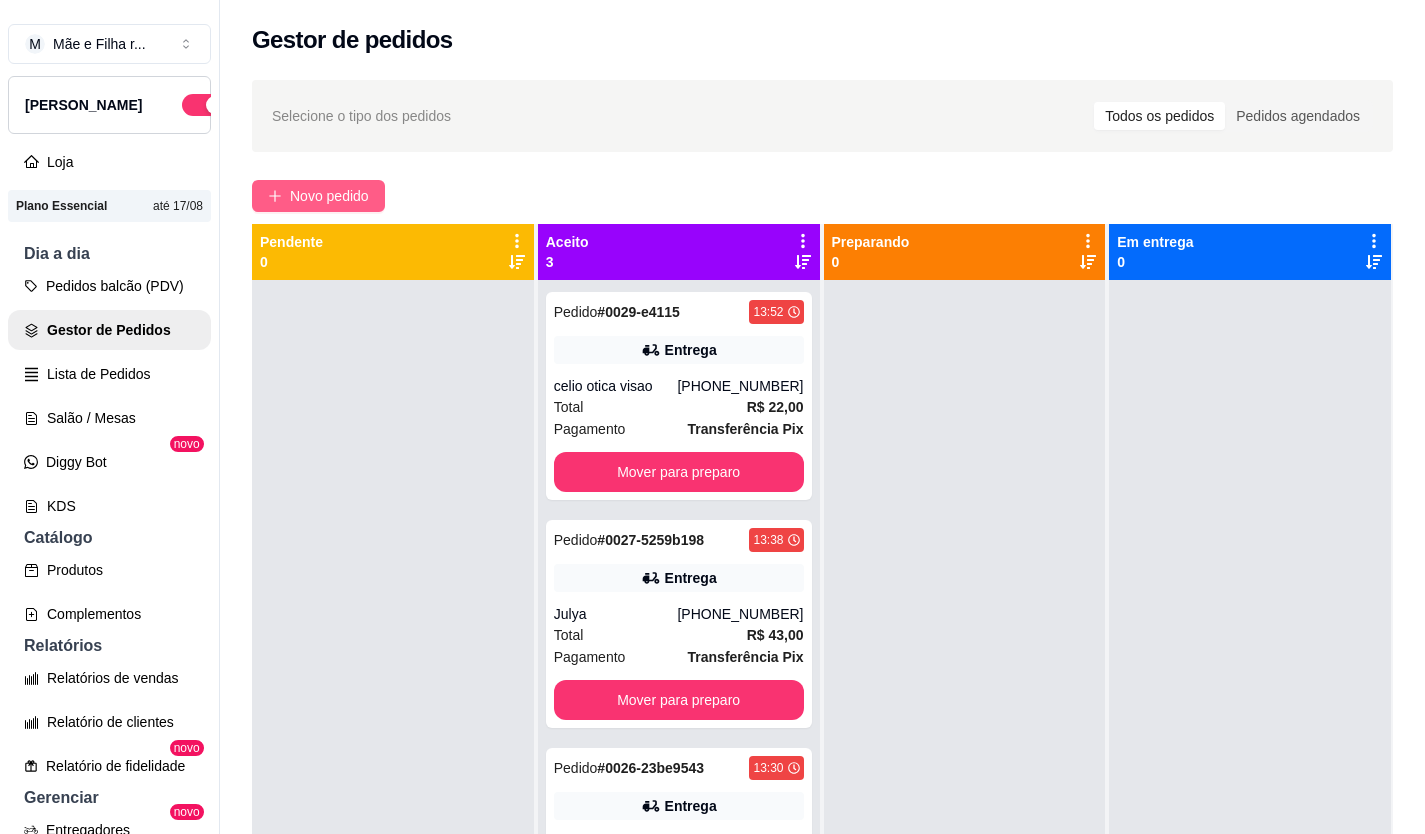 click on "Novo pedido" at bounding box center [329, 196] 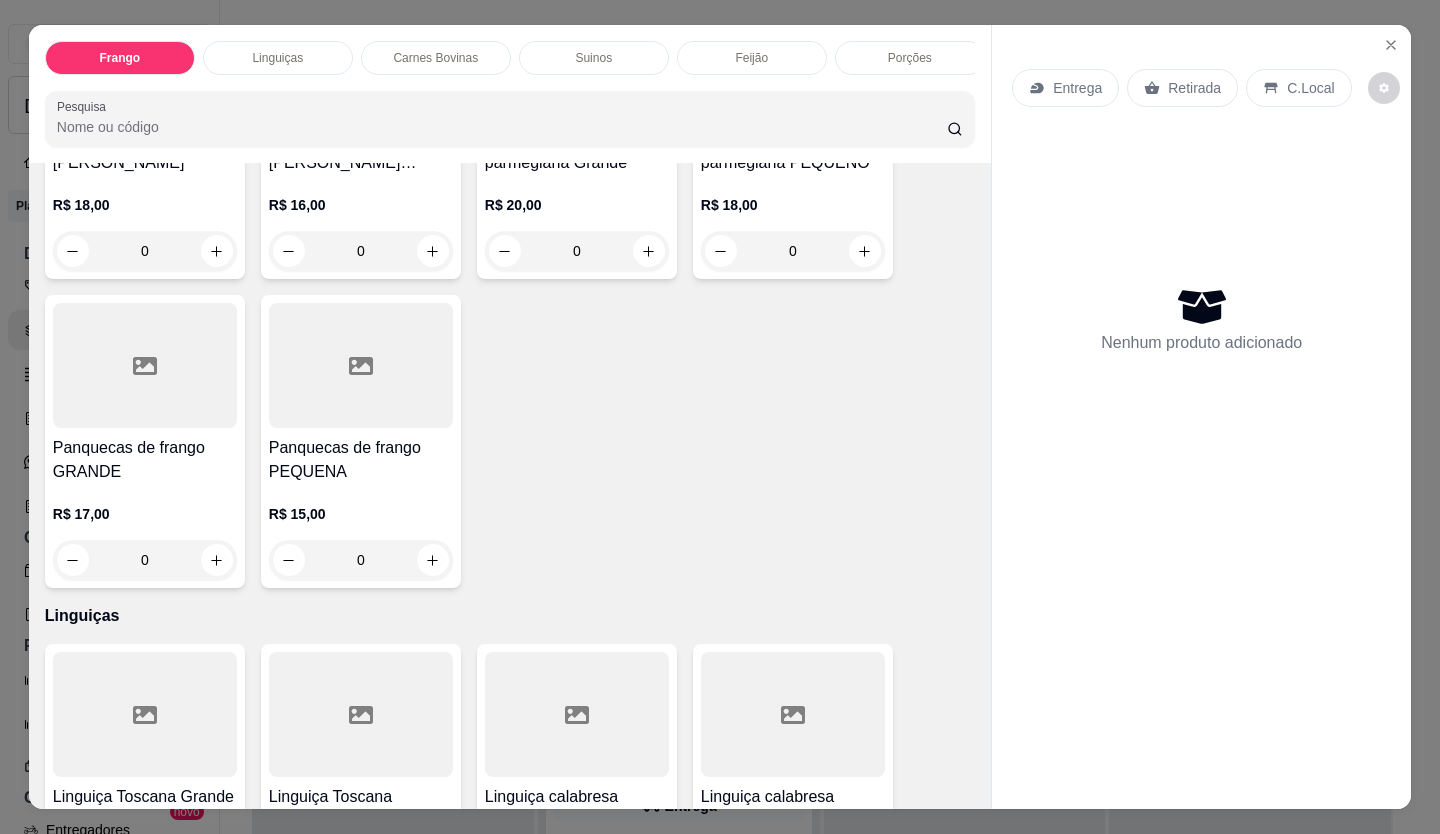 scroll, scrollTop: 300, scrollLeft: 0, axis: vertical 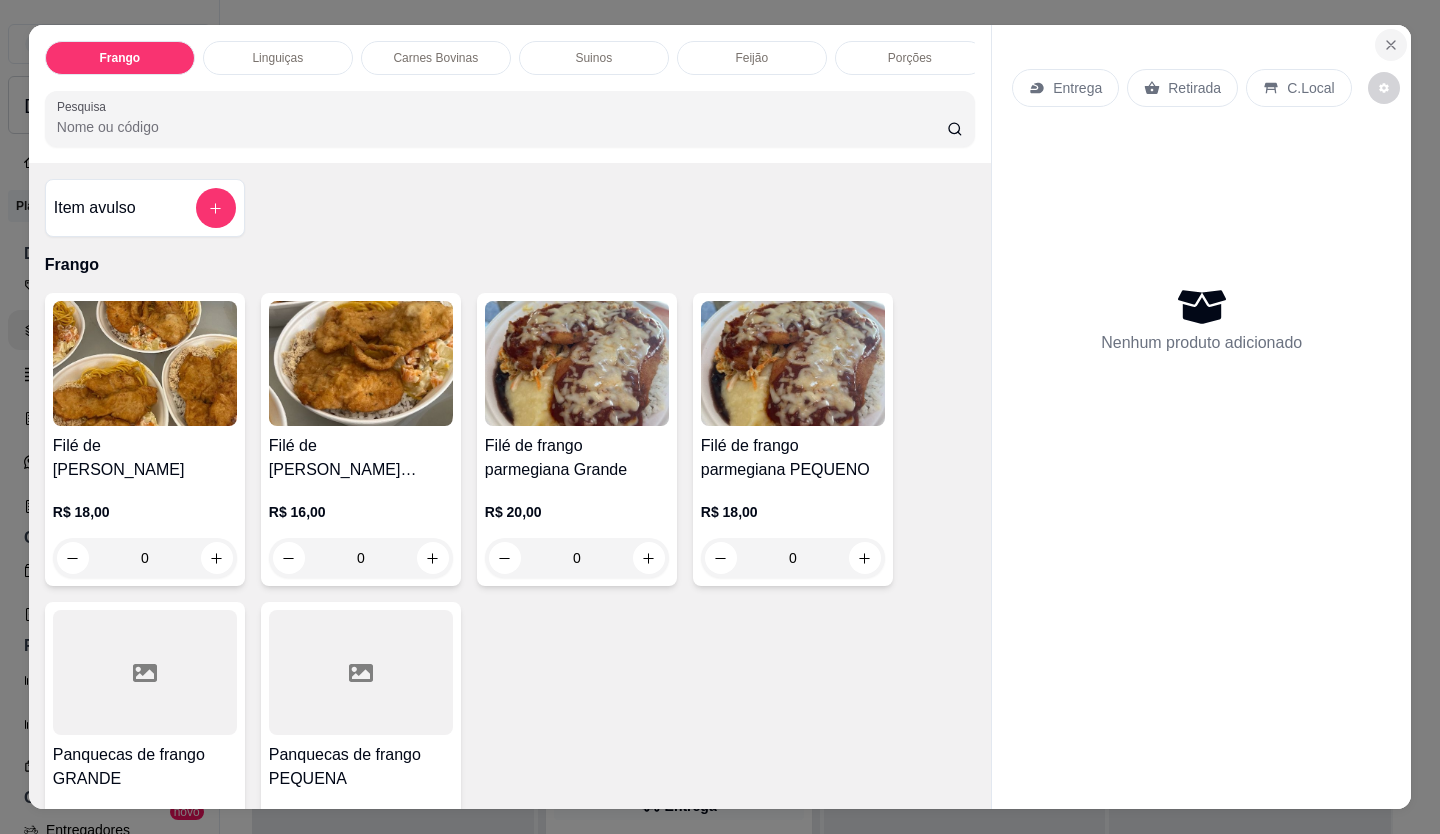 click 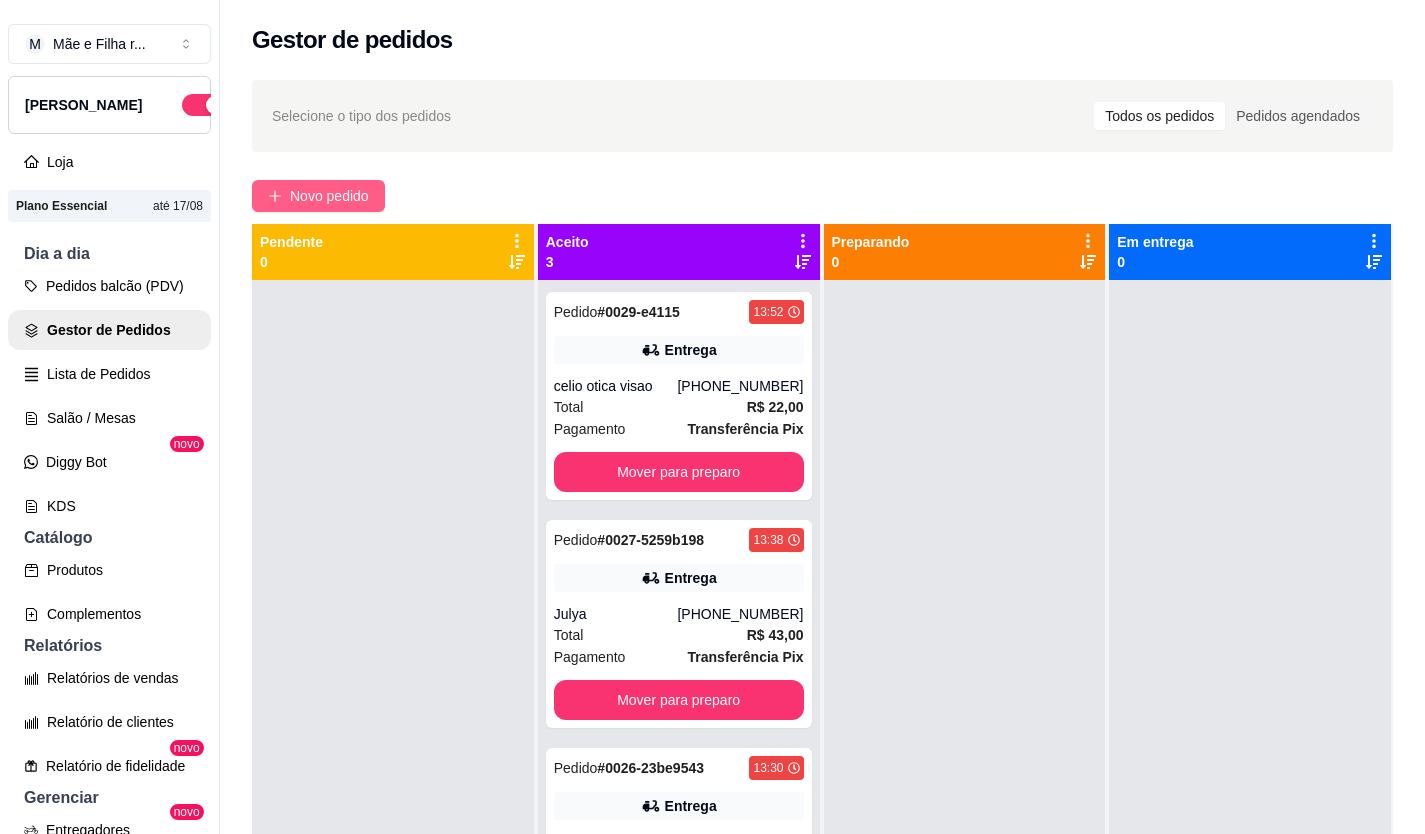 click on "Novo pedido" at bounding box center (329, 196) 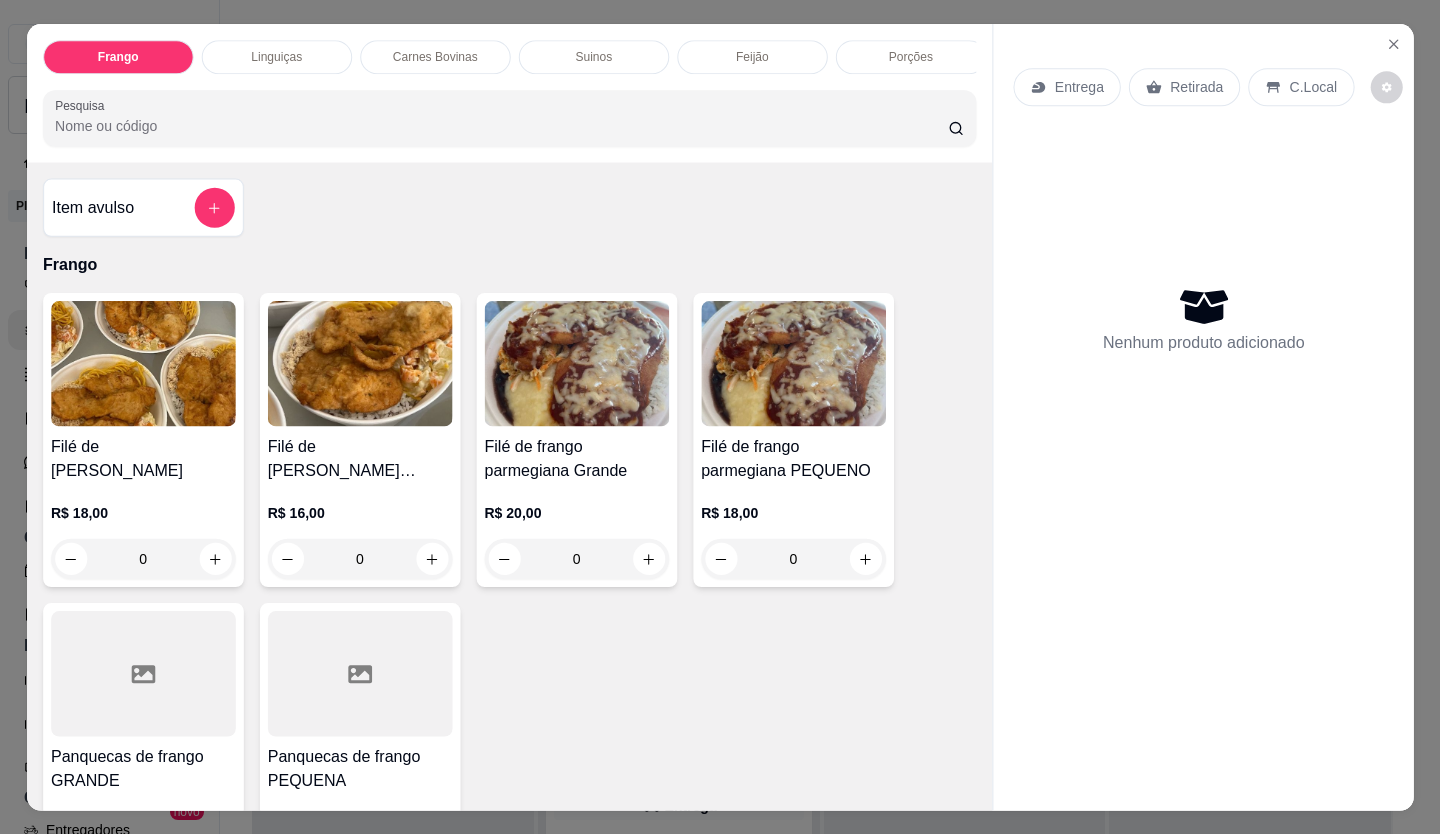 scroll, scrollTop: 400, scrollLeft: 0, axis: vertical 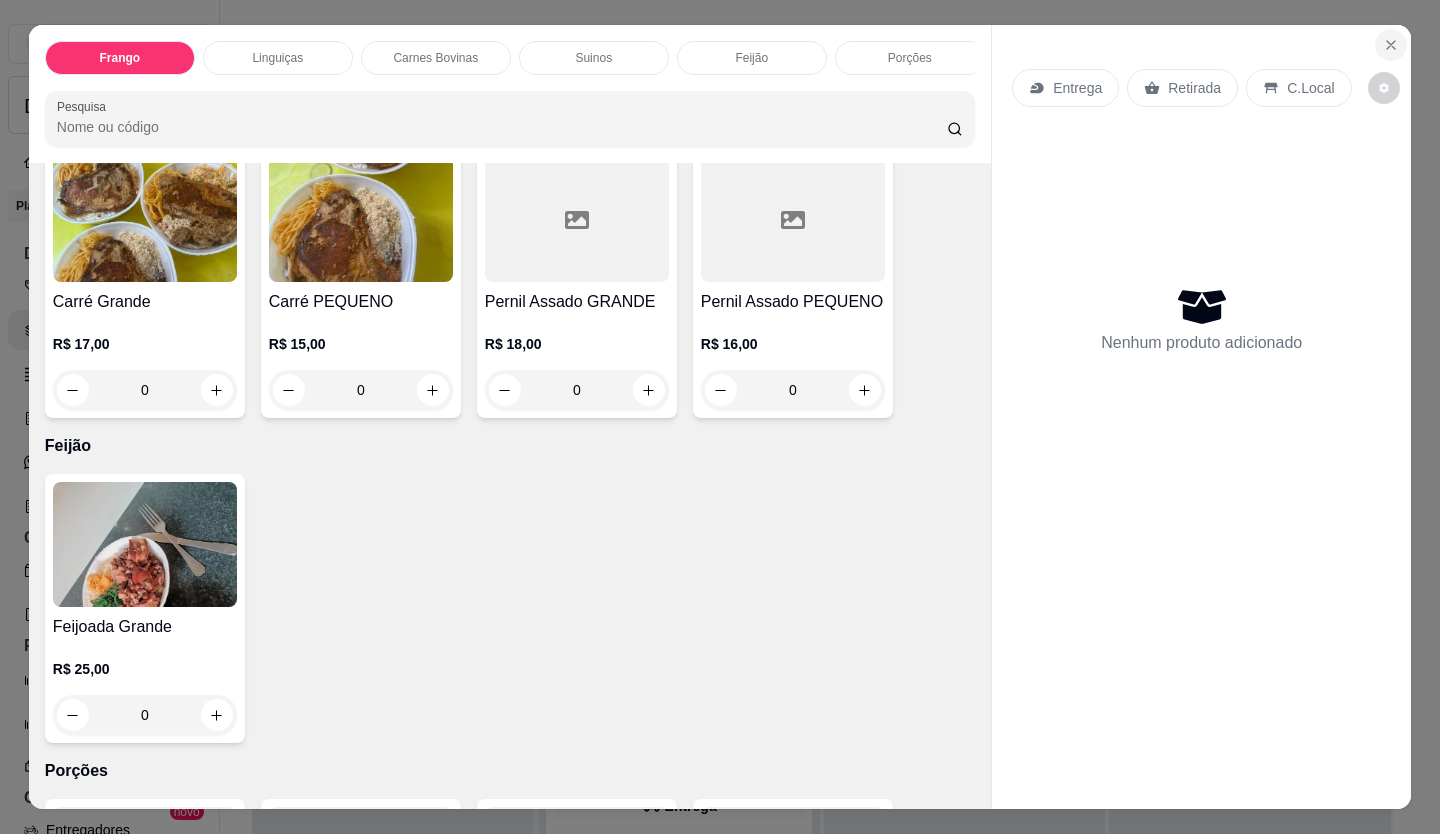 click 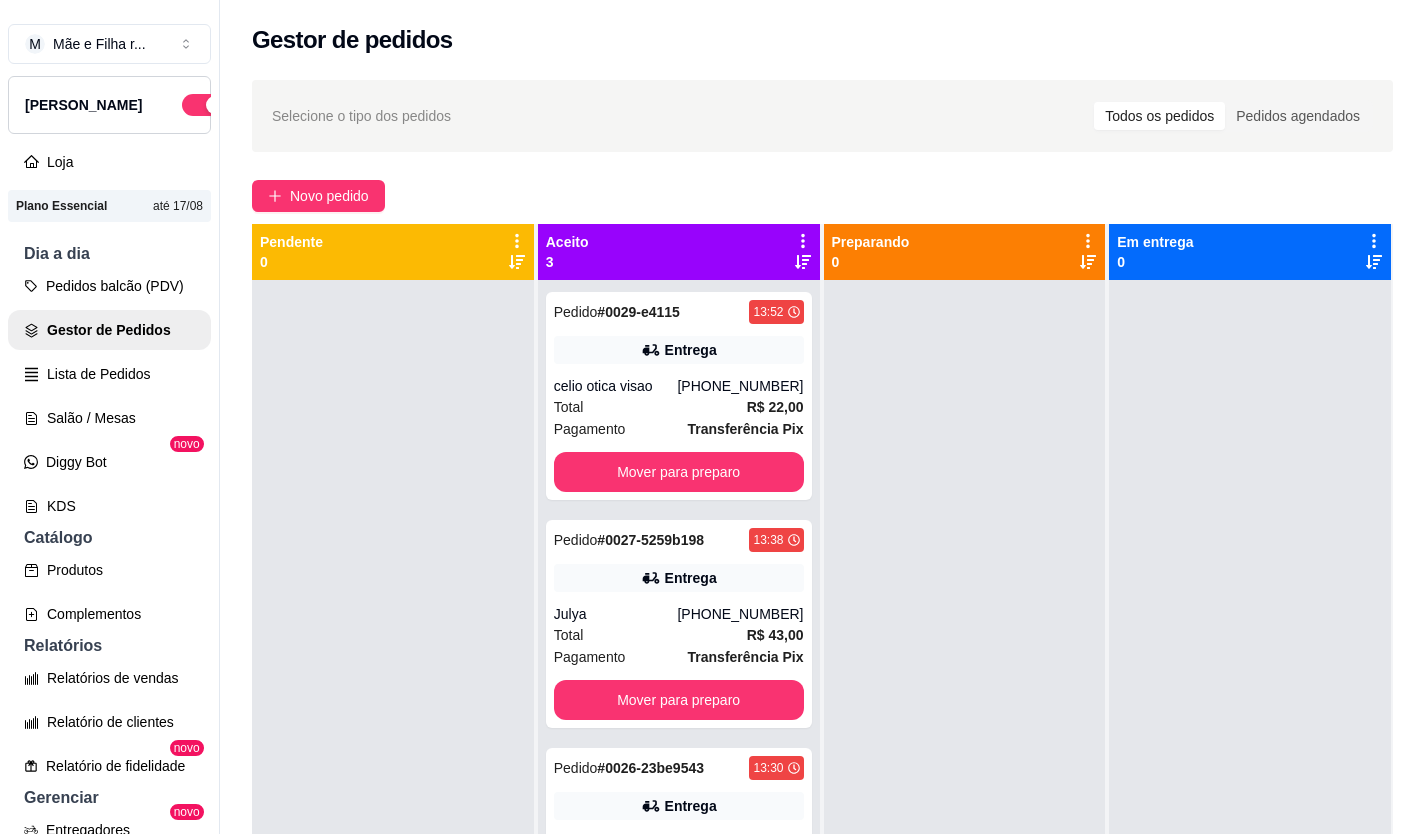 scroll, scrollTop: 319, scrollLeft: 0, axis: vertical 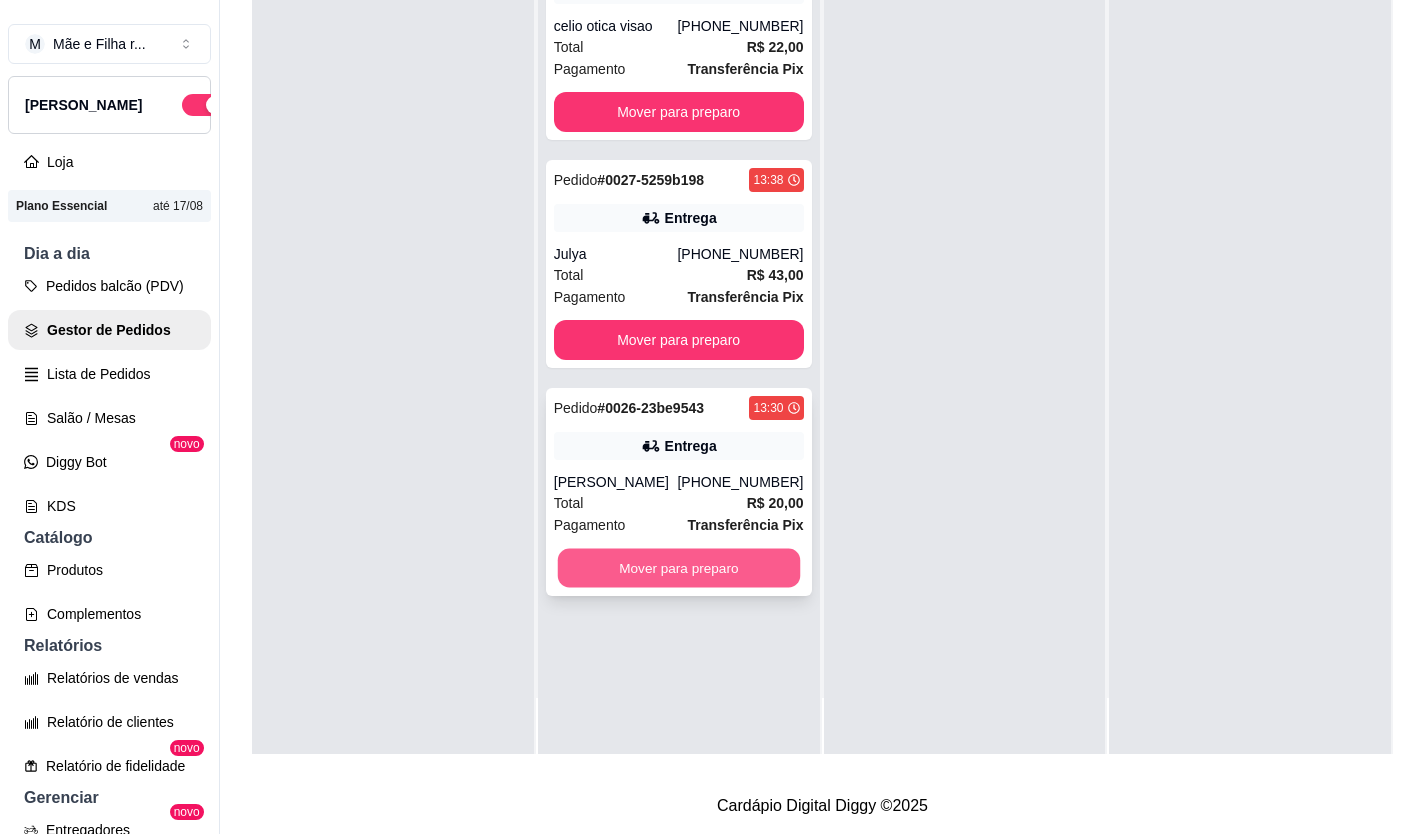 click on "Mover para preparo" at bounding box center [678, 568] 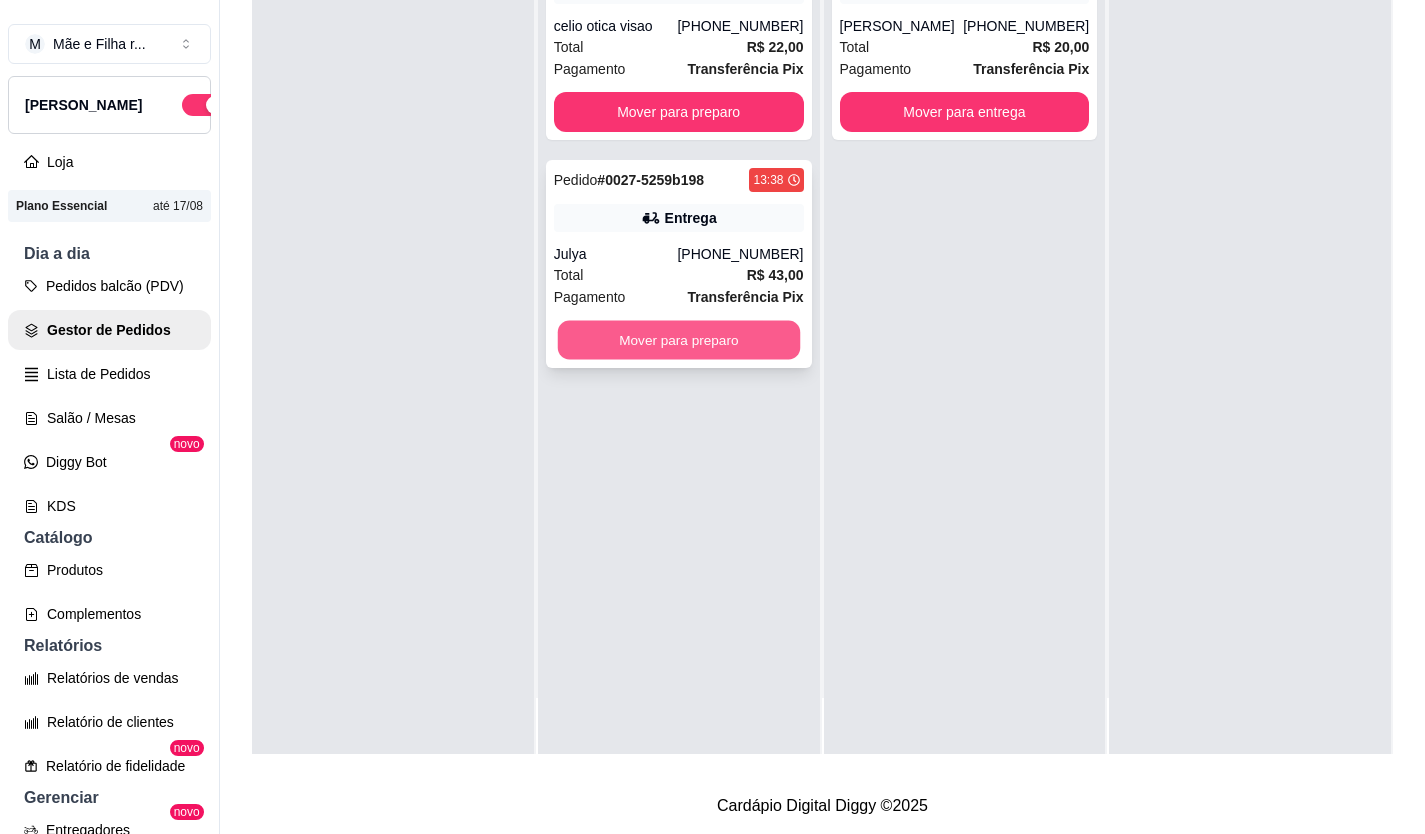 click on "Mover para preparo" at bounding box center [678, 340] 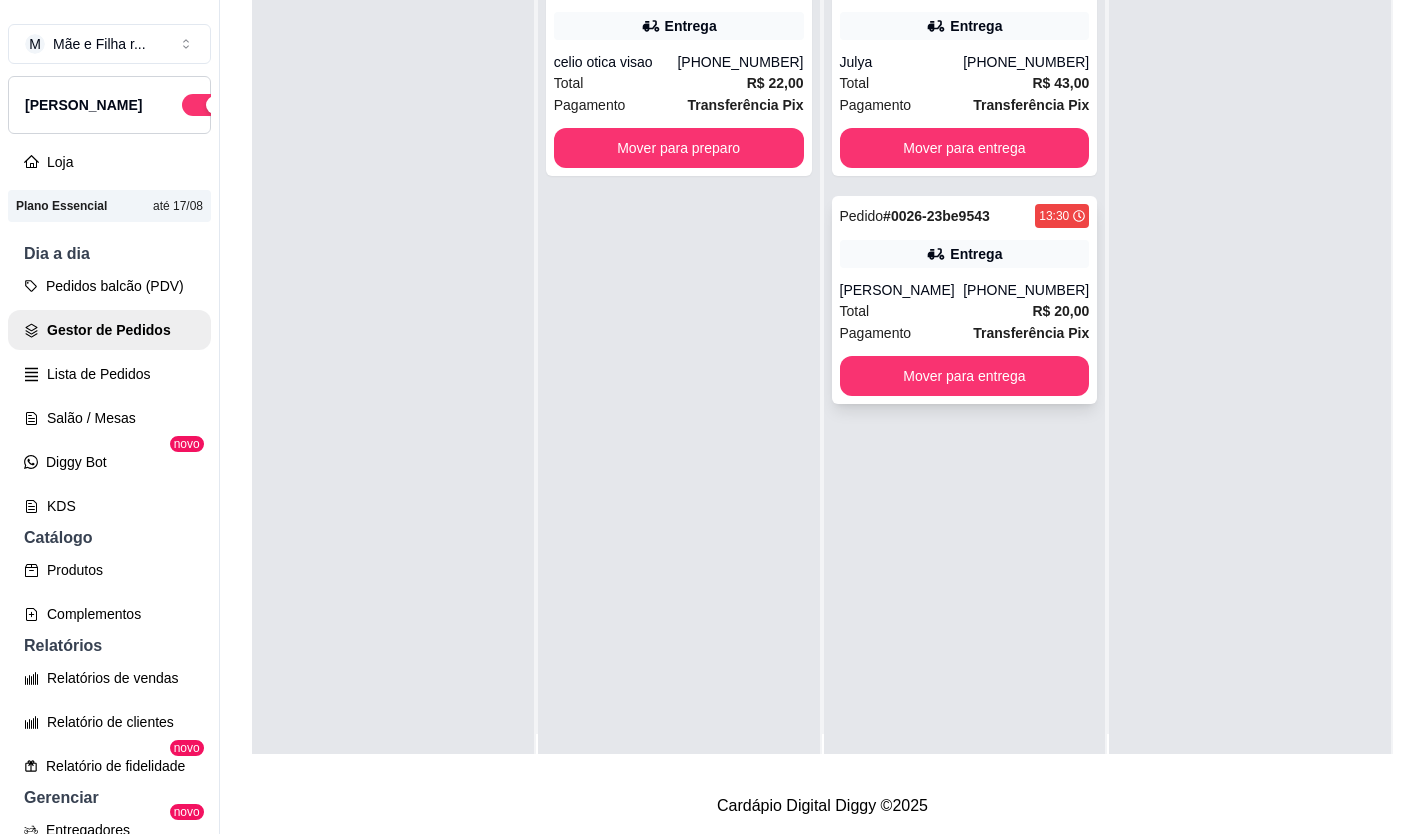 scroll, scrollTop: 0, scrollLeft: 0, axis: both 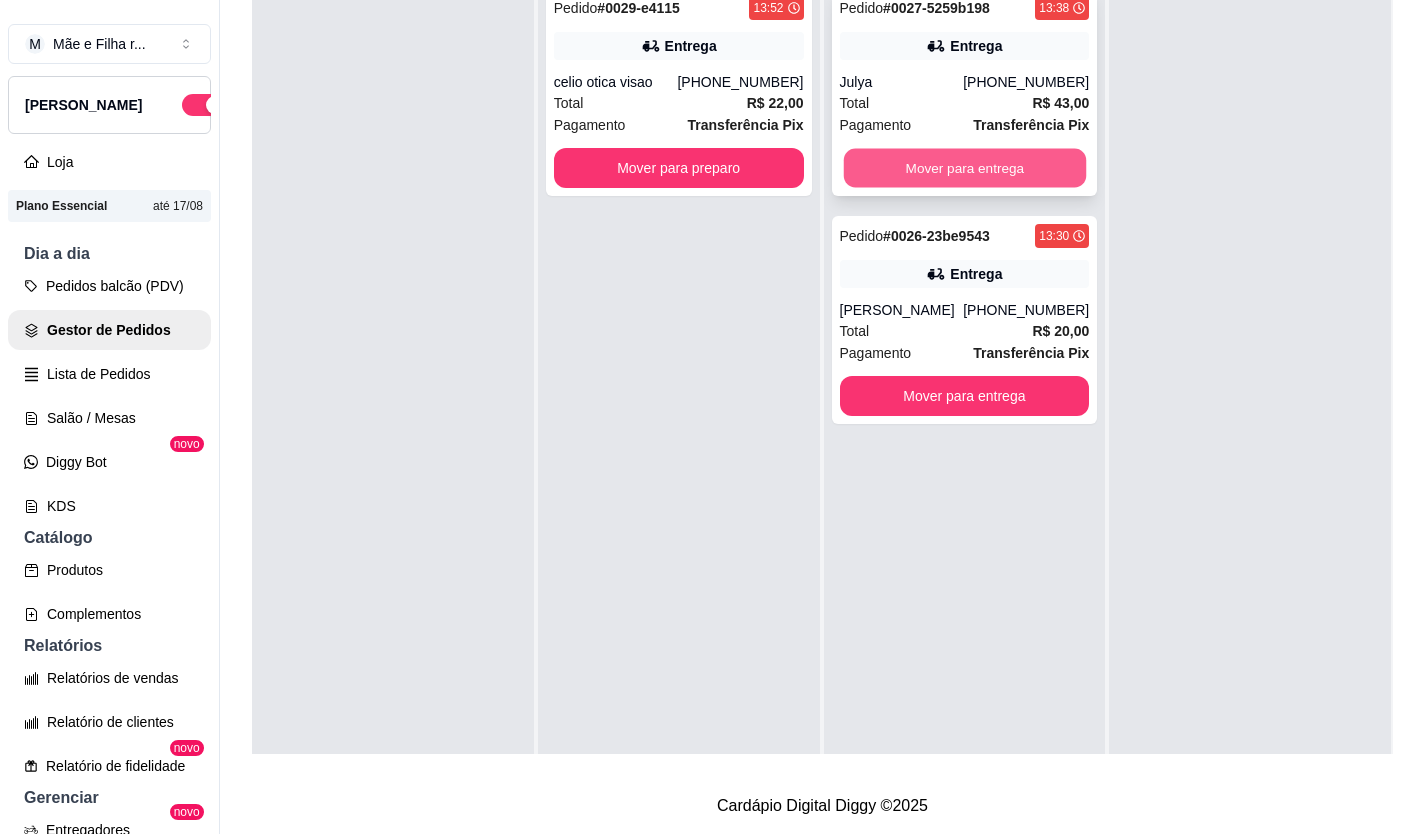 click on "Mover para entrega" at bounding box center (964, 168) 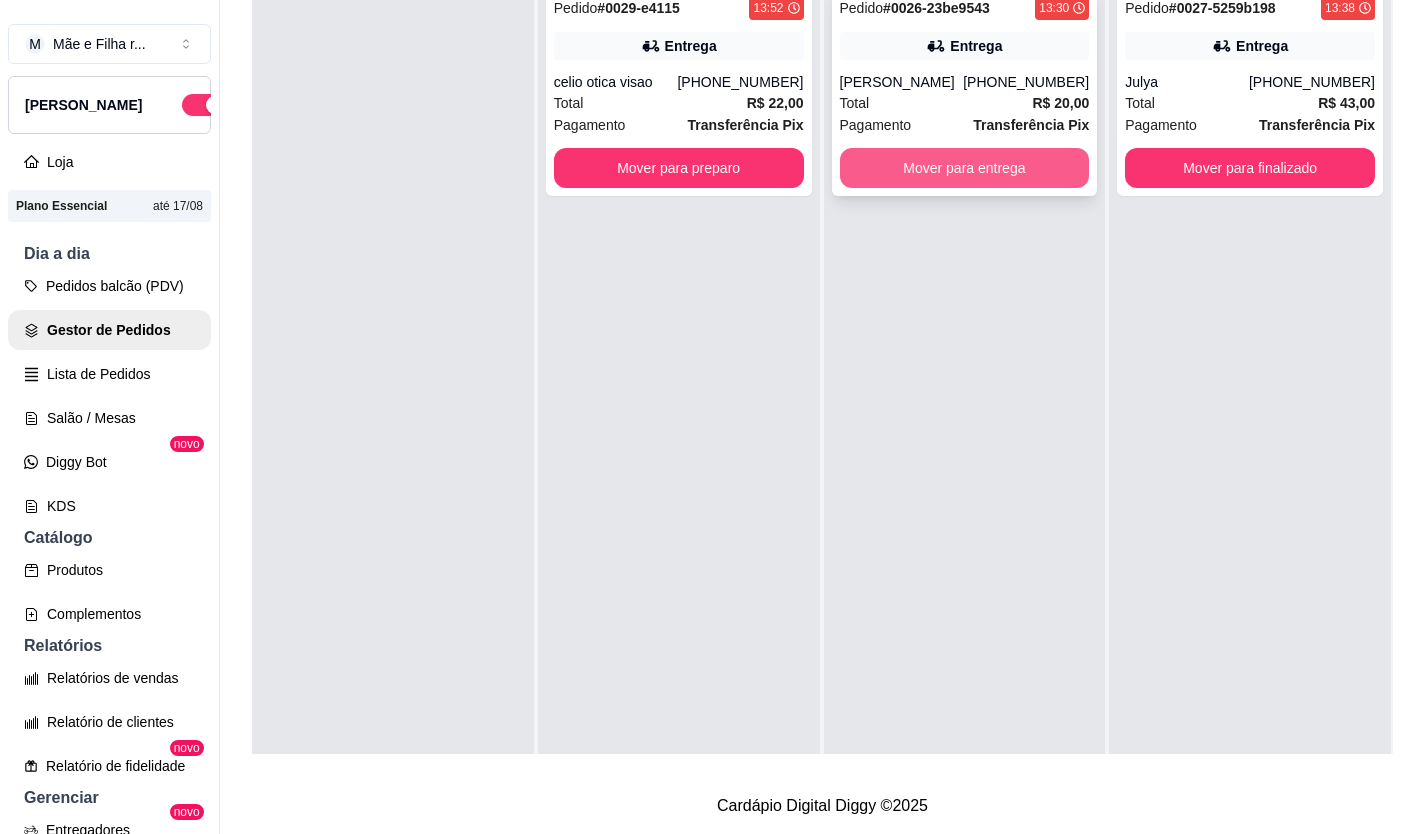 click on "Mover para entrega" at bounding box center (965, 168) 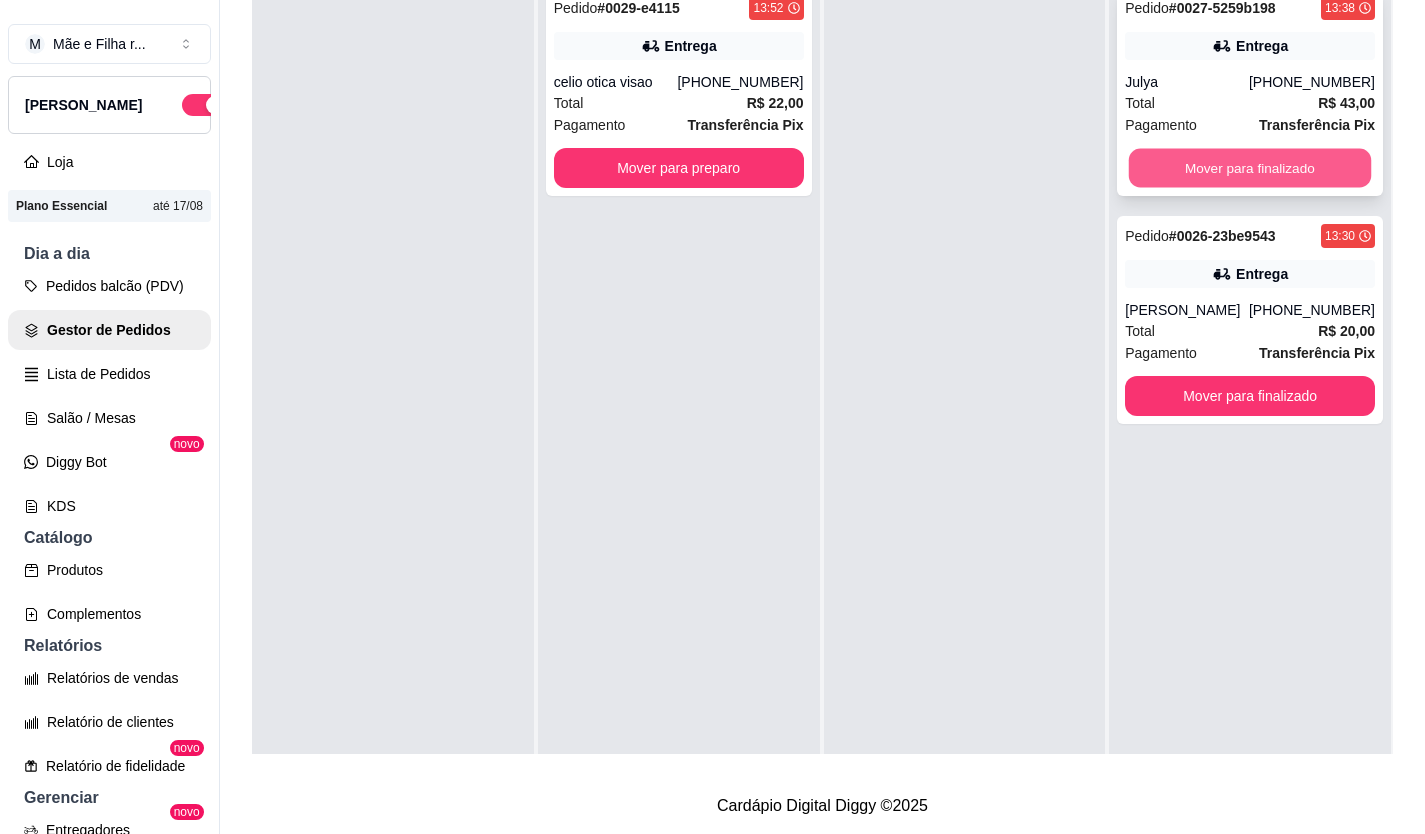 click on "Mover para finalizado" at bounding box center (1250, 168) 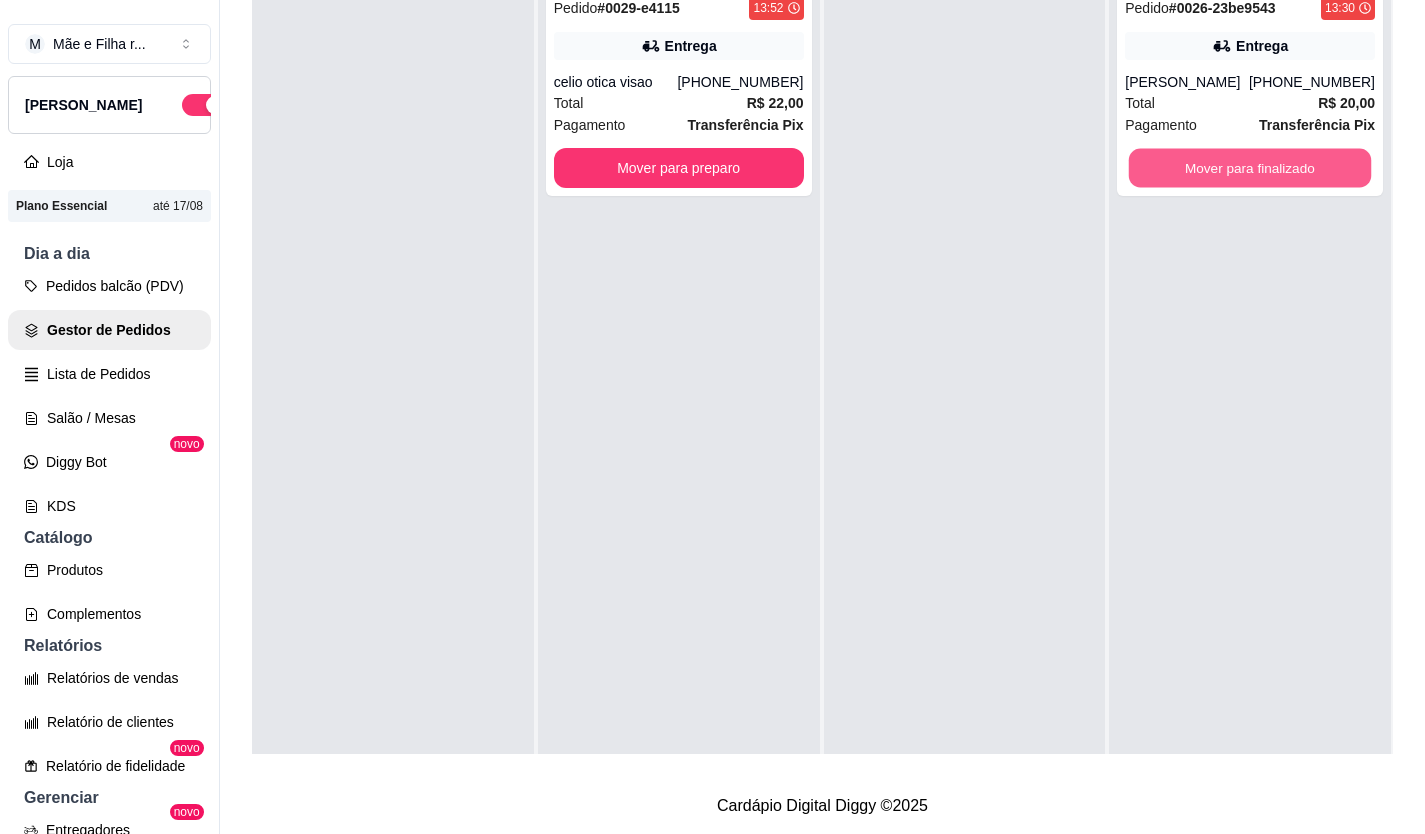 click on "Mover para finalizado" at bounding box center [1250, 168] 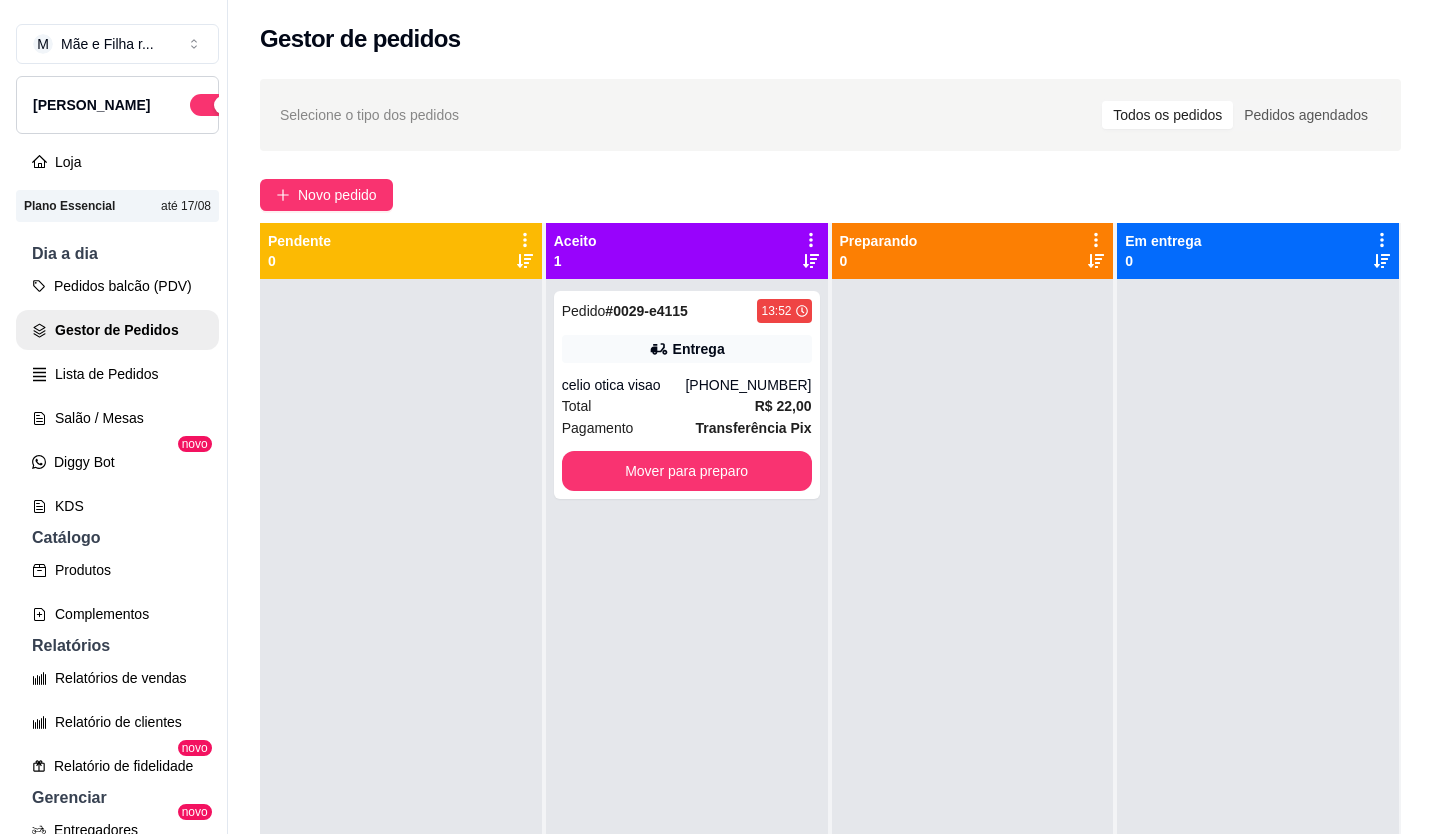 scroll, scrollTop: 0, scrollLeft: 0, axis: both 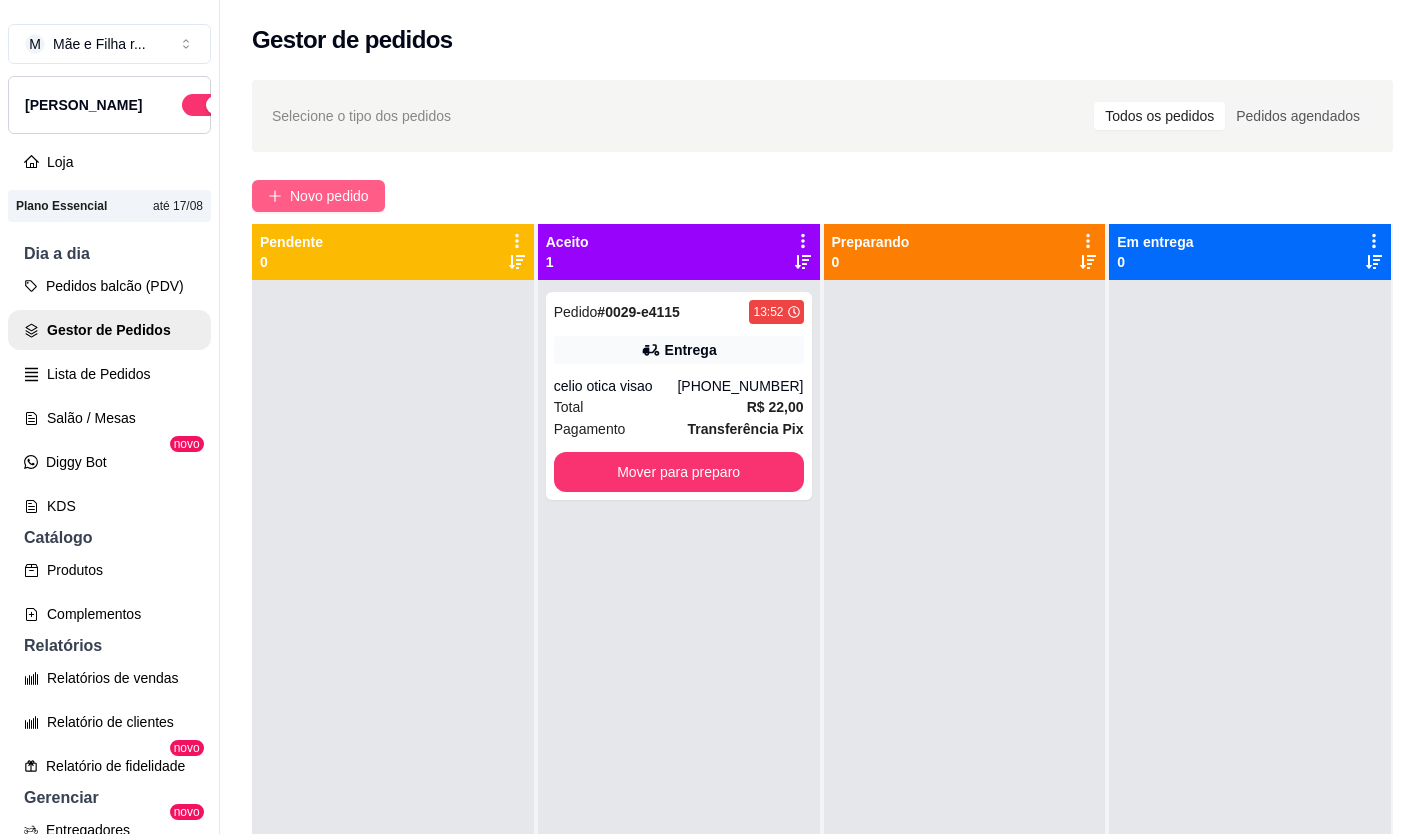 click on "Novo pedido" at bounding box center (329, 196) 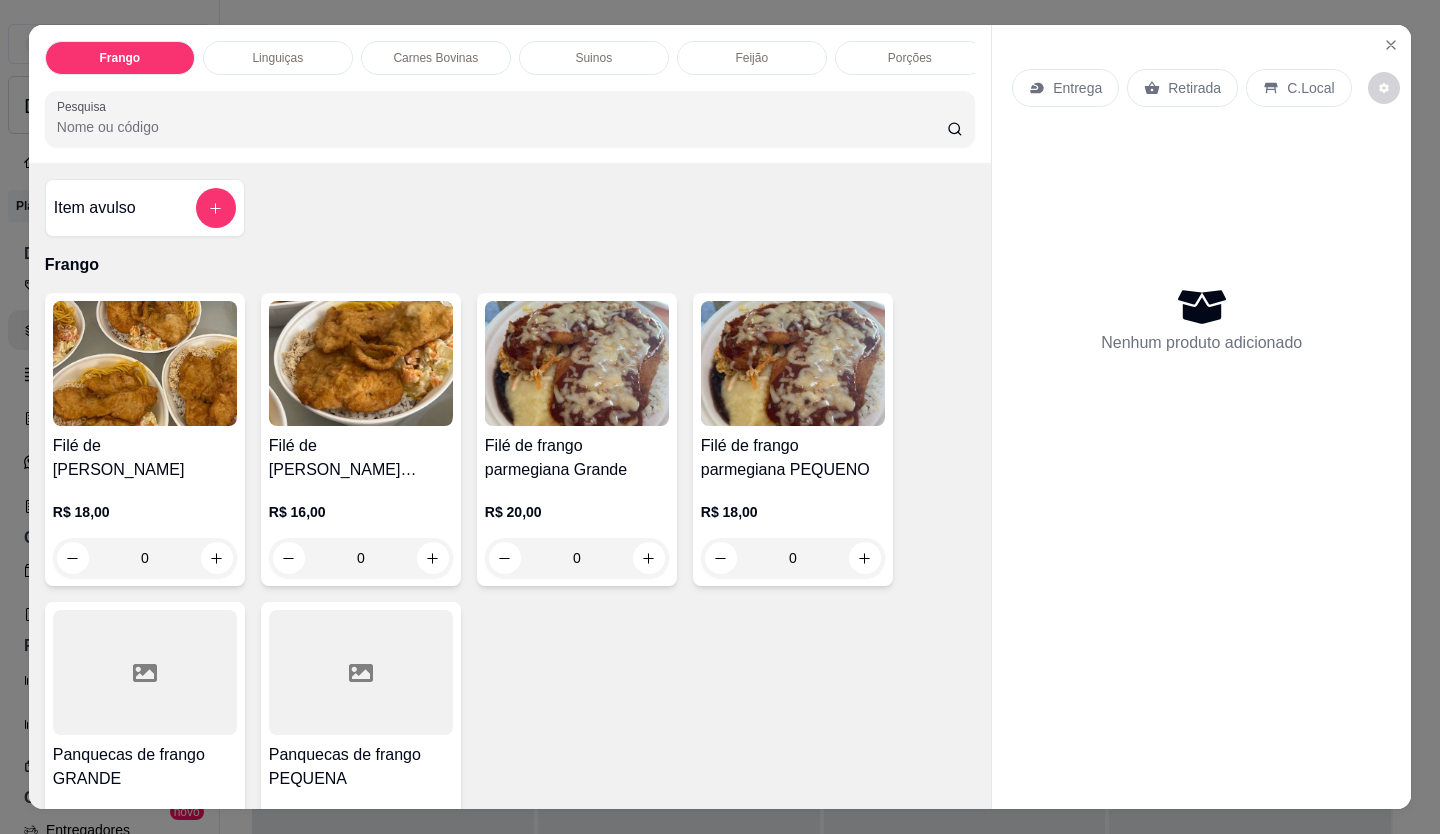 click on "0" at bounding box center (577, 558) 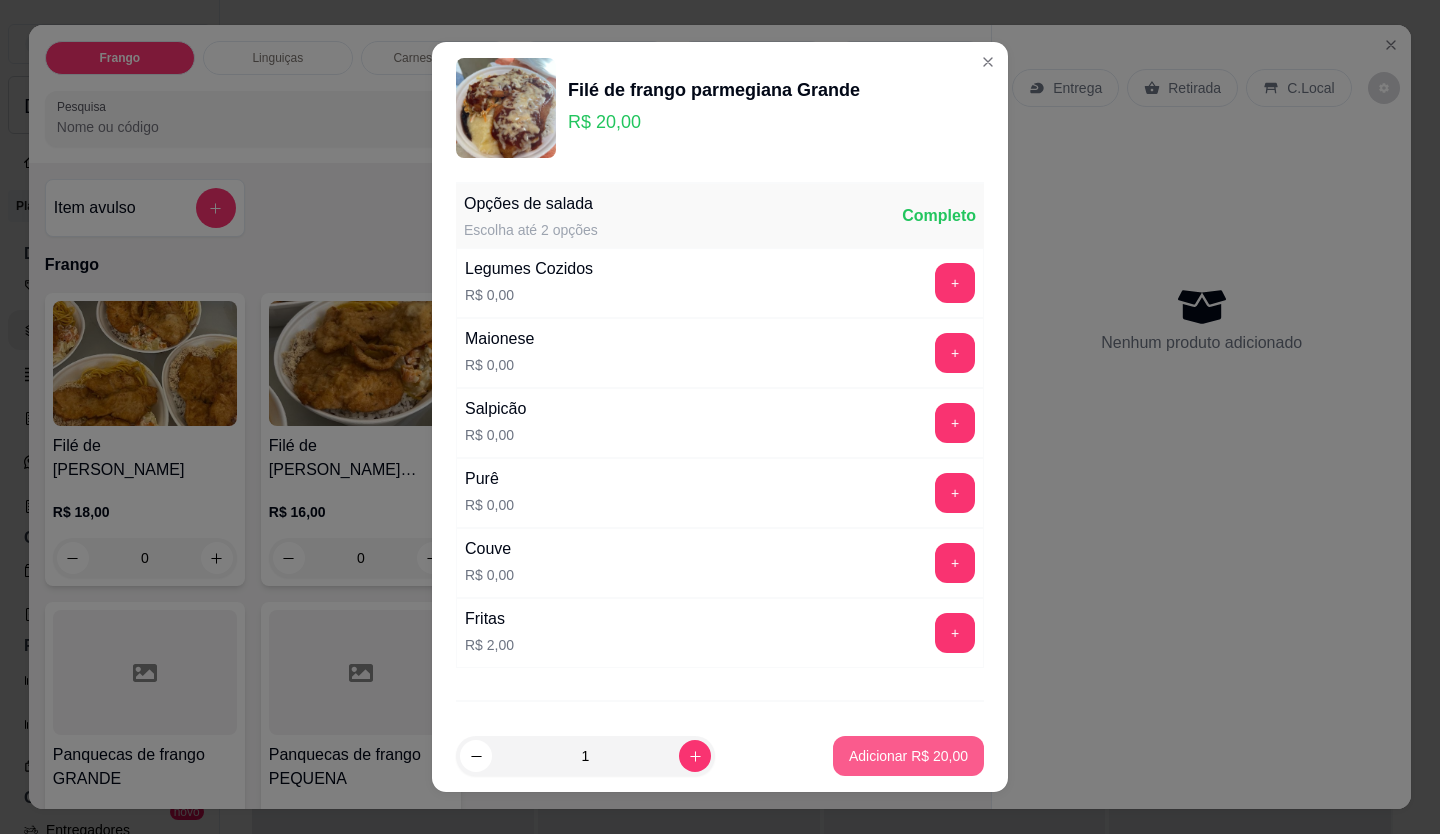 click on "Adicionar   R$ 20,00" at bounding box center (908, 756) 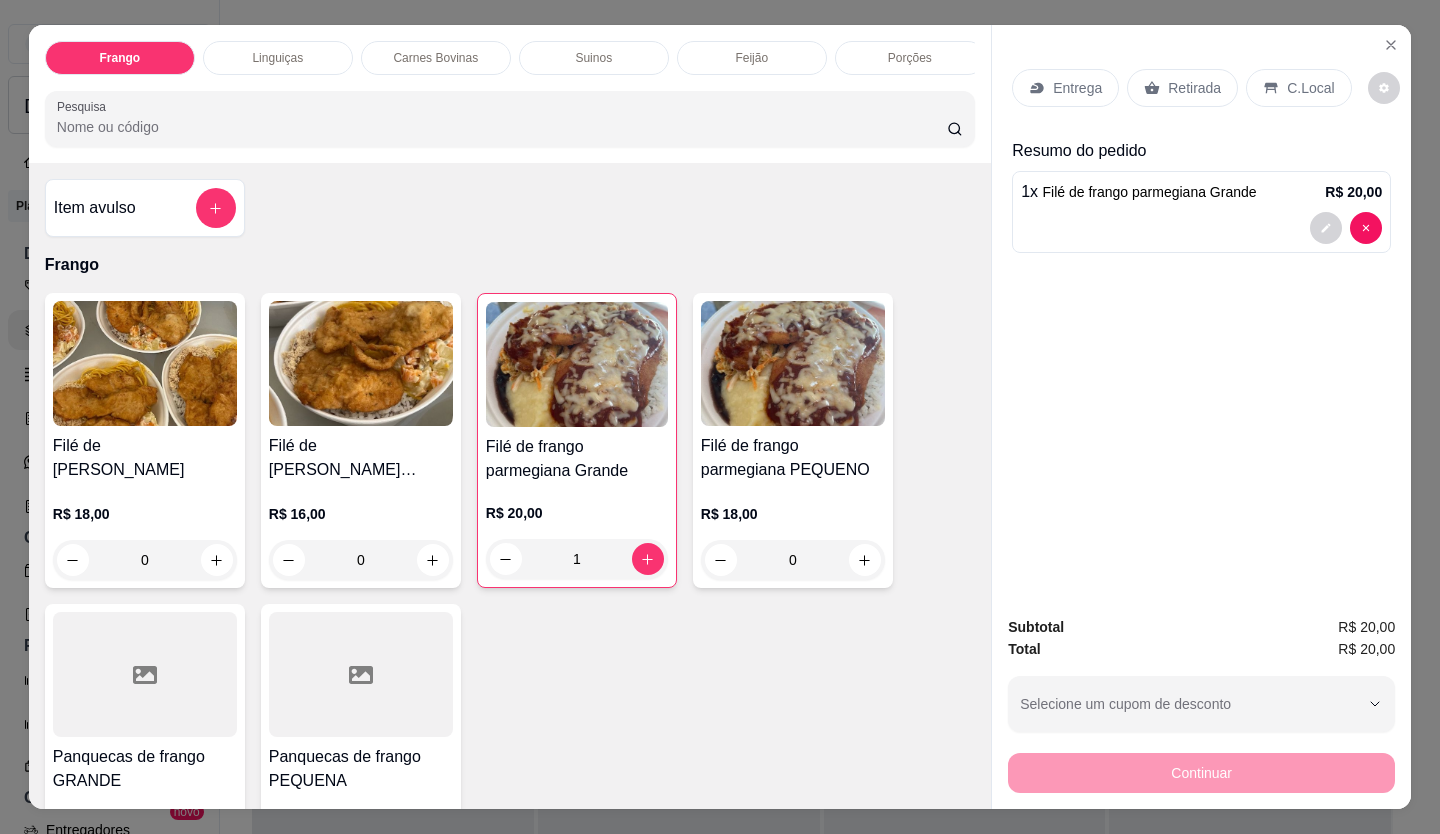 click on "Retirada" at bounding box center (1182, 88) 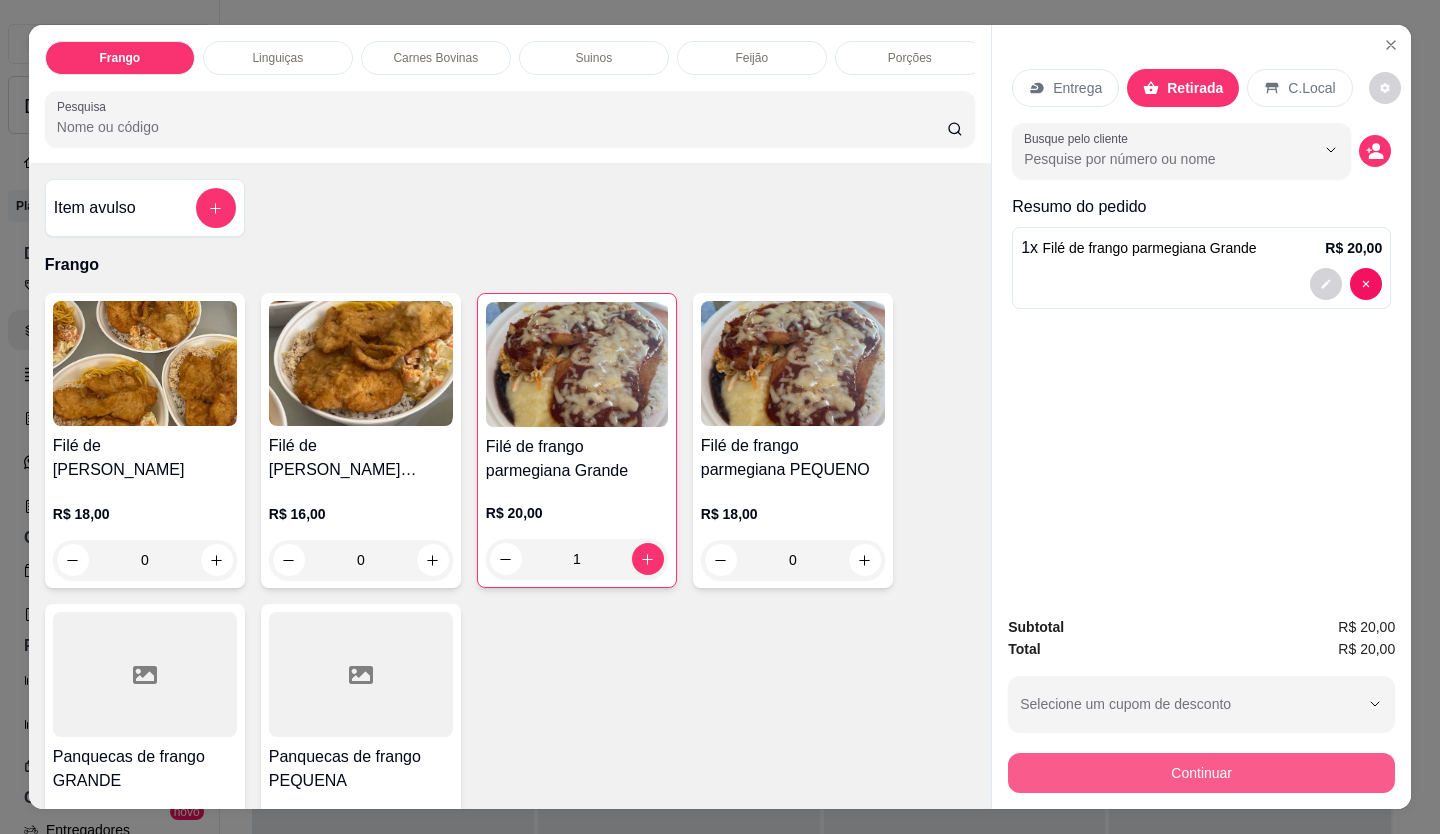 click on "Continuar" at bounding box center (1201, 773) 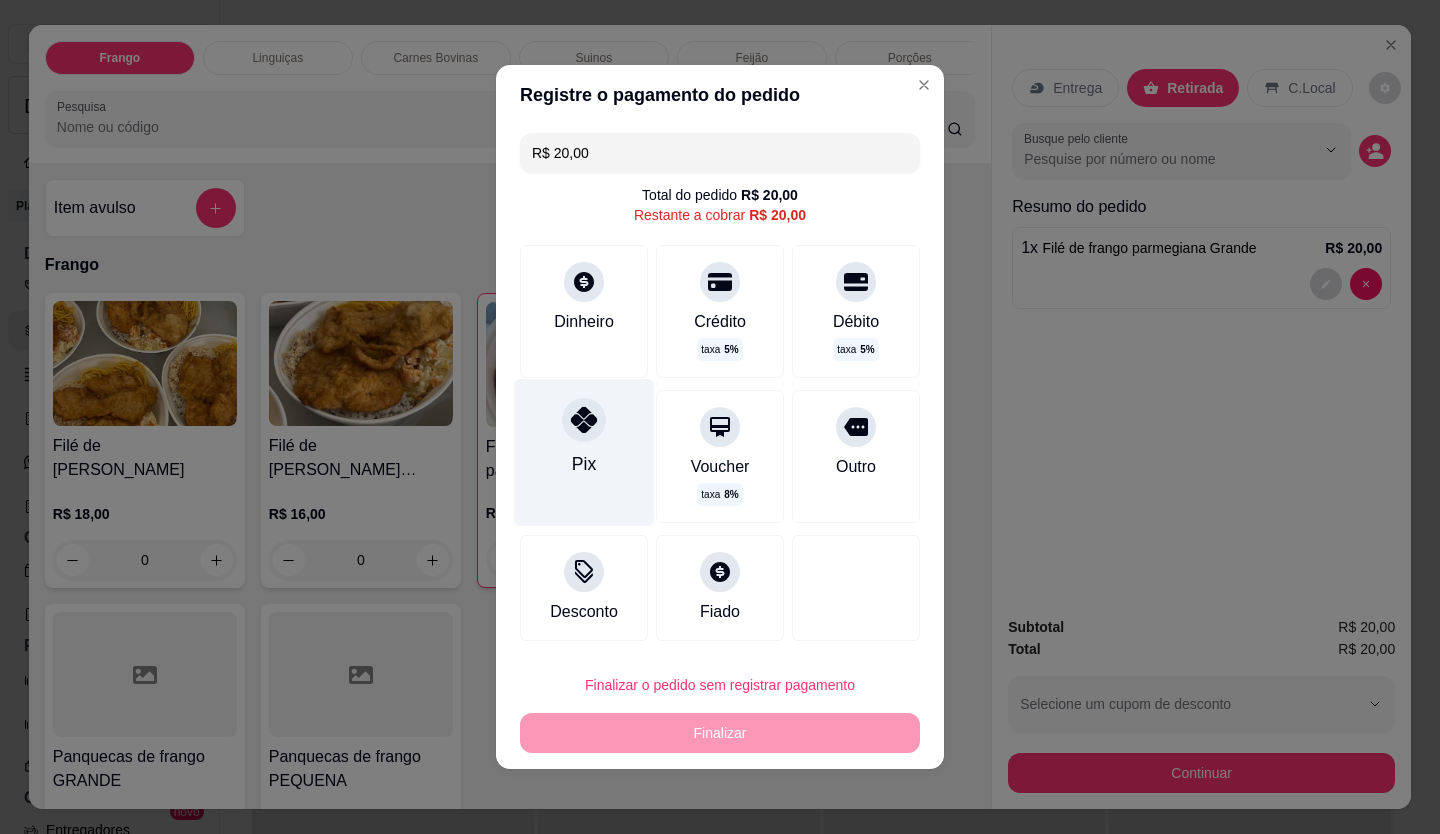 click on "Pix" at bounding box center [584, 452] 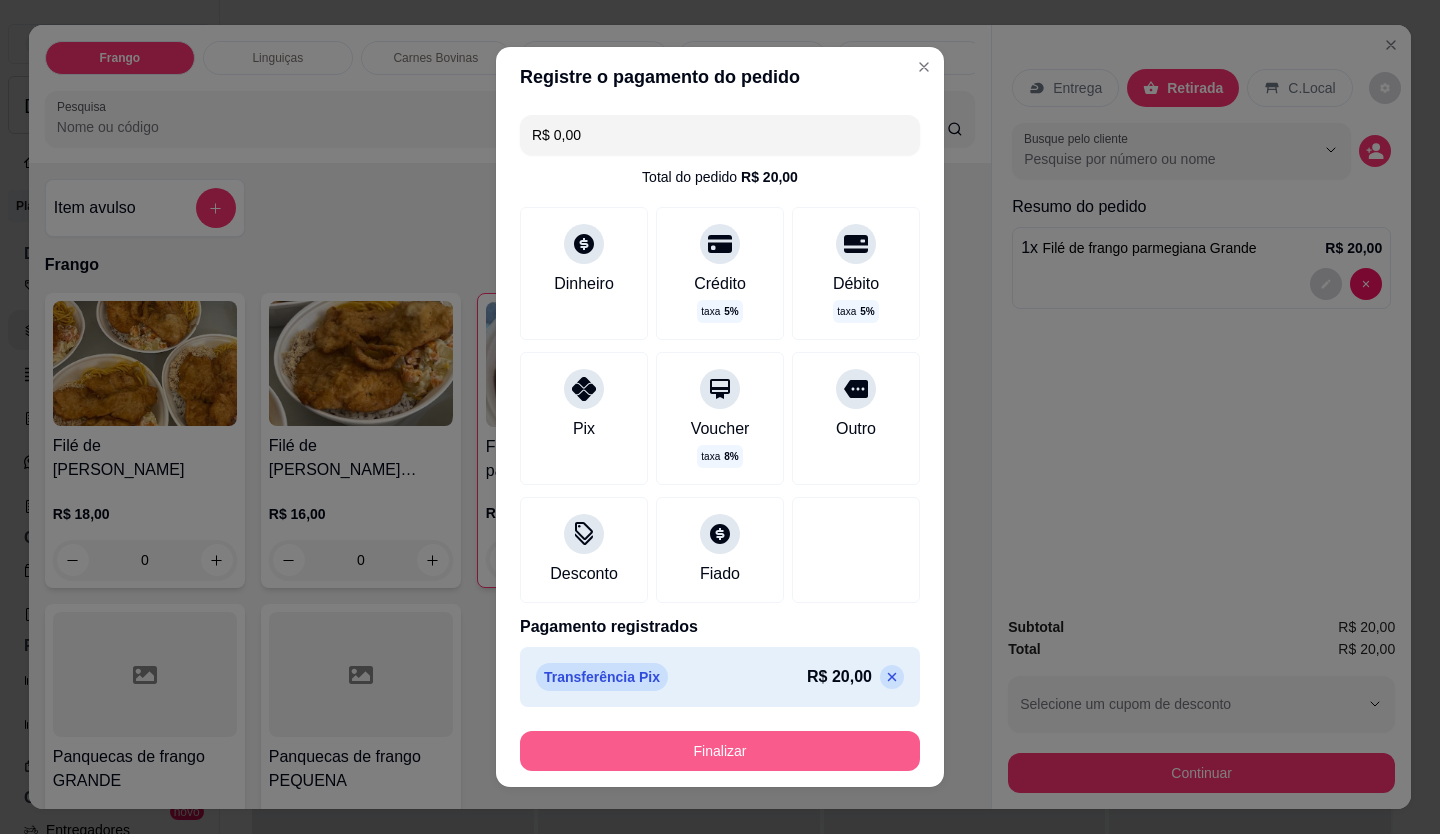 click on "Finalizar" at bounding box center [720, 751] 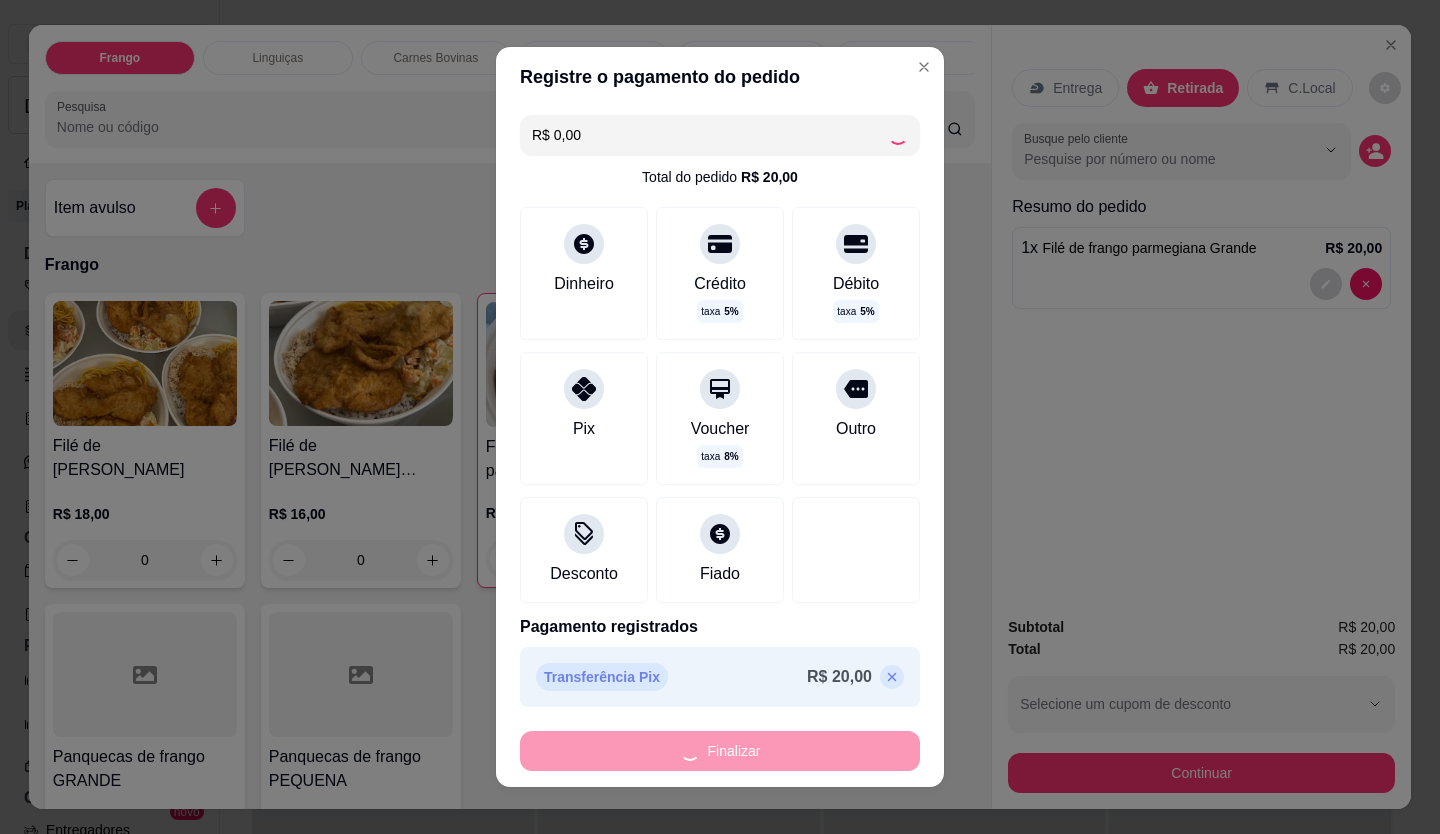 type on "0" 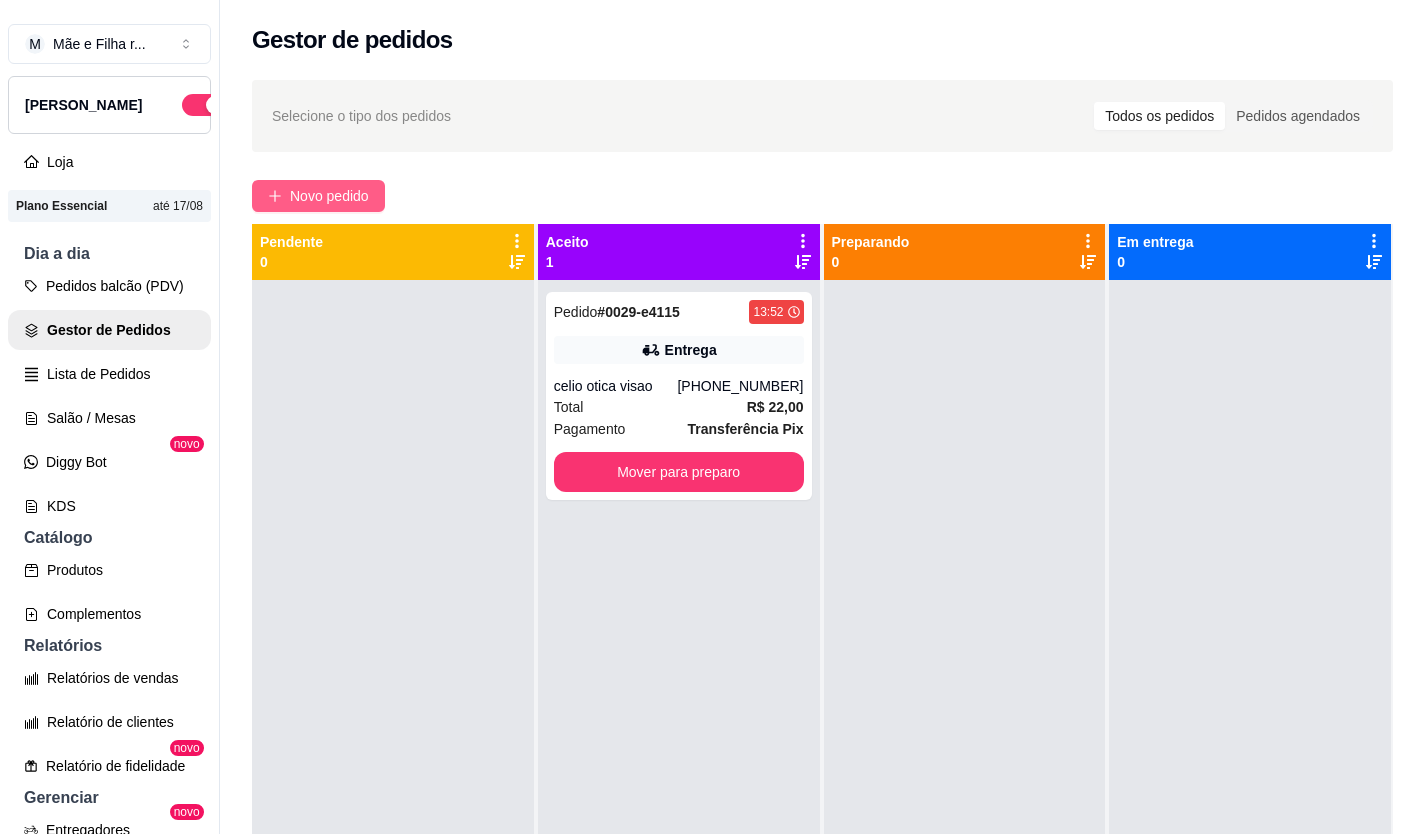 click on "Novo pedido" at bounding box center [318, 196] 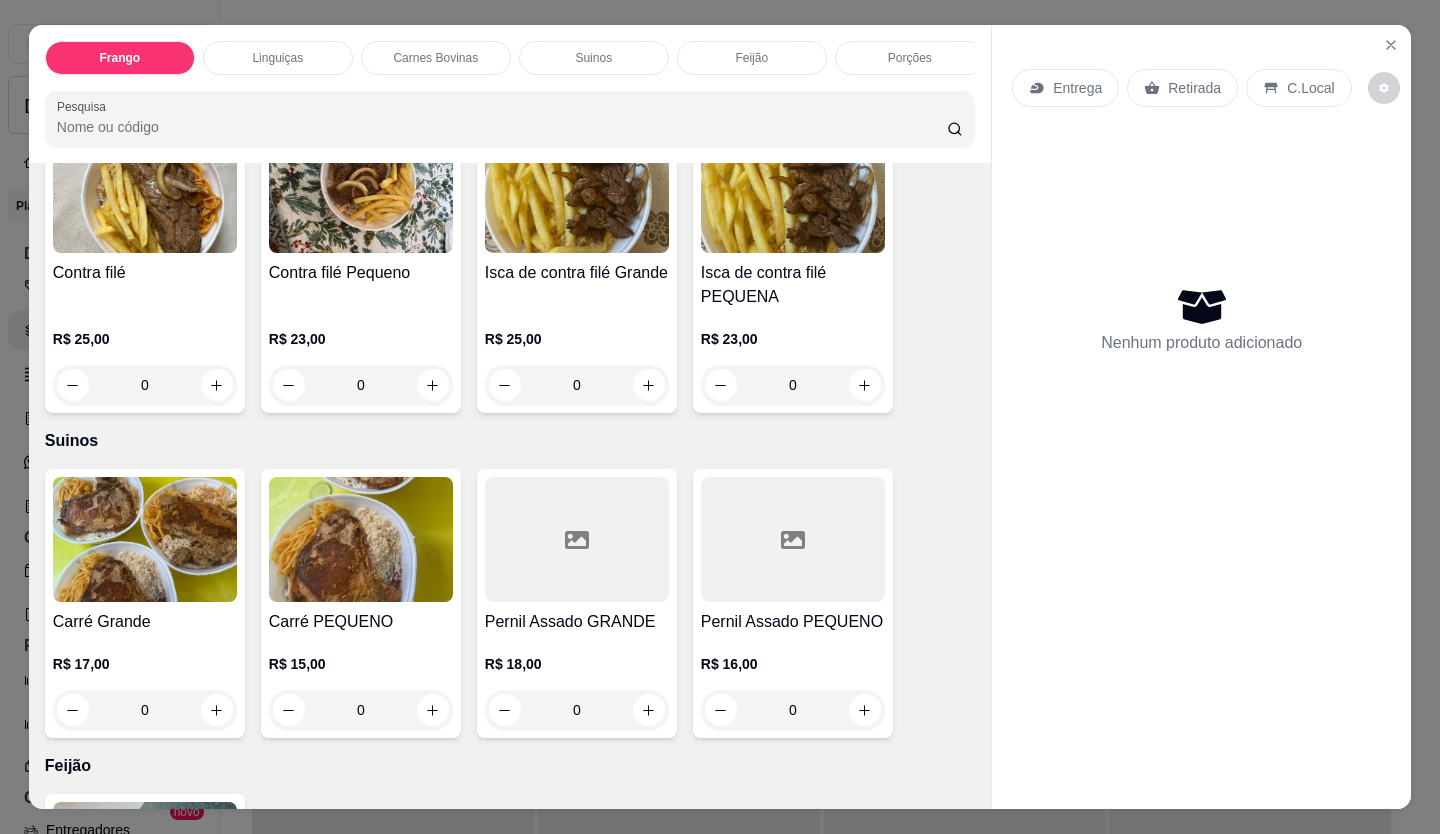 scroll, scrollTop: 1300, scrollLeft: 0, axis: vertical 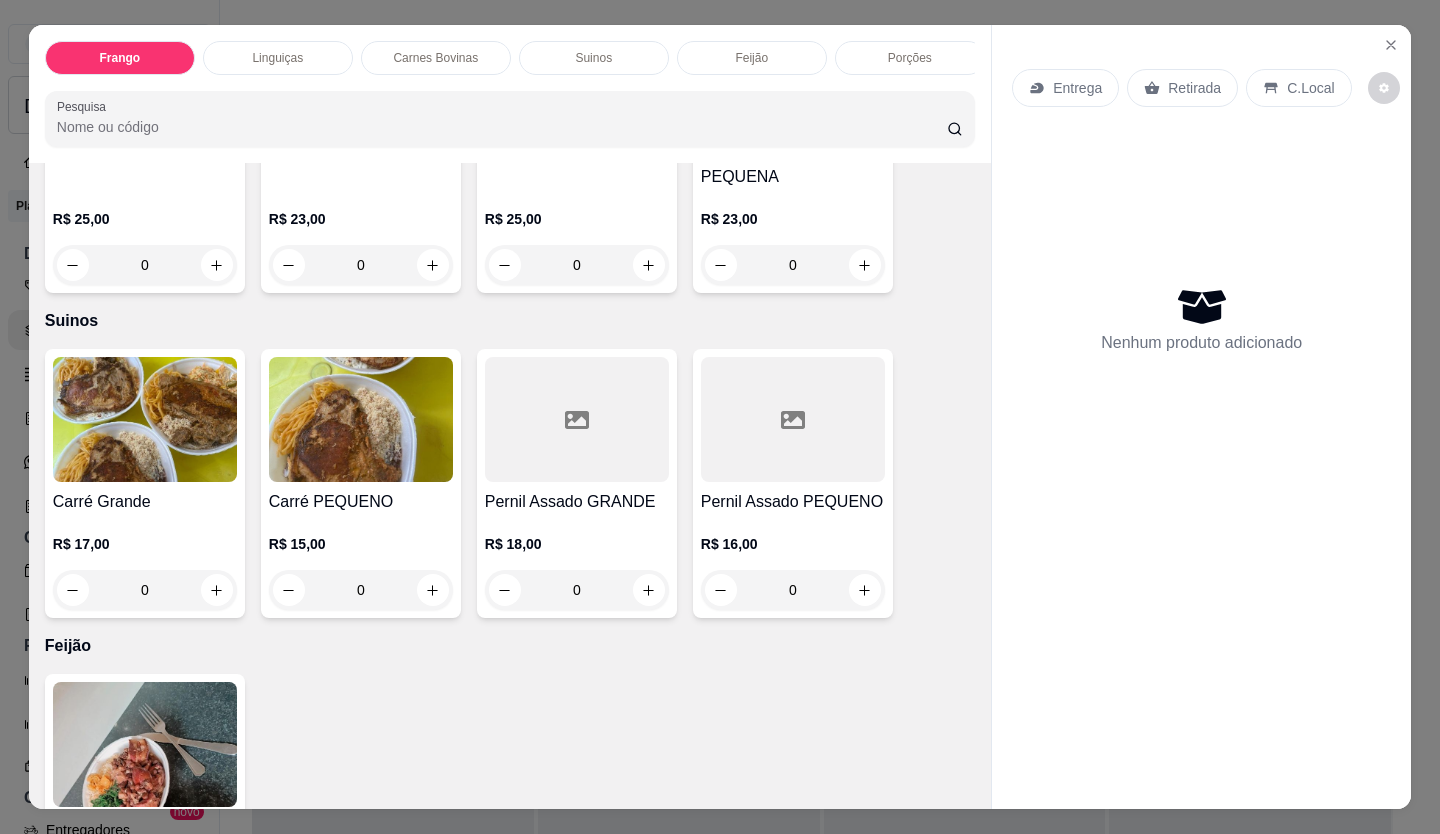 click on "0" at bounding box center [577, 590] 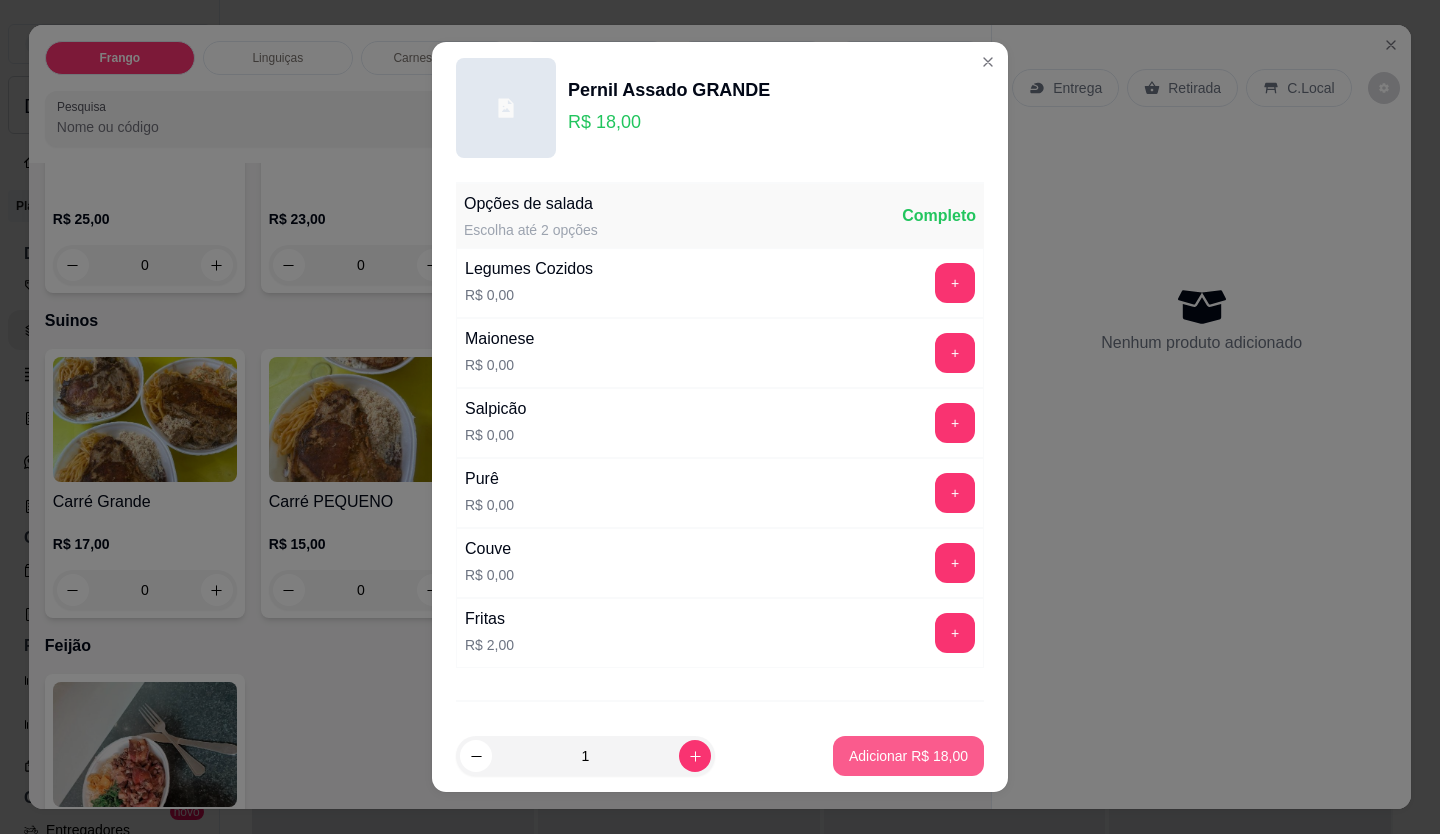 click on "Adicionar   R$ 18,00" at bounding box center [908, 756] 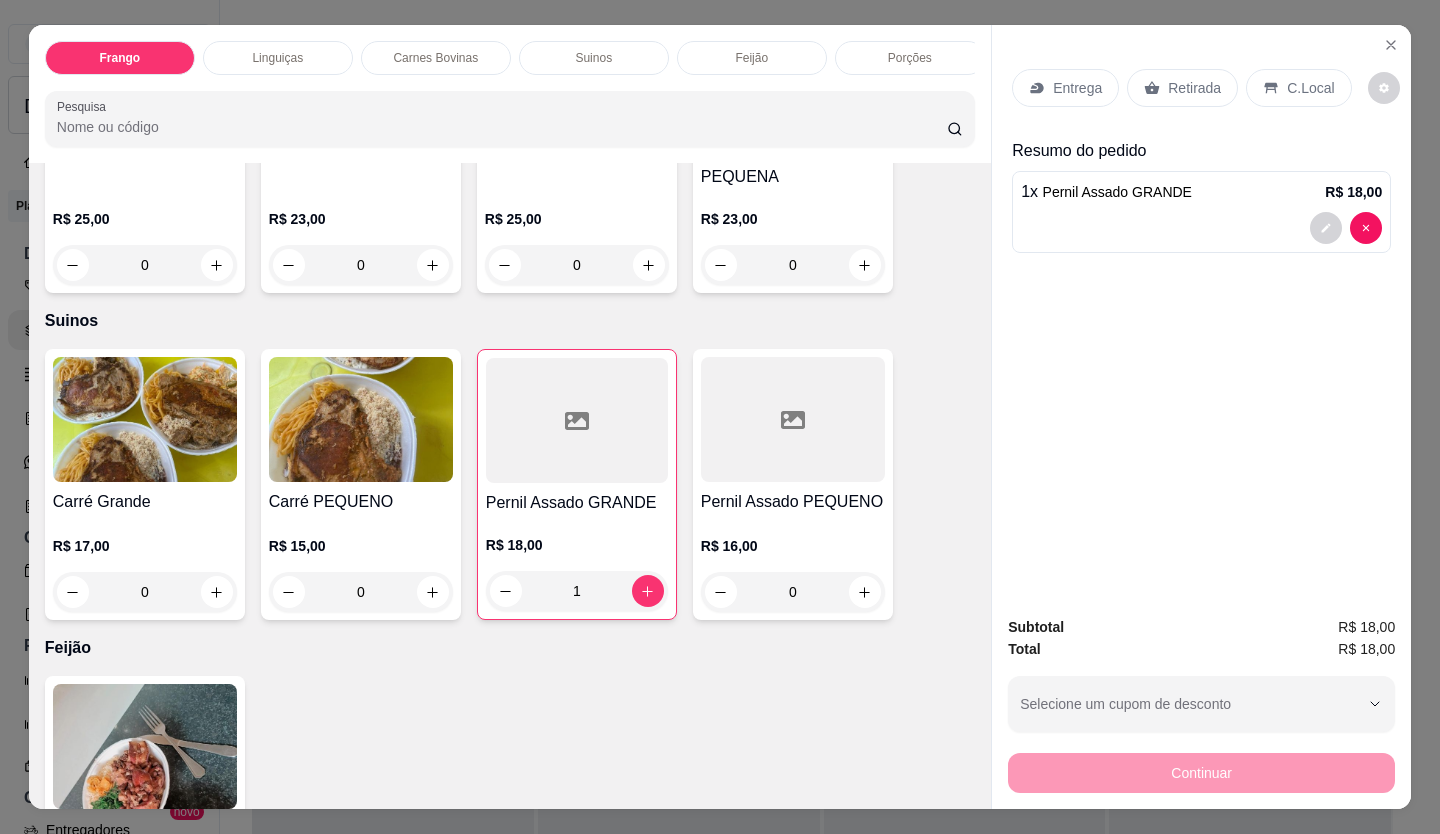 click on "Entrega Retirada C.Local" at bounding box center [1201, 88] 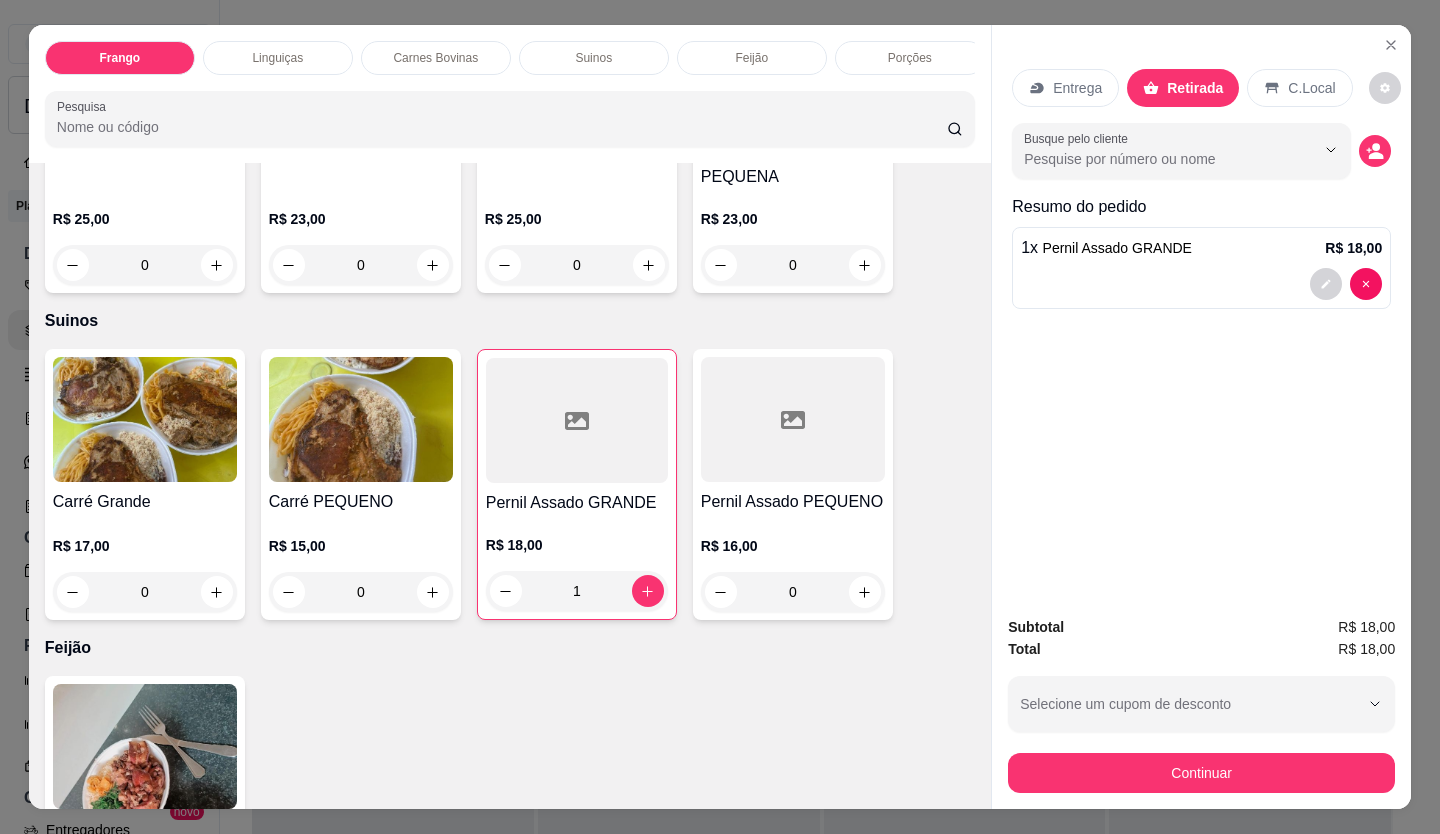 drag, startPoint x: 1201, startPoint y: 733, endPoint x: 1215, endPoint y: 764, distance: 34.0147 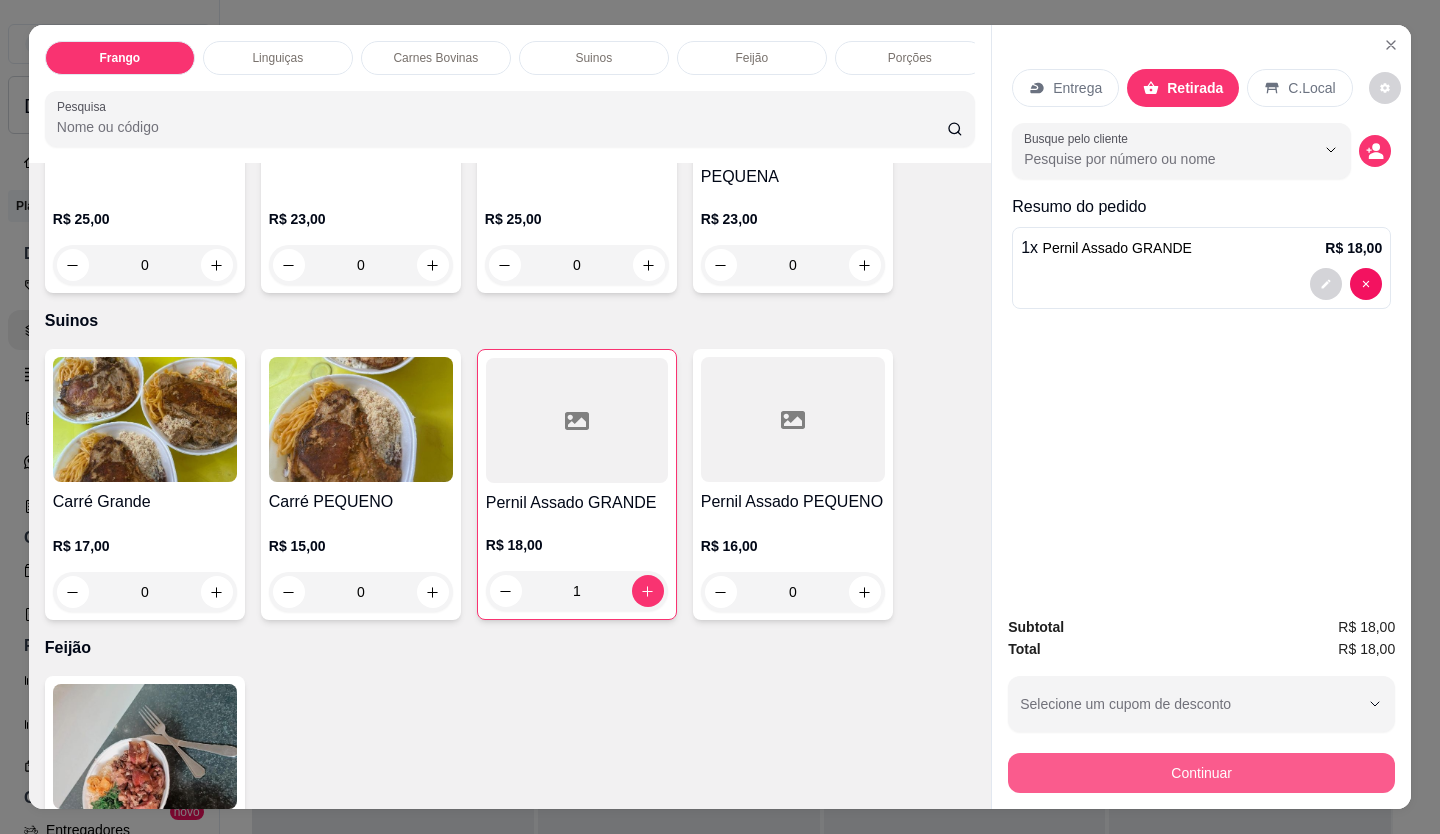 click on "Continuar" at bounding box center [1201, 770] 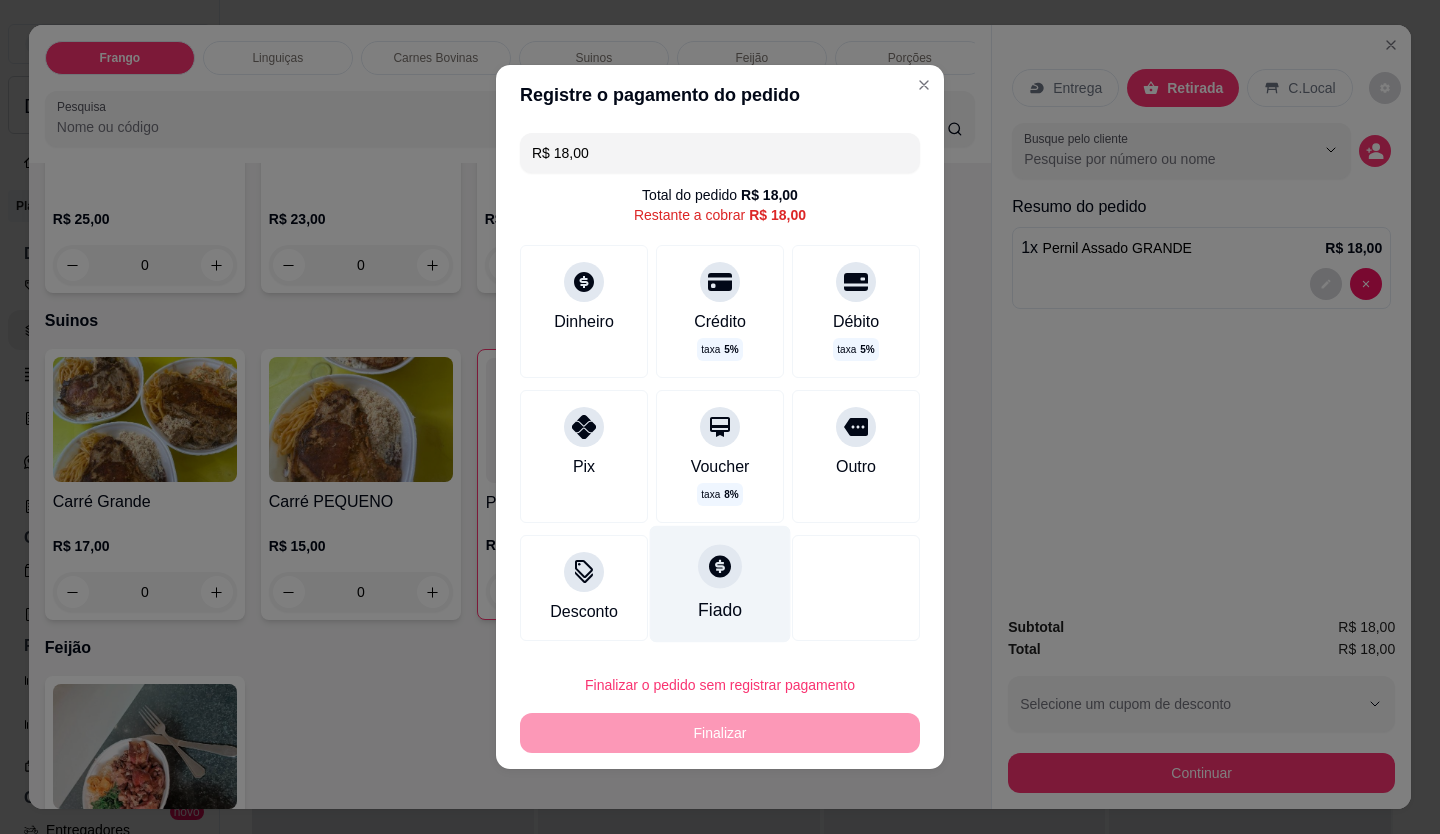 drag, startPoint x: 560, startPoint y: 456, endPoint x: 658, endPoint y: 601, distance: 175.01143 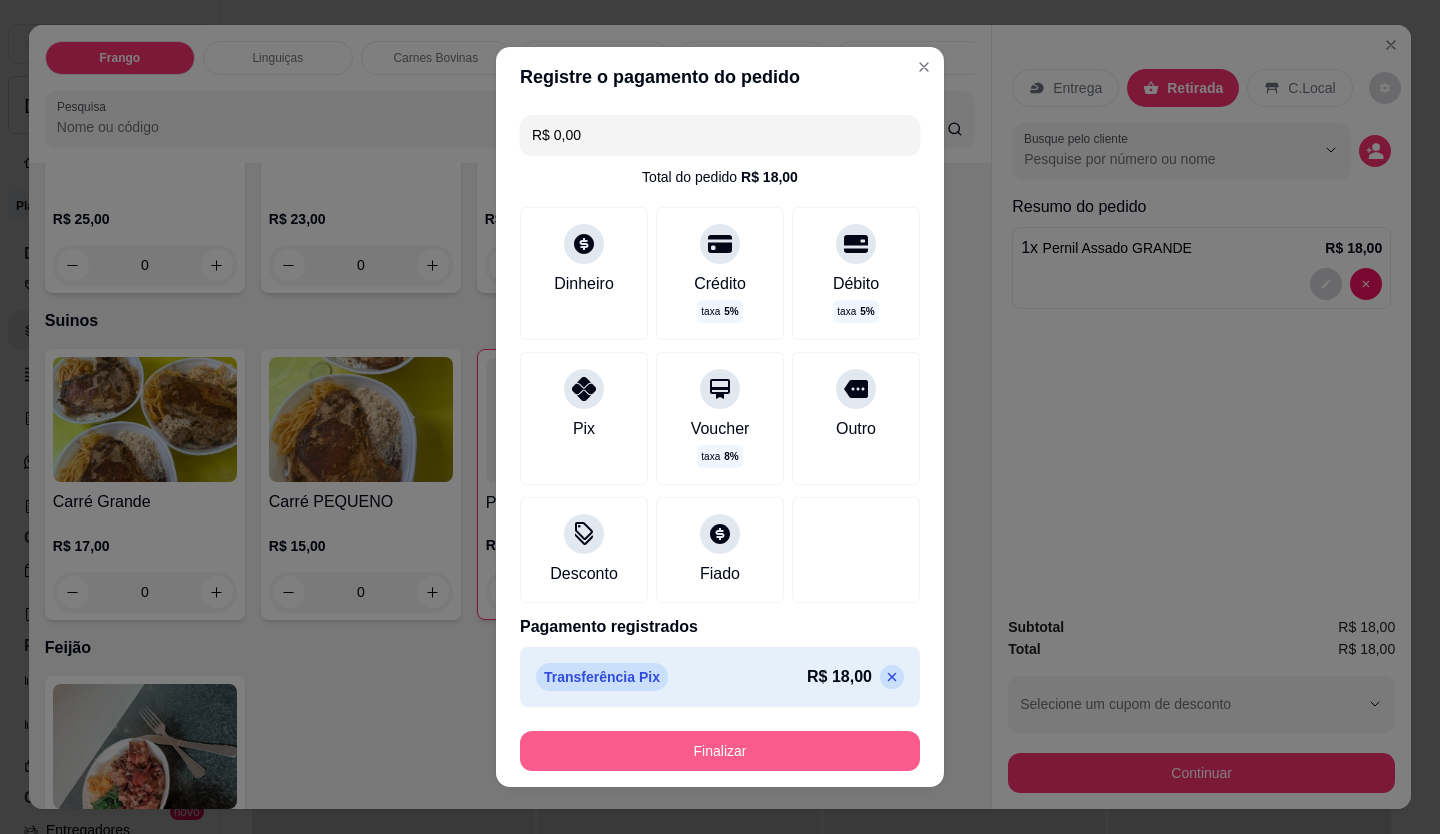 click on "Finalizar" at bounding box center (720, 751) 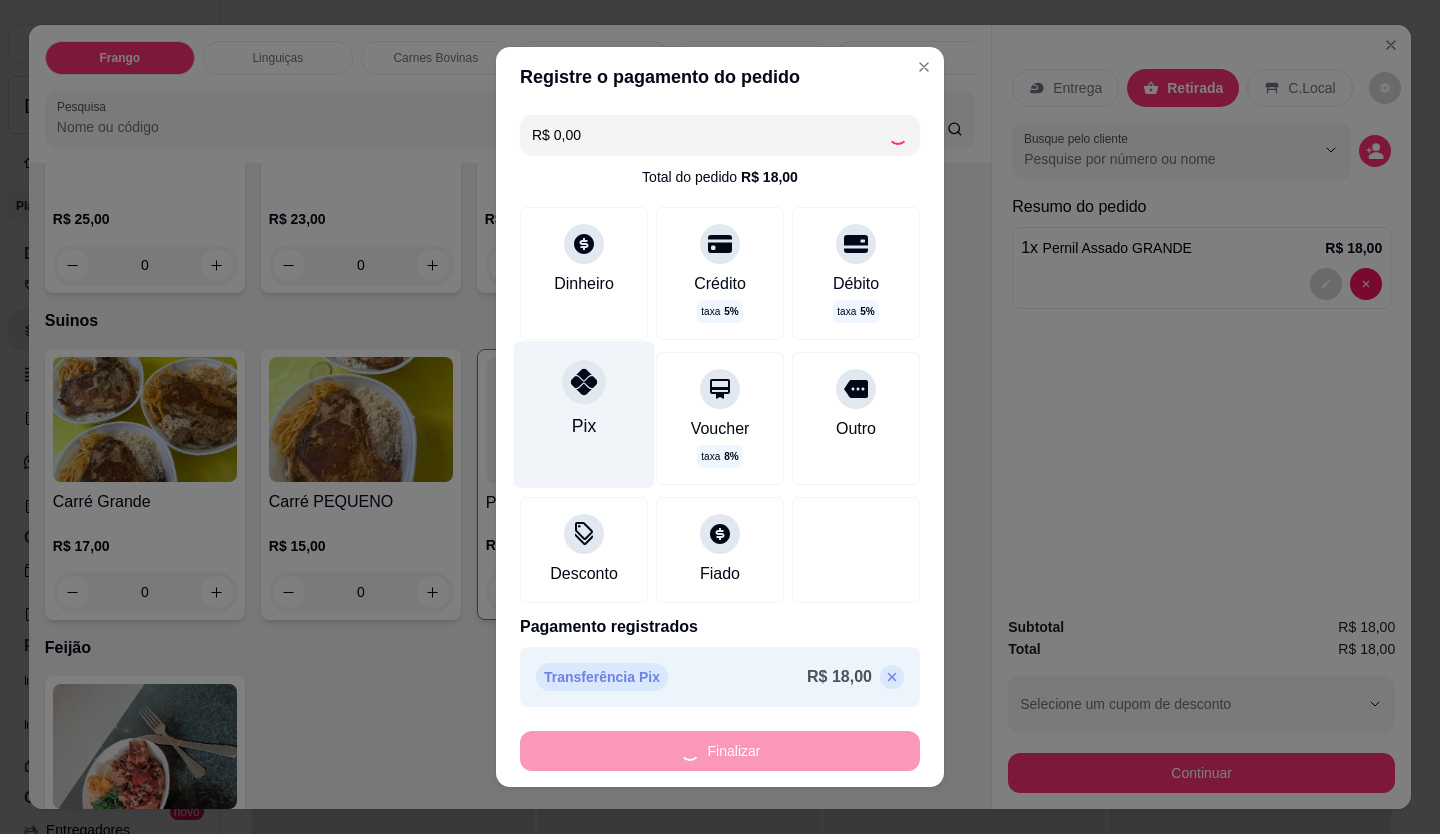type on "0" 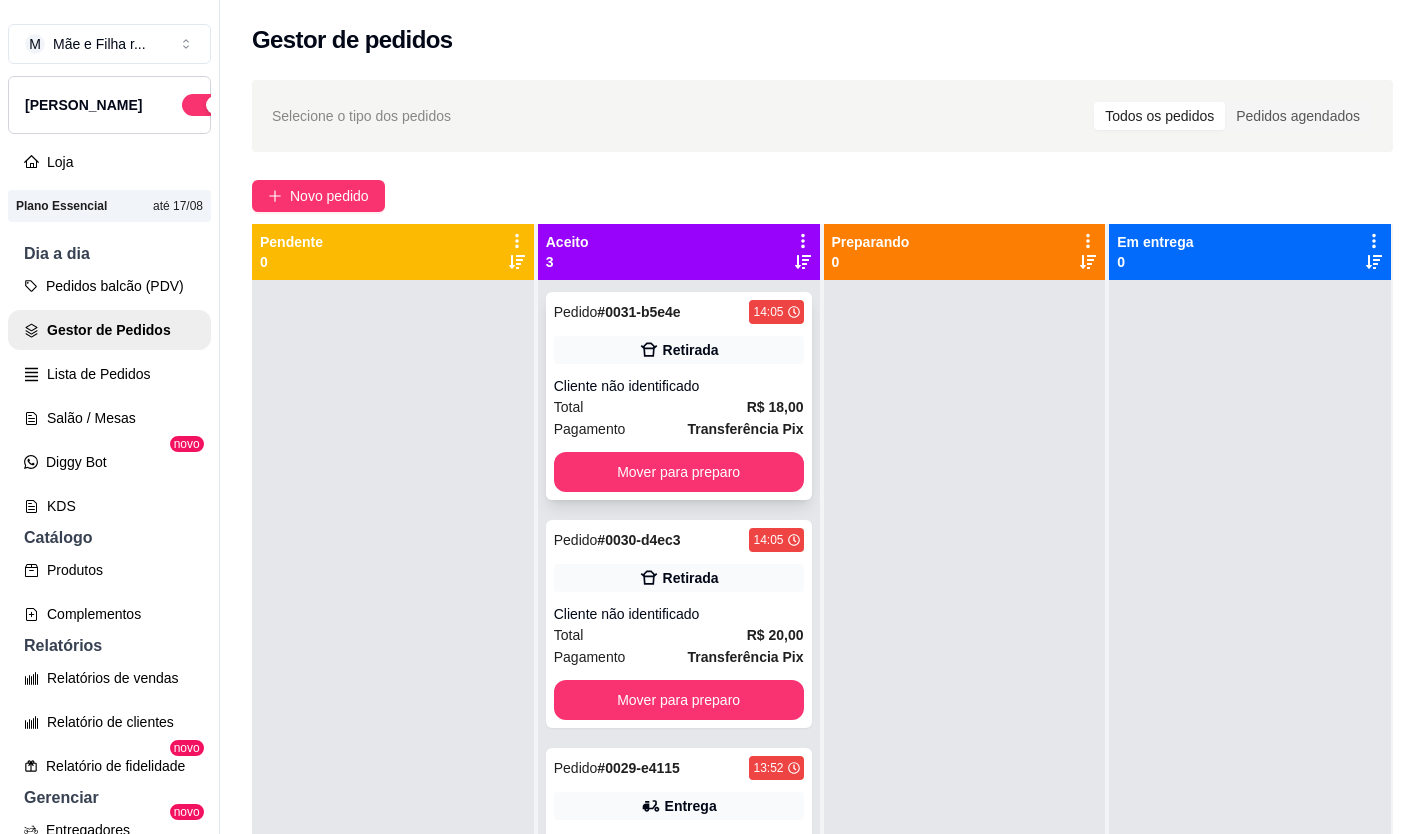 click on "Pedido  # 0031-b5e4e 14:05 Retirada Cliente não identificado Total R$ 18,00 Pagamento Transferência Pix Mover para preparo" at bounding box center (679, 396) 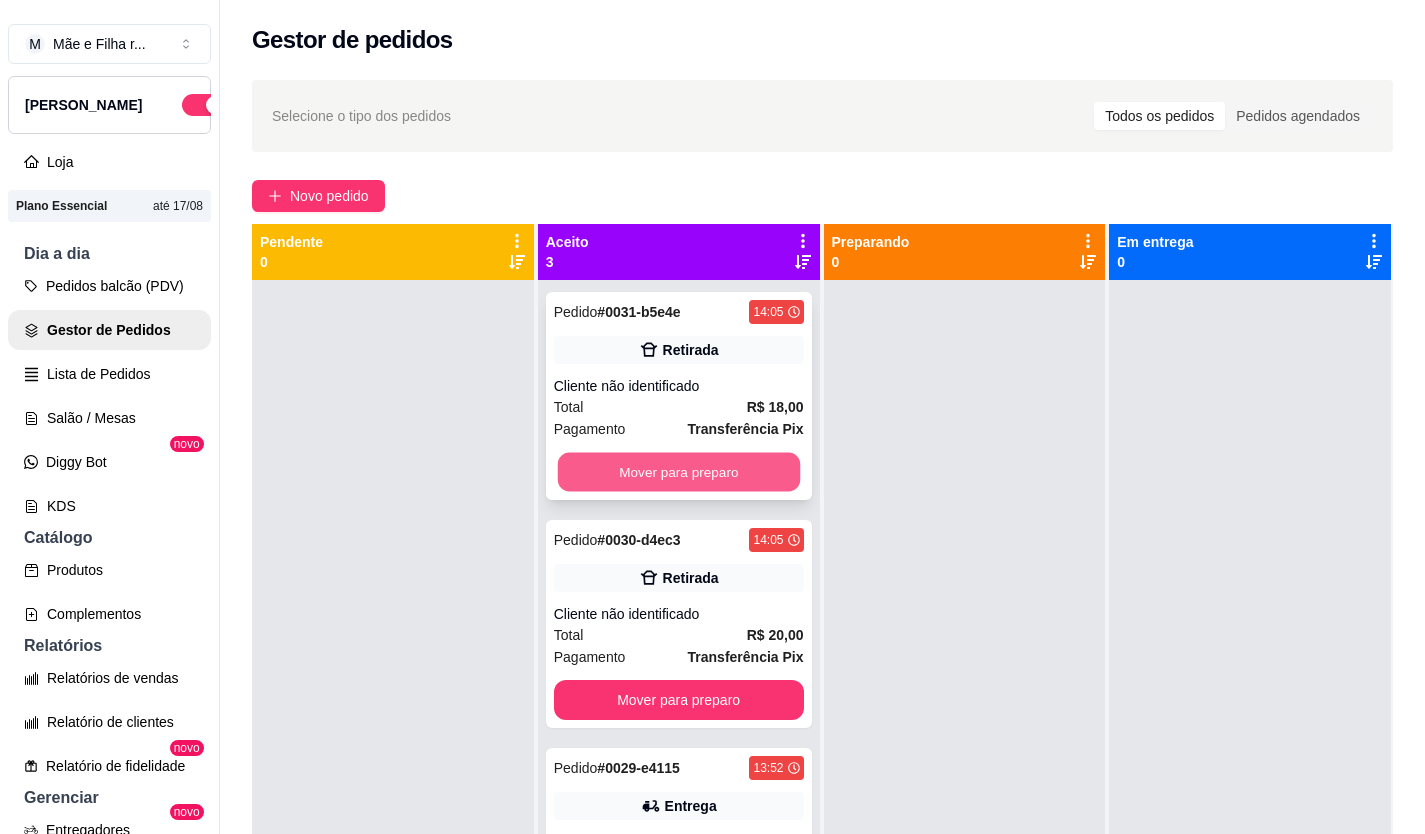 click on "Mover para preparo" at bounding box center (678, 472) 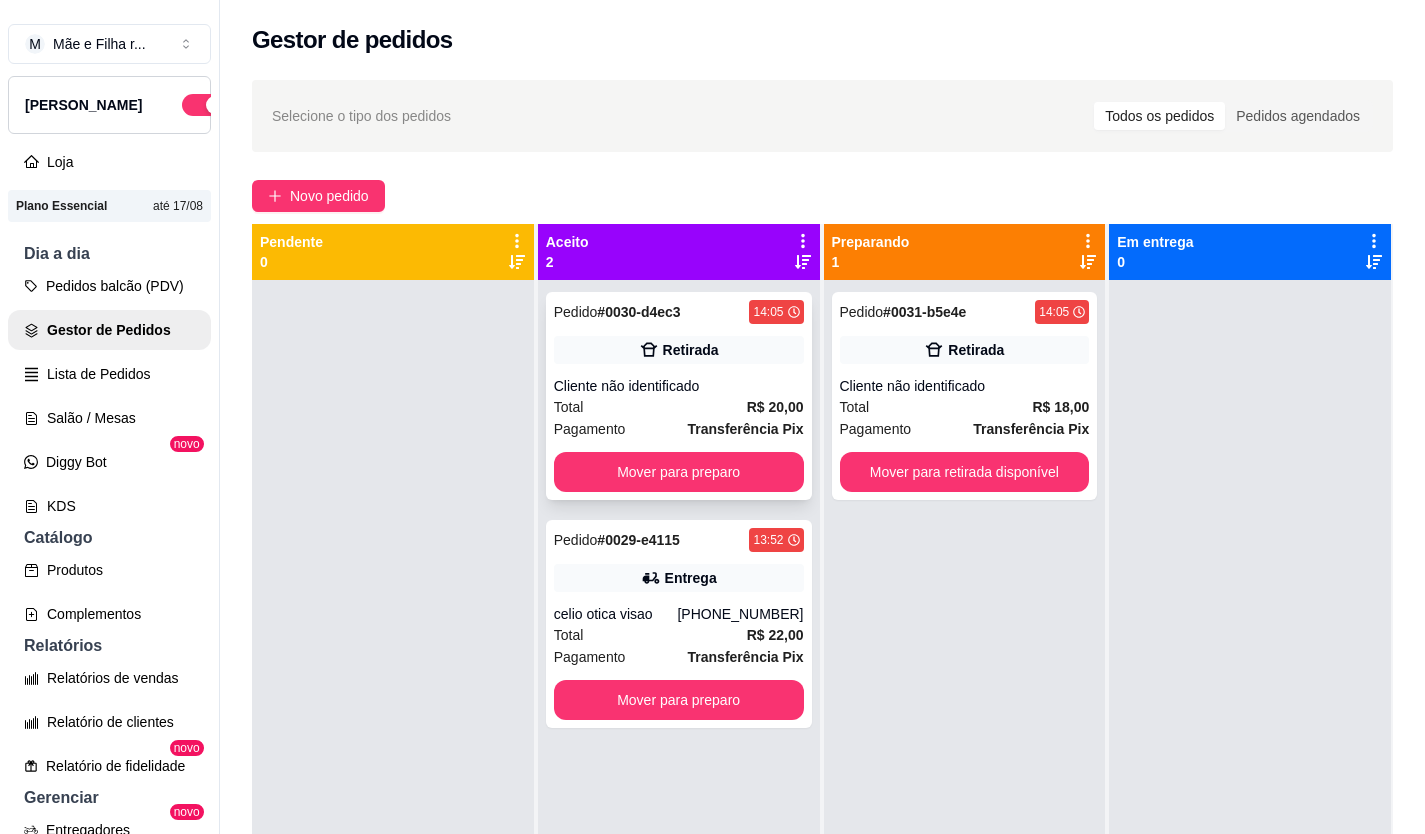 click on "Pedido  # 0030-d4ec3 14:05 Retirada Cliente não identificado Total R$ 20,00 Pagamento Transferência Pix Mover para preparo" at bounding box center [679, 396] 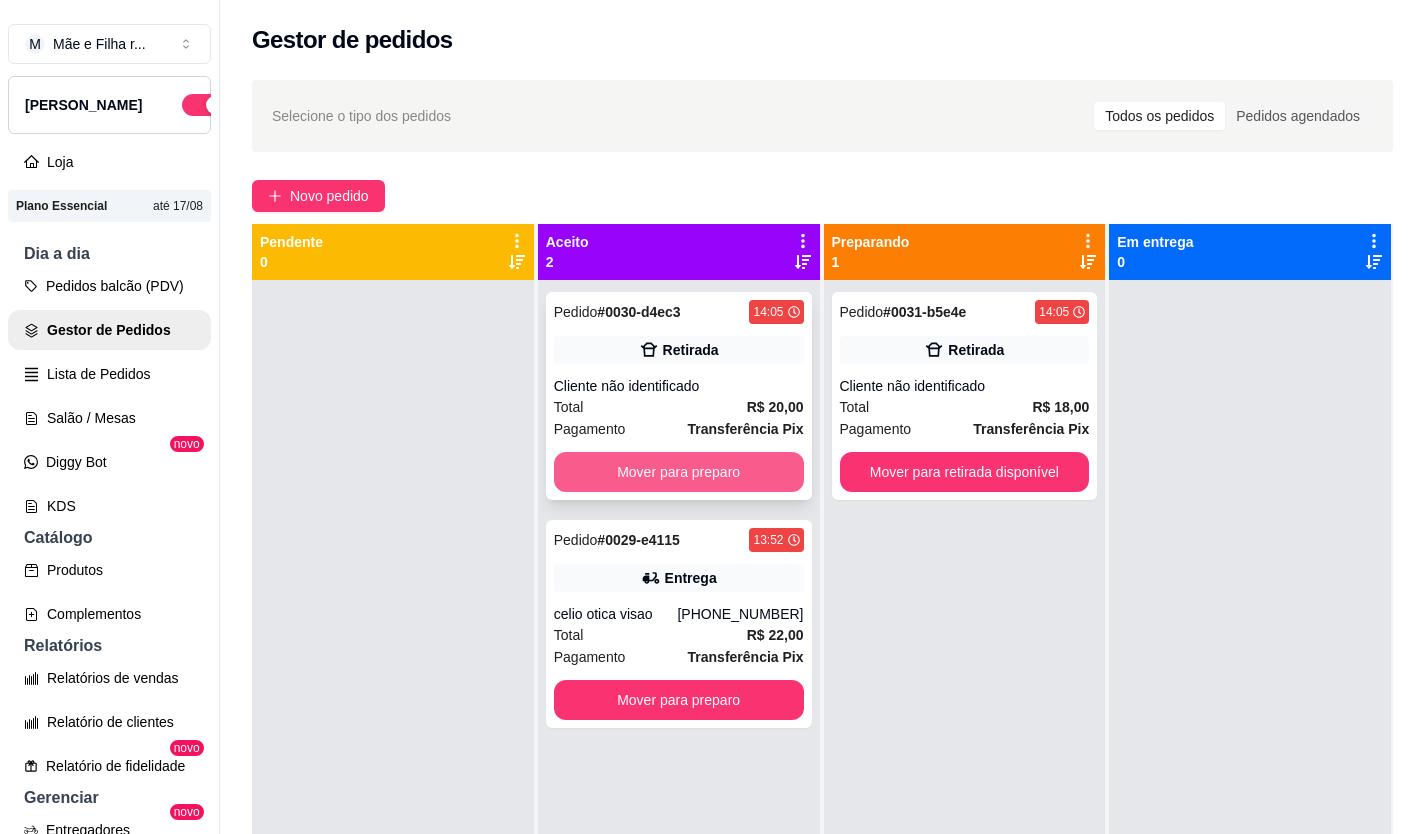 click on "Mover para preparo" at bounding box center [679, 472] 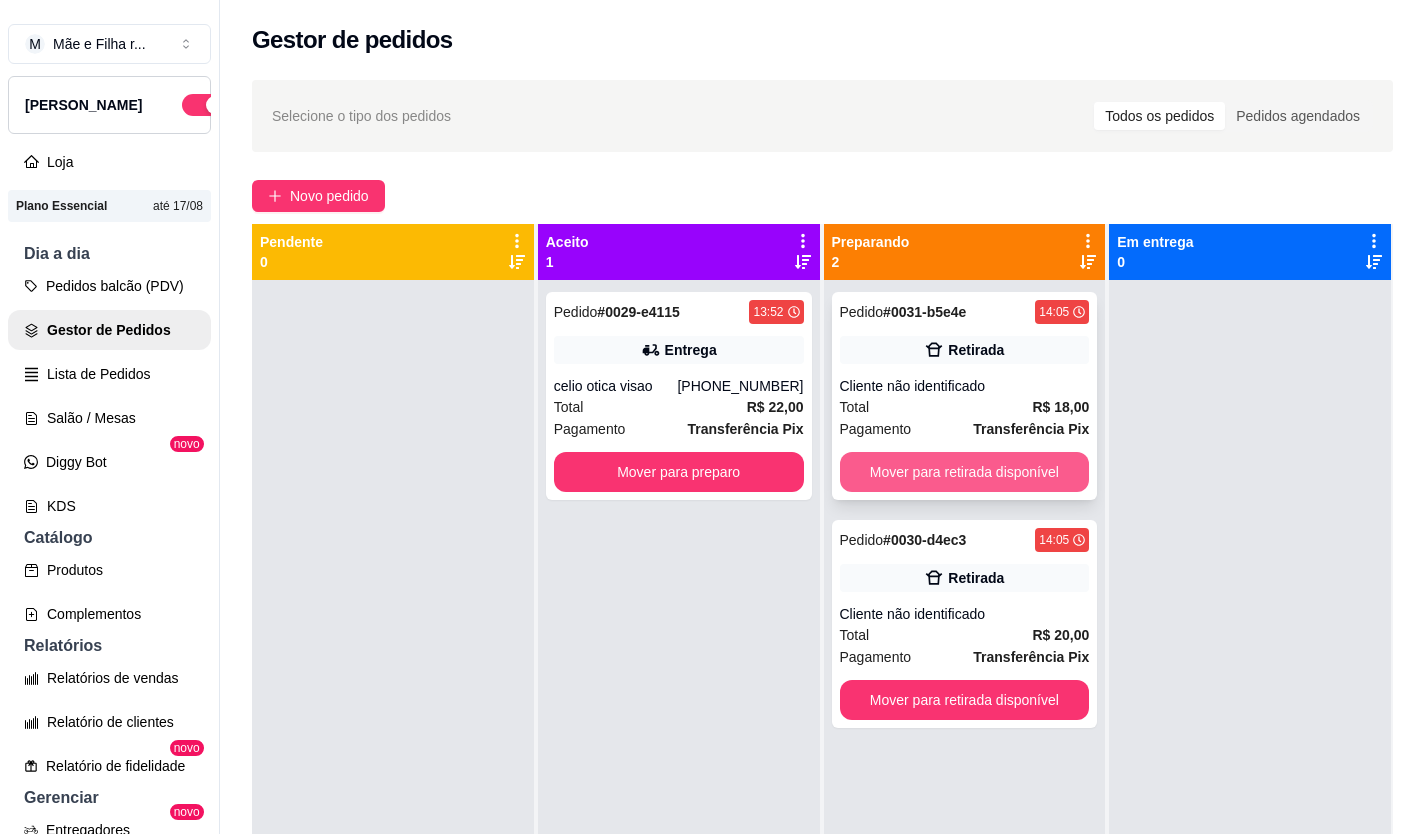 click on "Mover para retirada disponível" at bounding box center (965, 472) 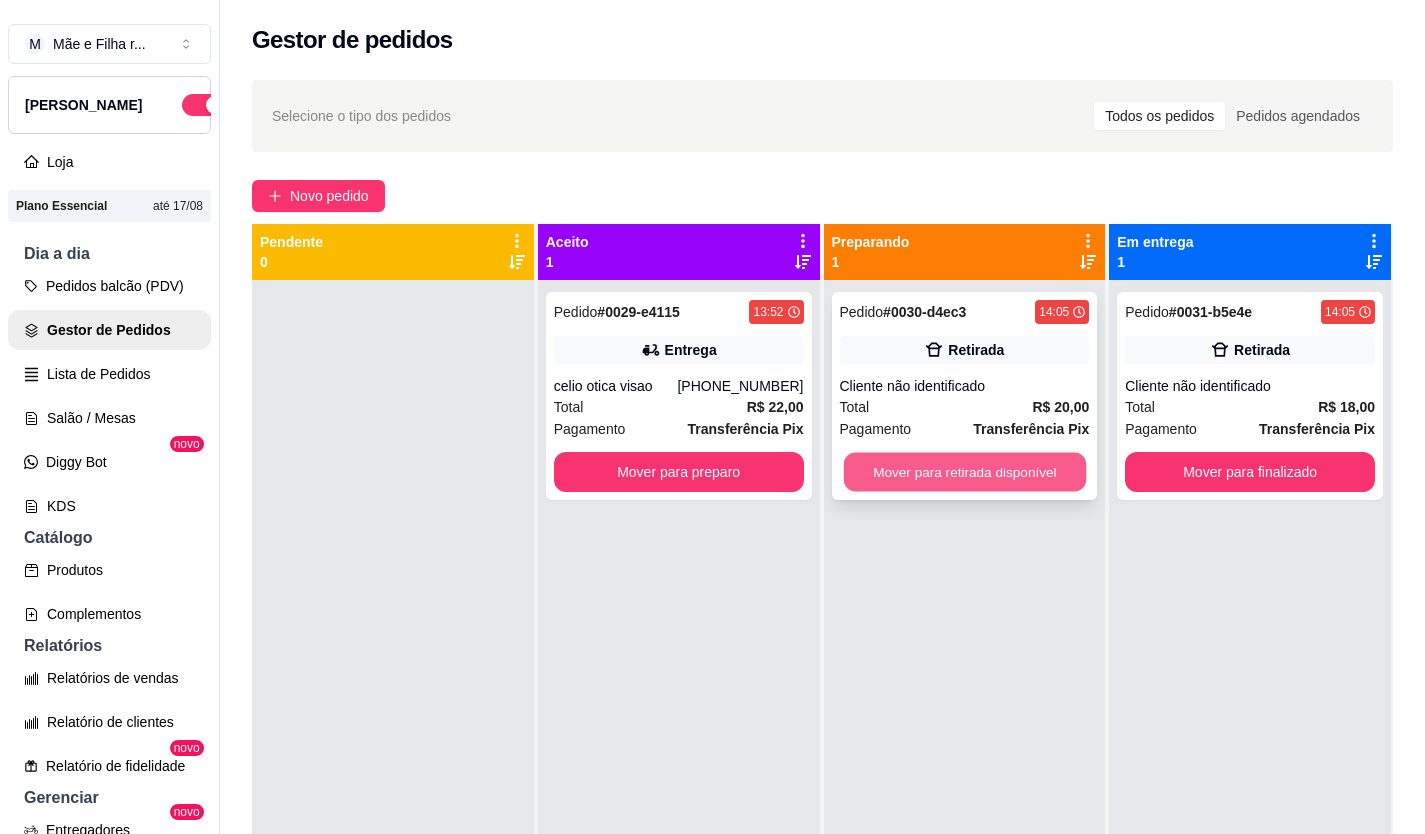 click on "Mover para retirada disponível" at bounding box center (964, 472) 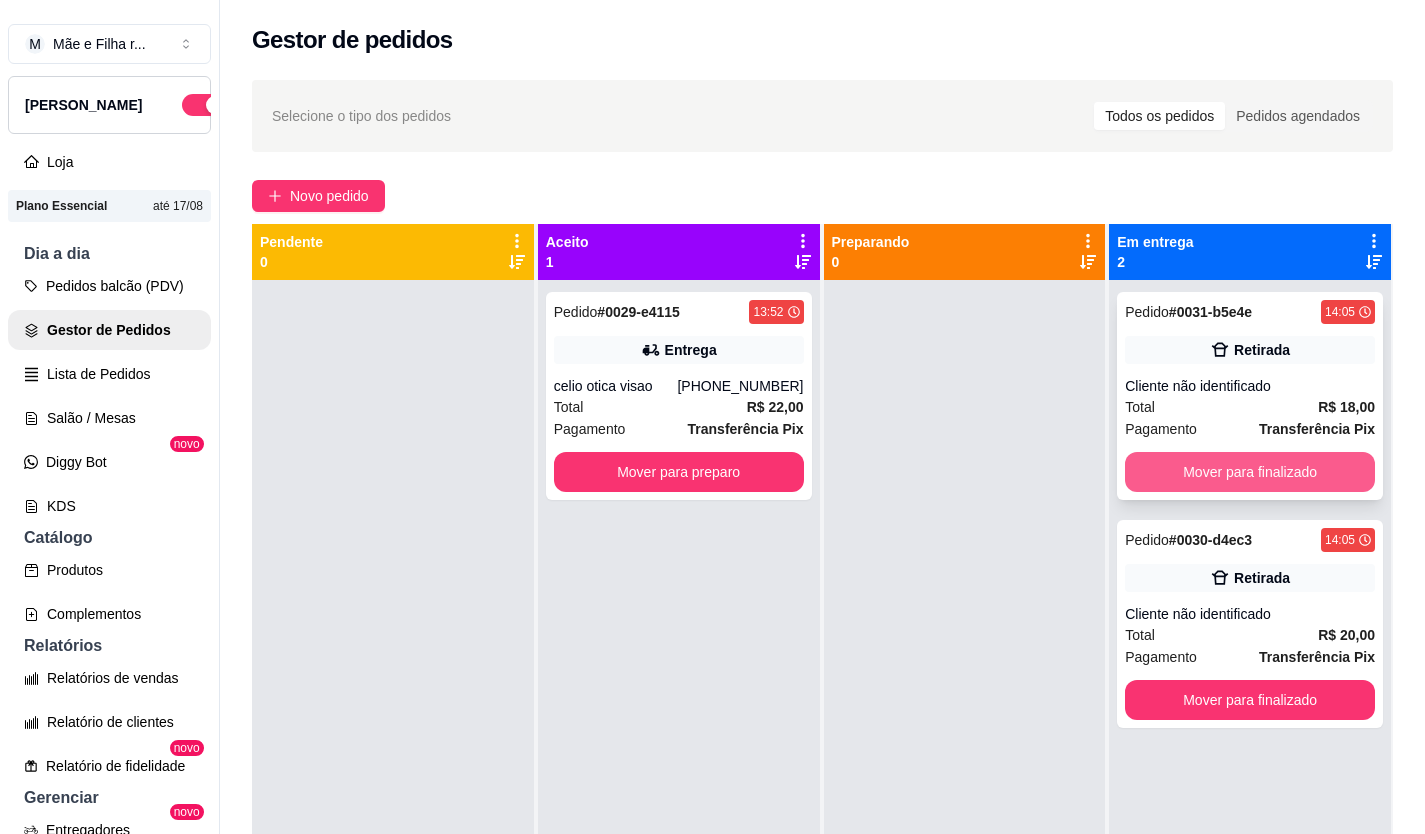 click on "Mover para finalizado" at bounding box center (1250, 472) 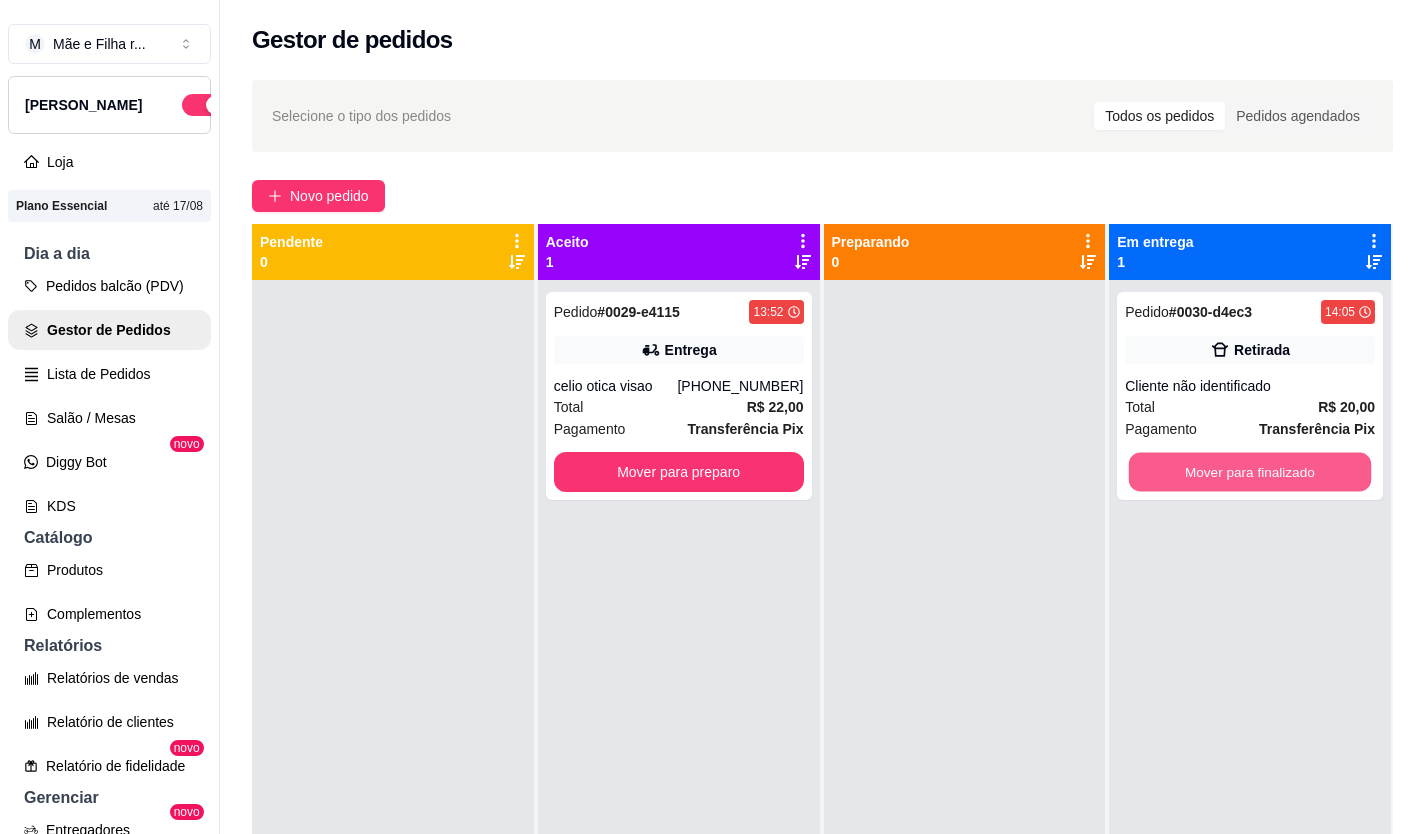 click on "Mover para finalizado" at bounding box center (1250, 472) 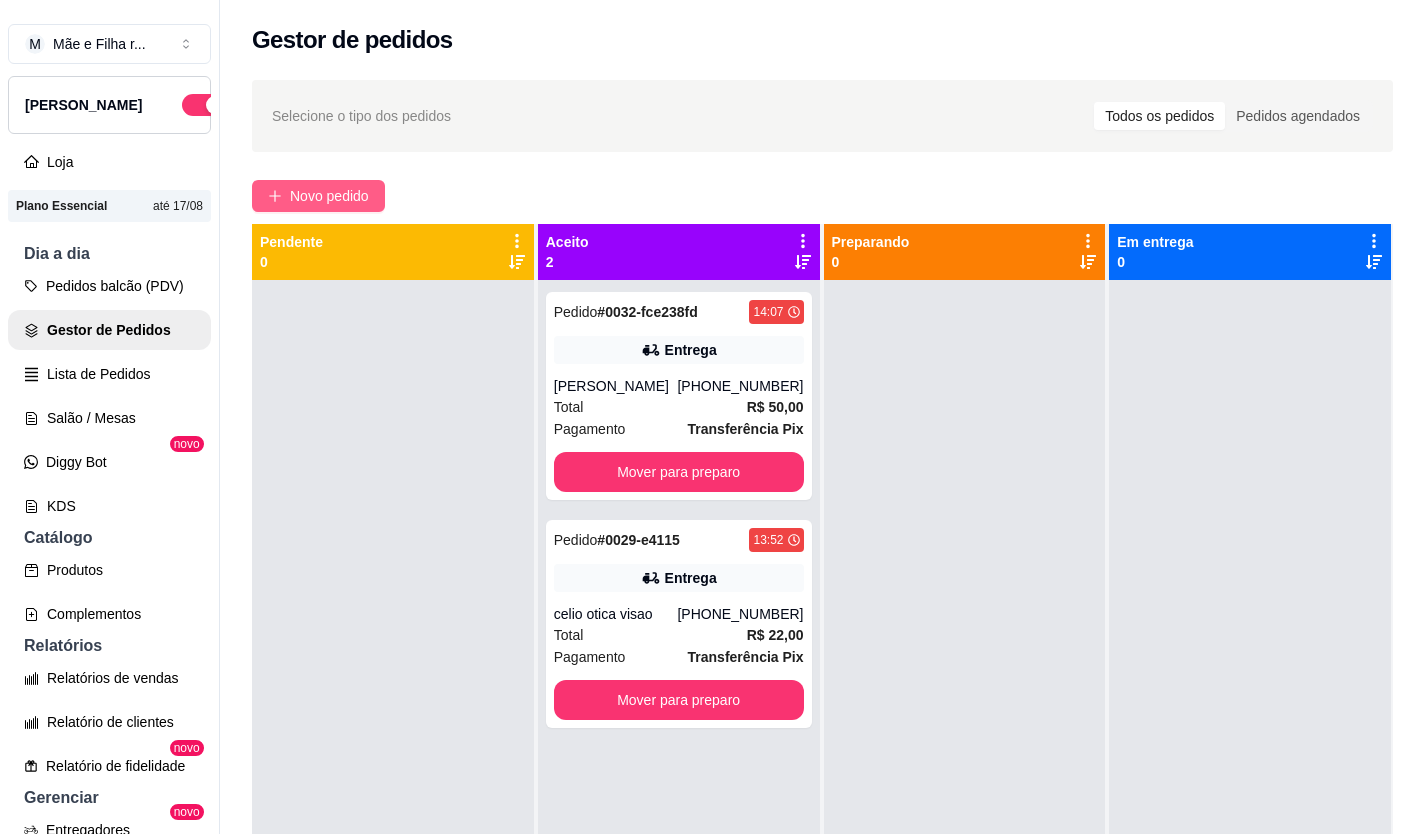 click on "Novo pedido" at bounding box center [318, 196] 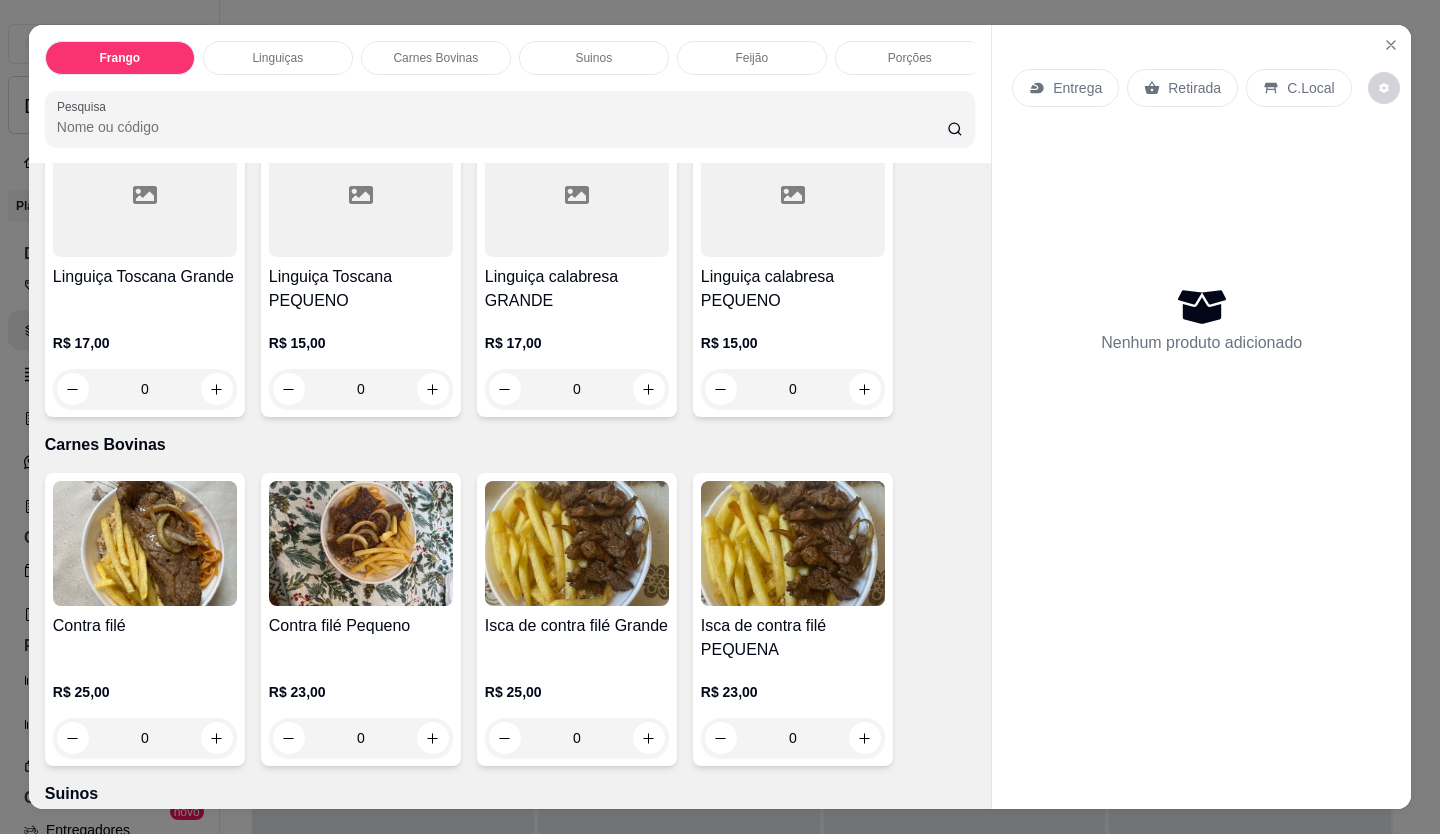 scroll, scrollTop: 1000, scrollLeft: 0, axis: vertical 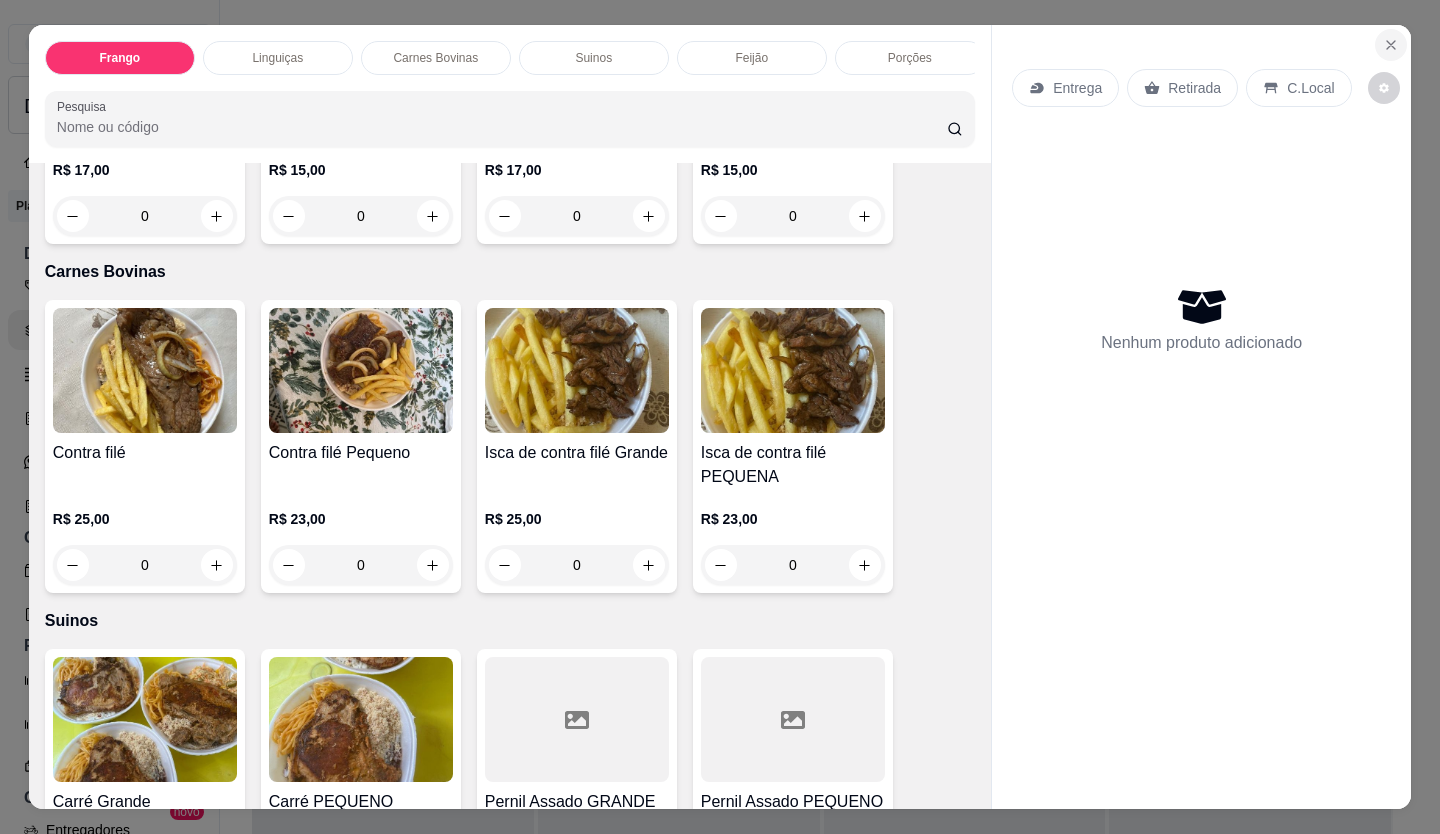 click at bounding box center (1391, 45) 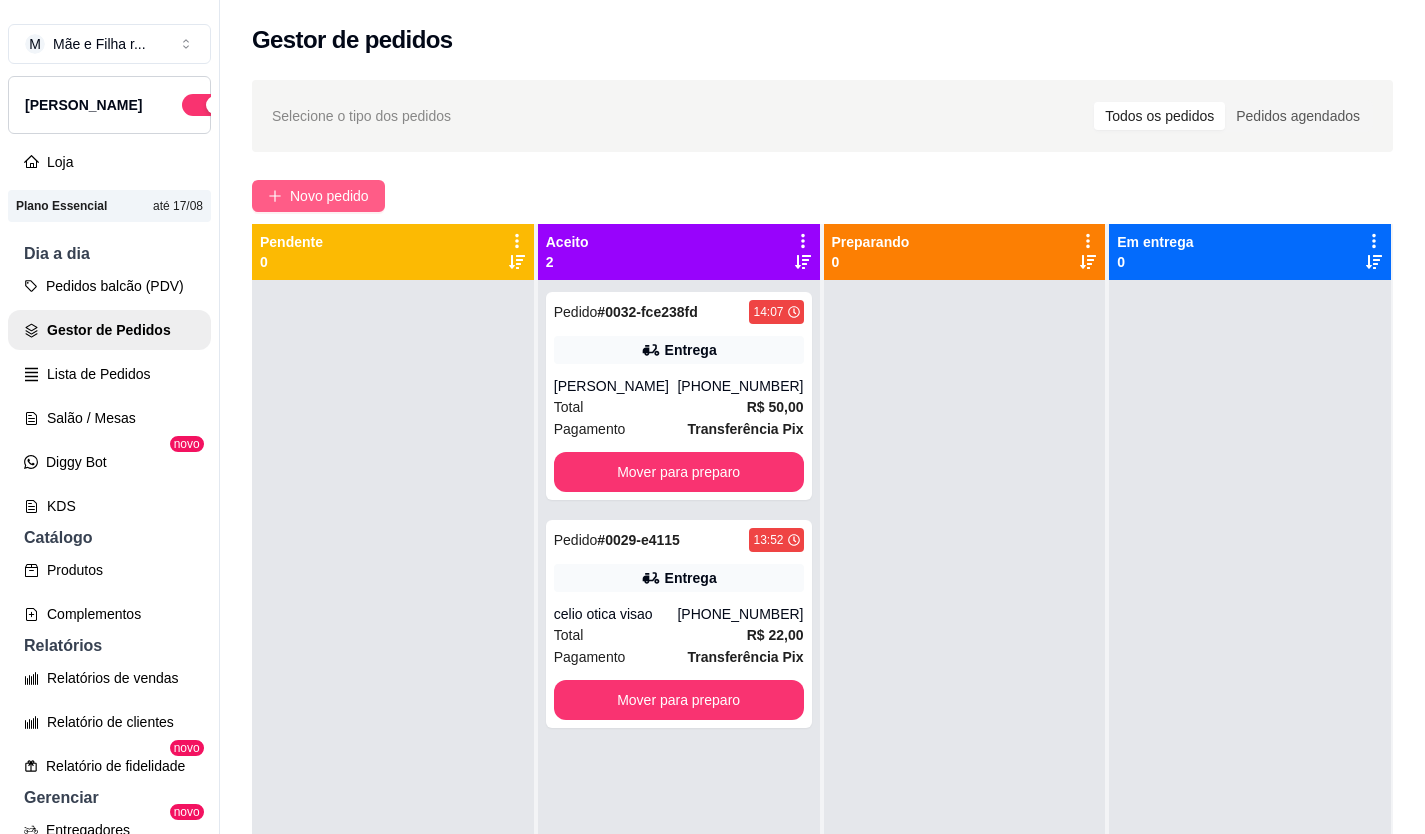 click 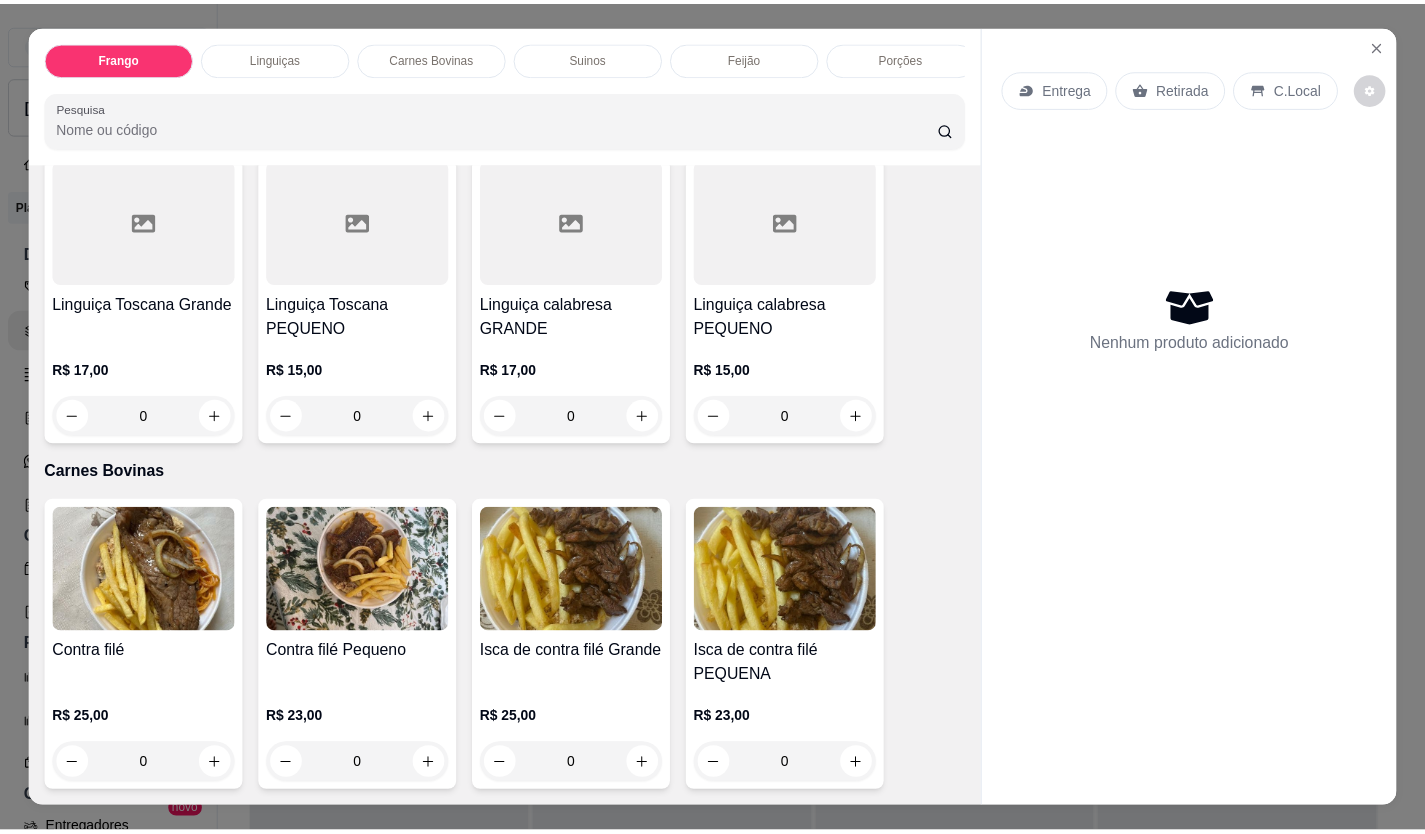 scroll, scrollTop: 900, scrollLeft: 0, axis: vertical 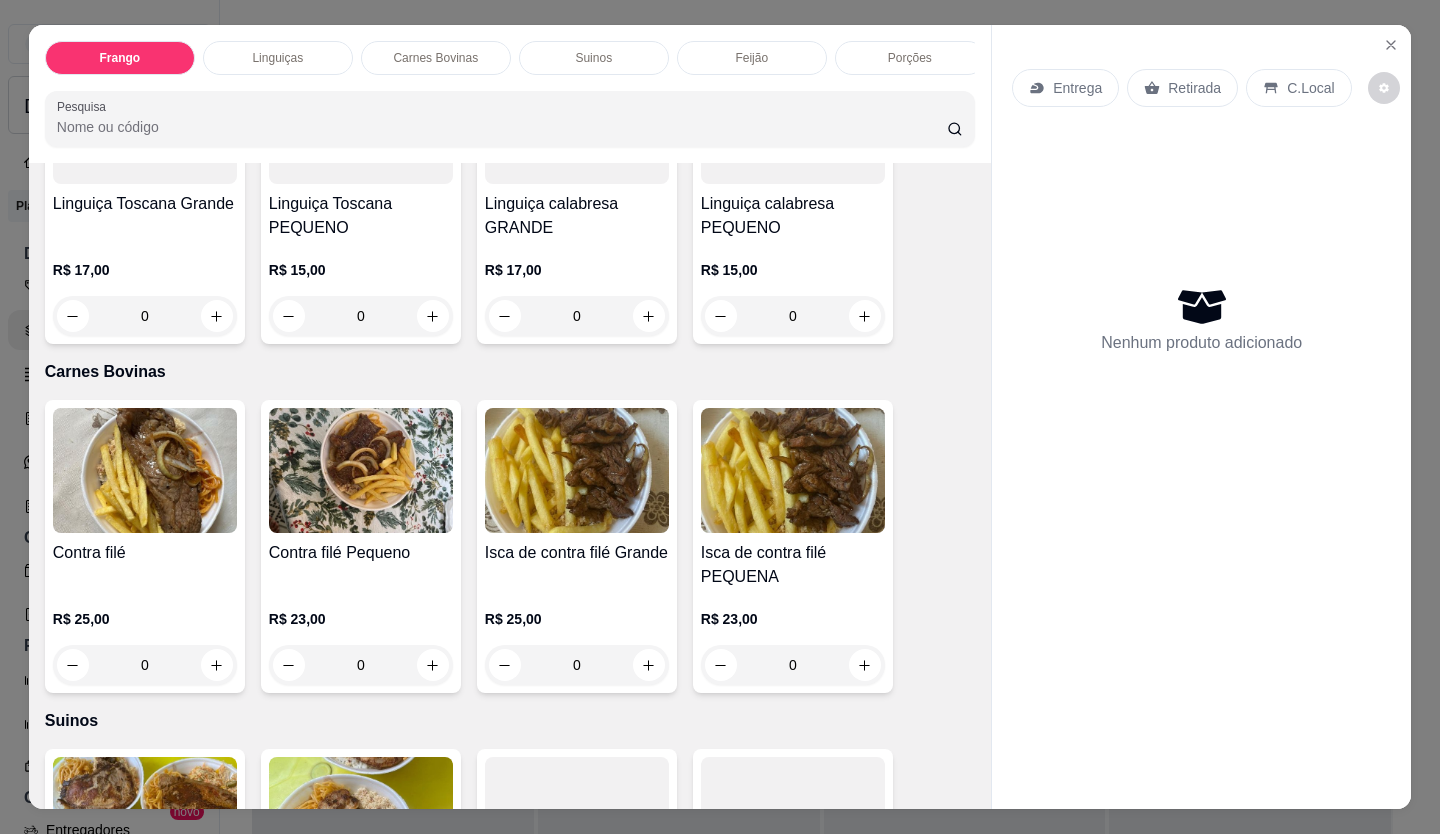 type 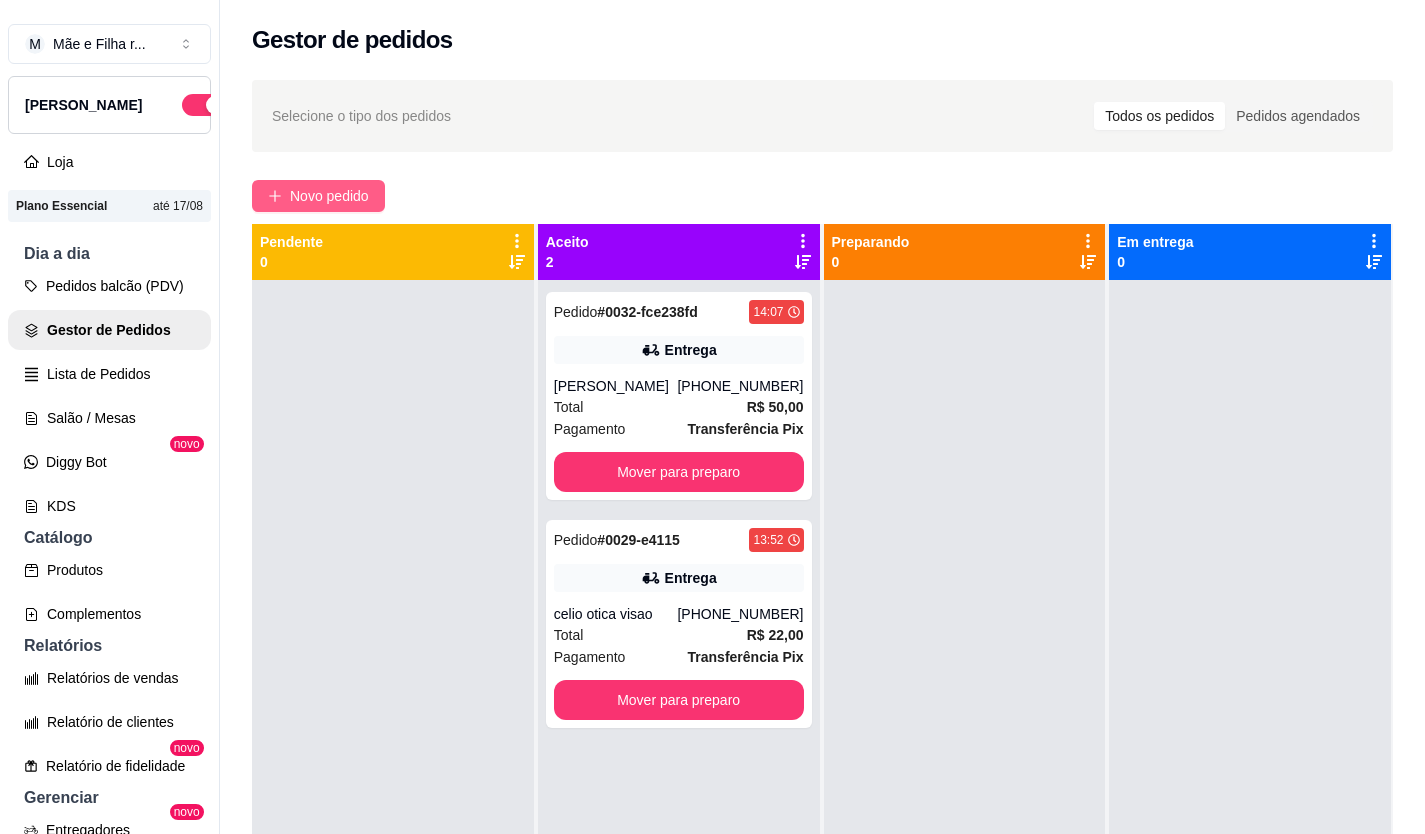 click on "Novo pedido" at bounding box center [329, 196] 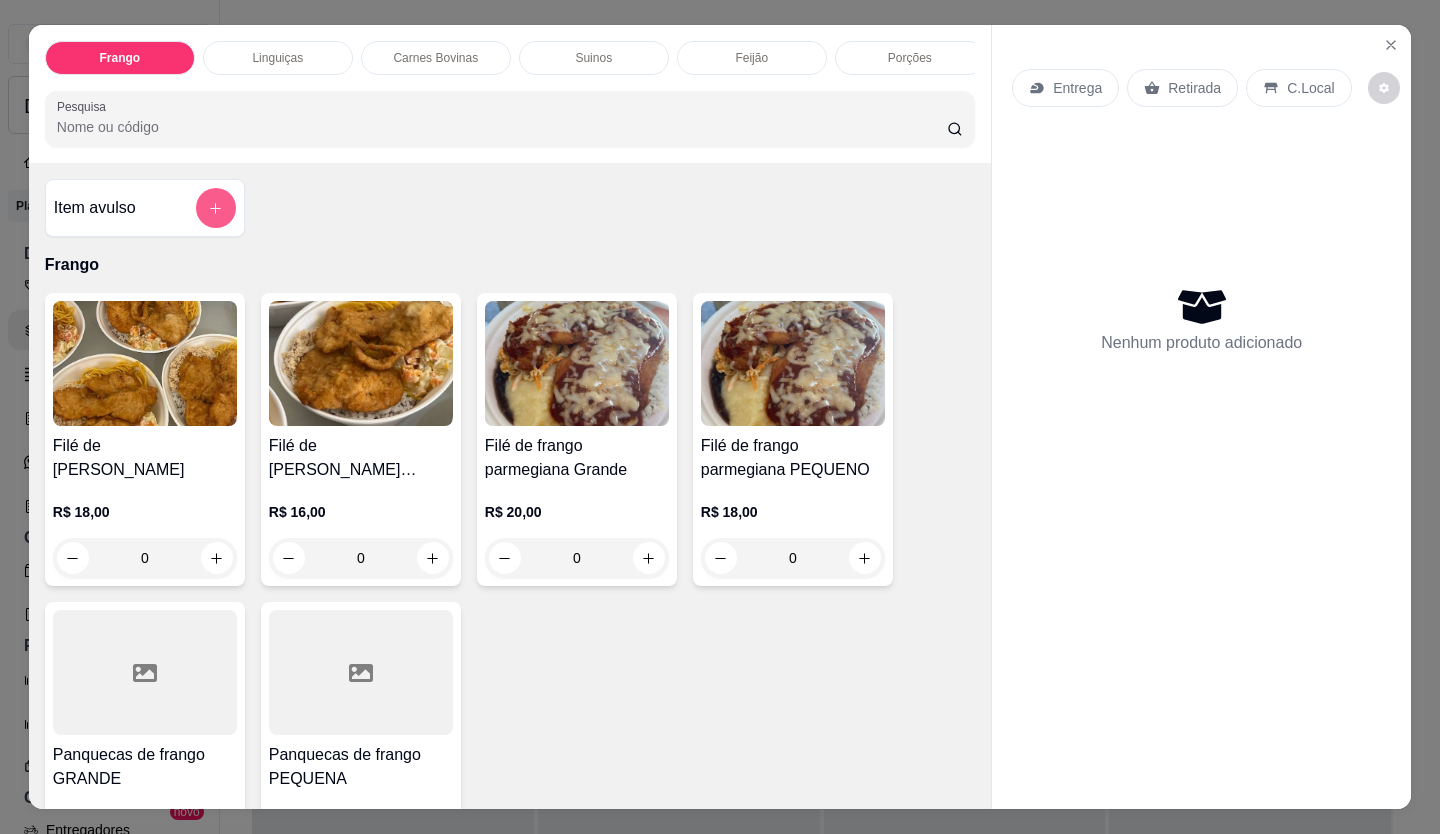 click at bounding box center [216, 208] 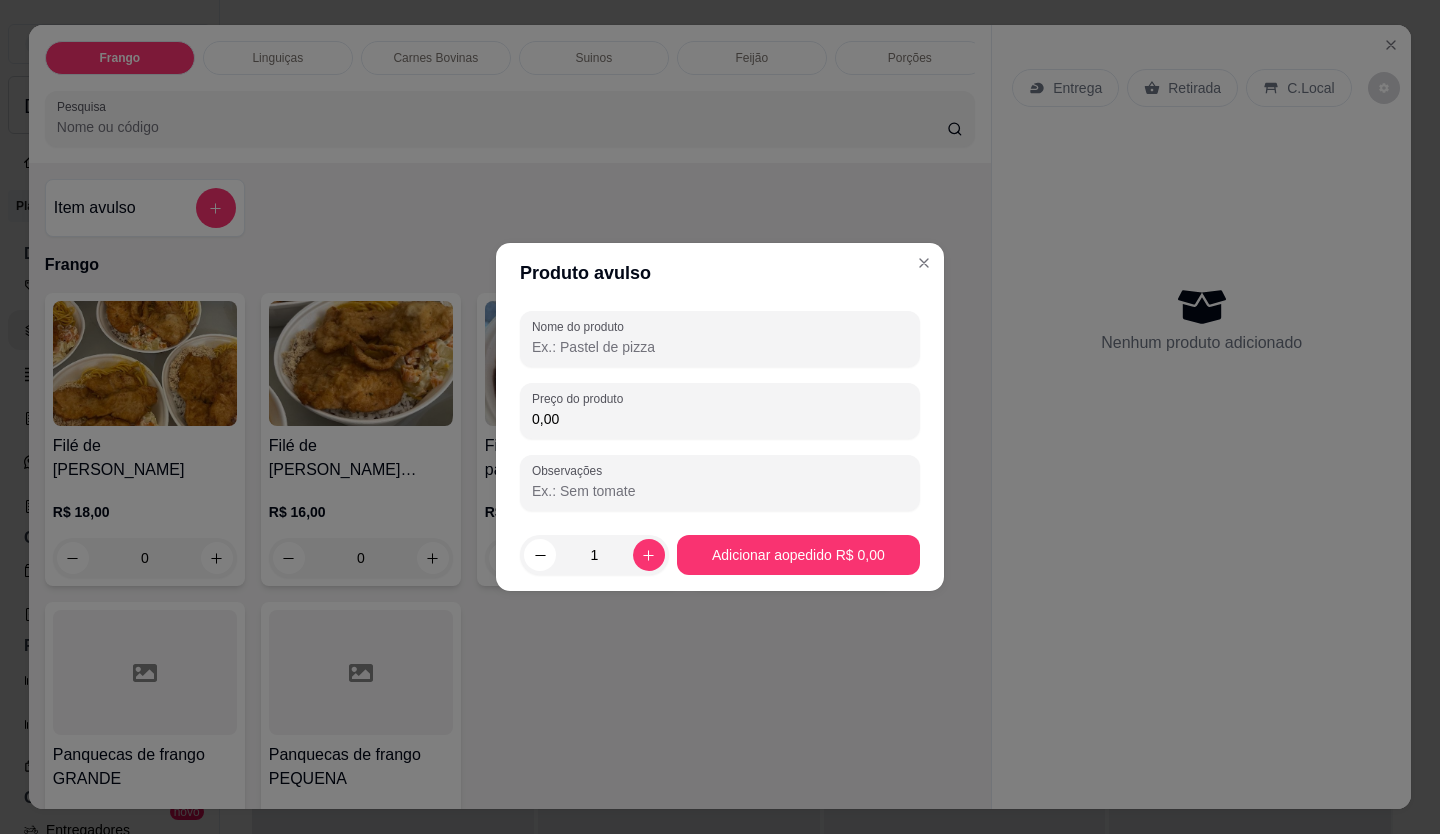 click on "Nome do produto" at bounding box center (720, 347) 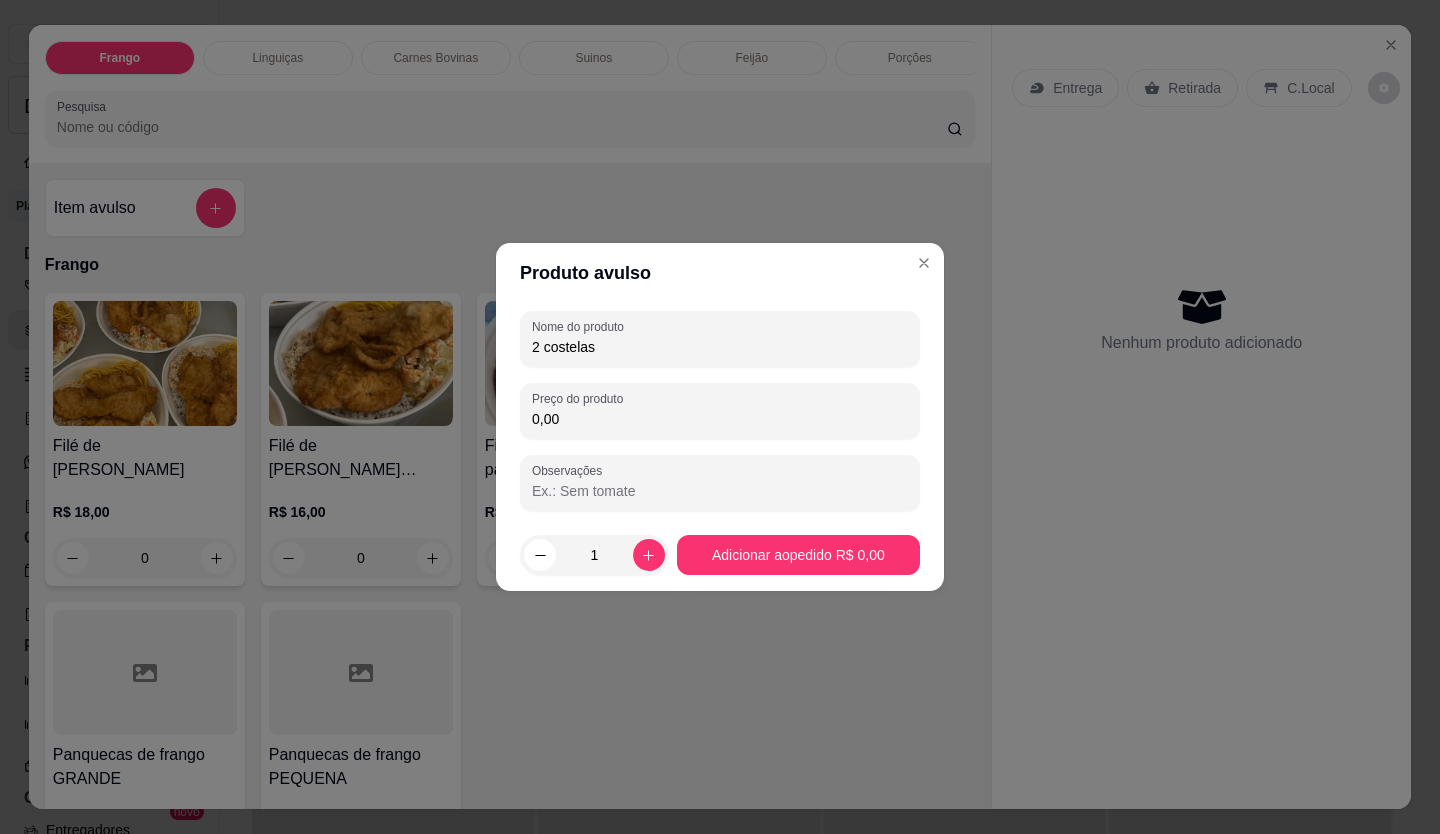 type on "2 costelas" 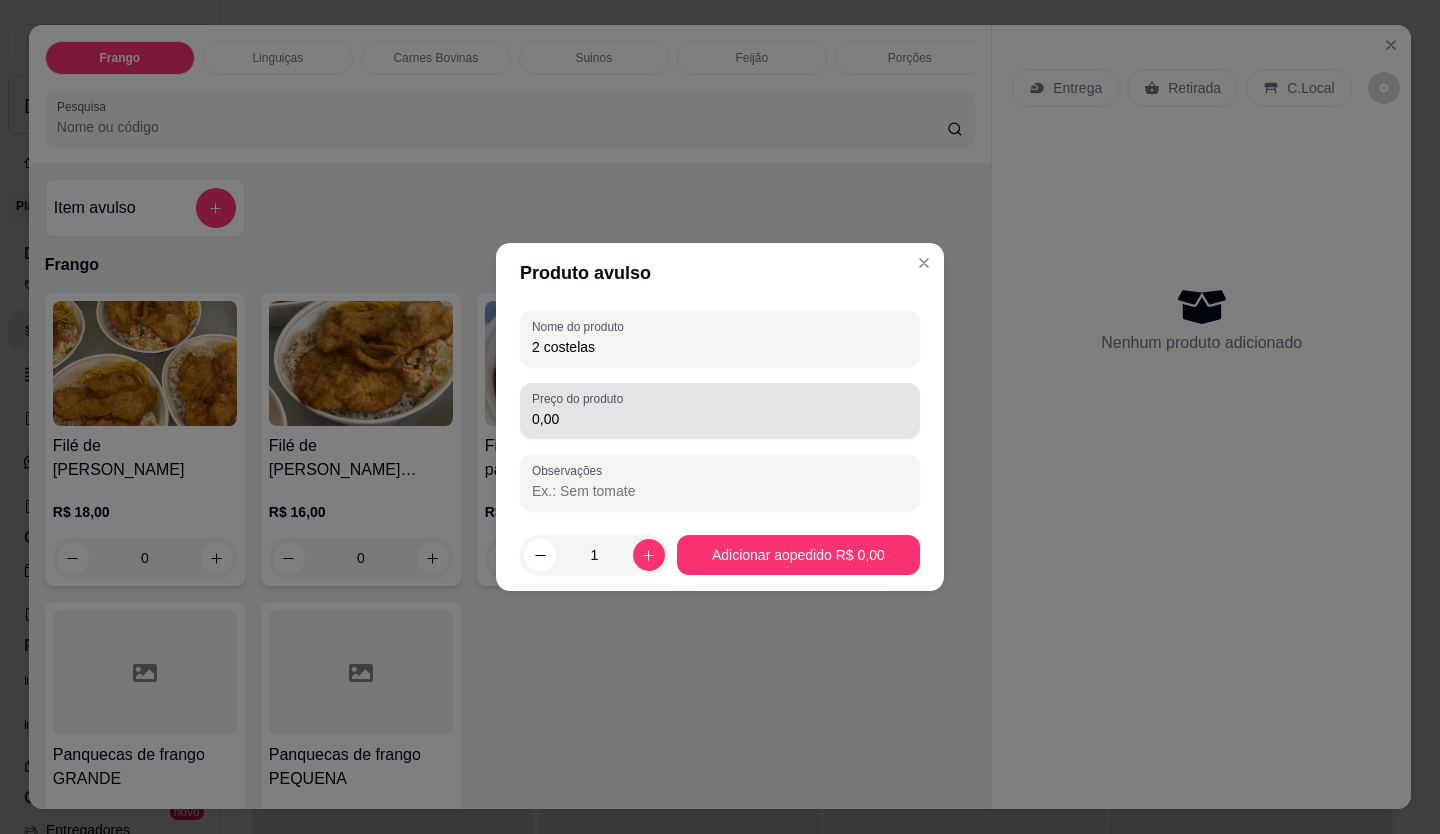 click on "0,00" at bounding box center (720, 411) 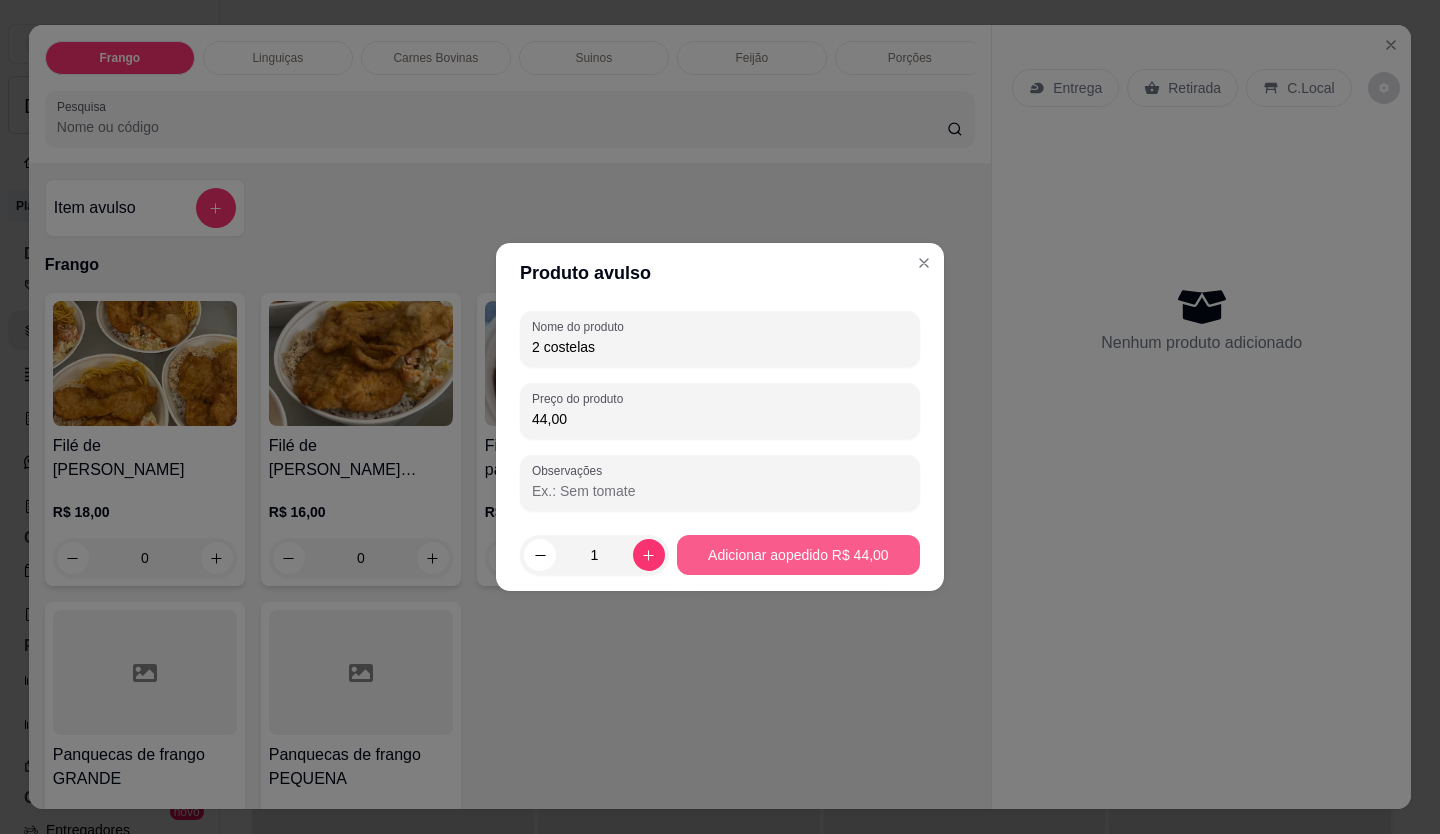 type on "44,00" 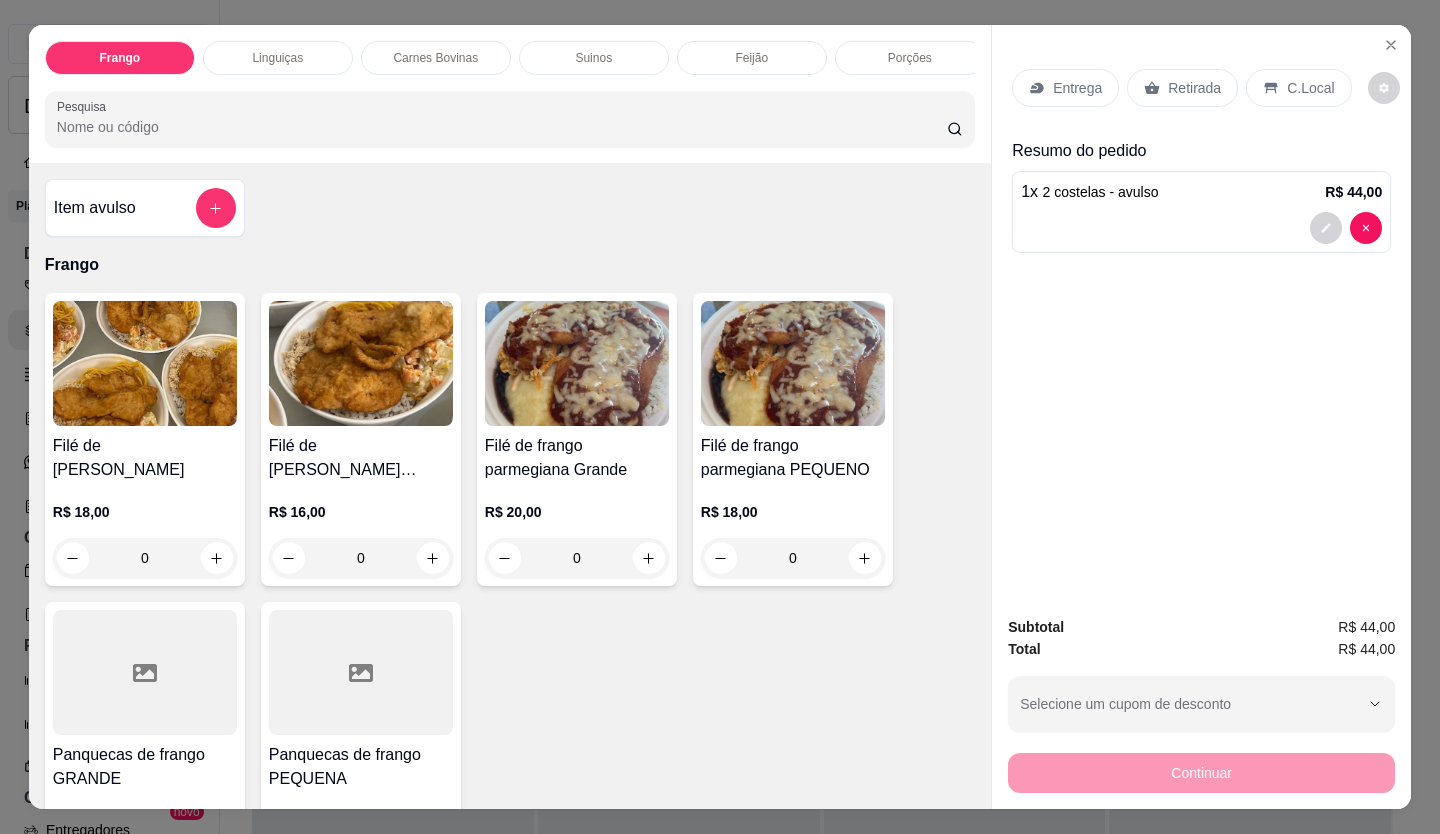 click on "Retirada" at bounding box center [1194, 88] 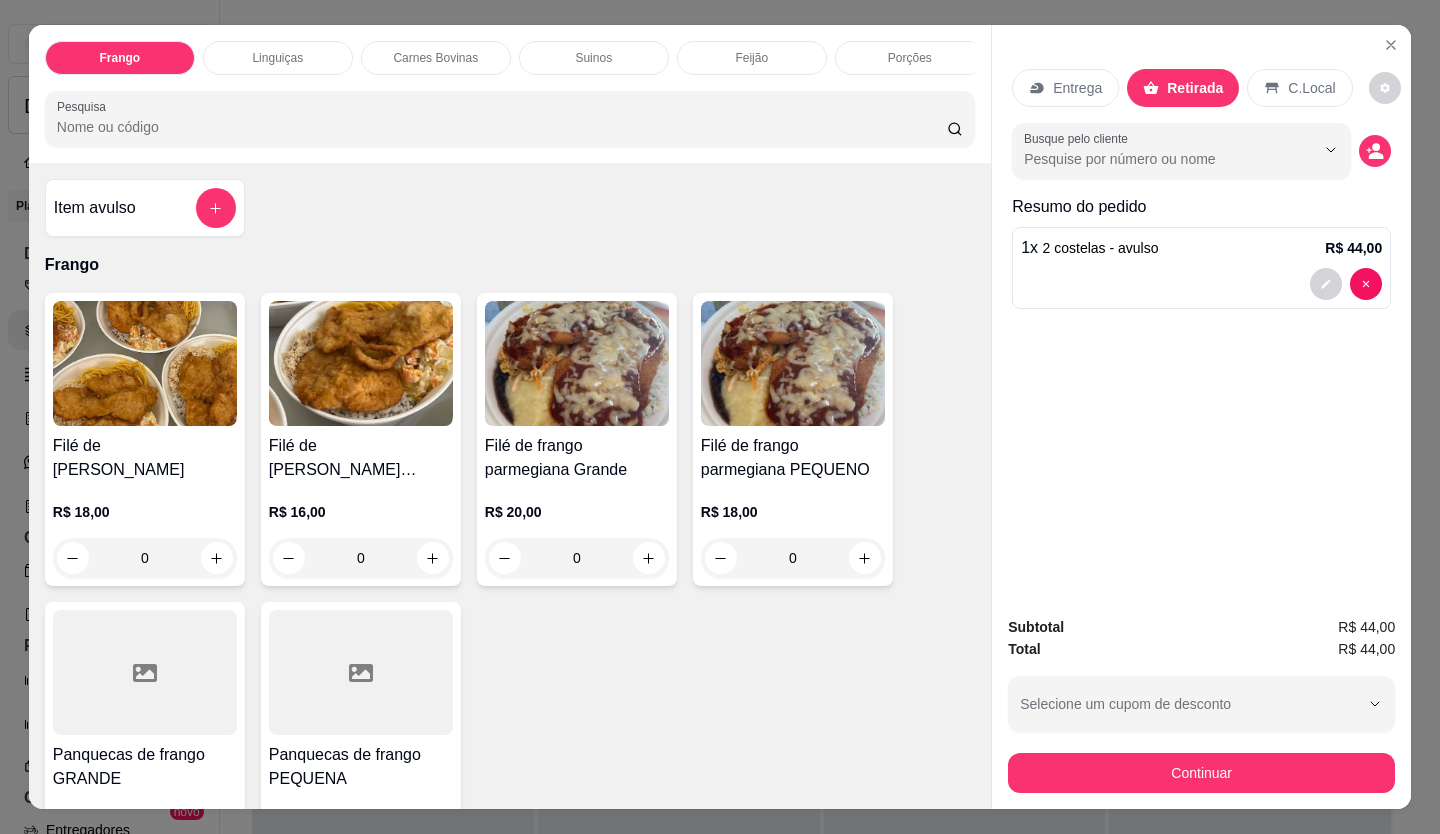 click on "Subtotal R$ 44,00 Total R$ 44,00 Selecione um cupom de desconto Selecione um cupom de desconto Continuar" at bounding box center (1201, 704) 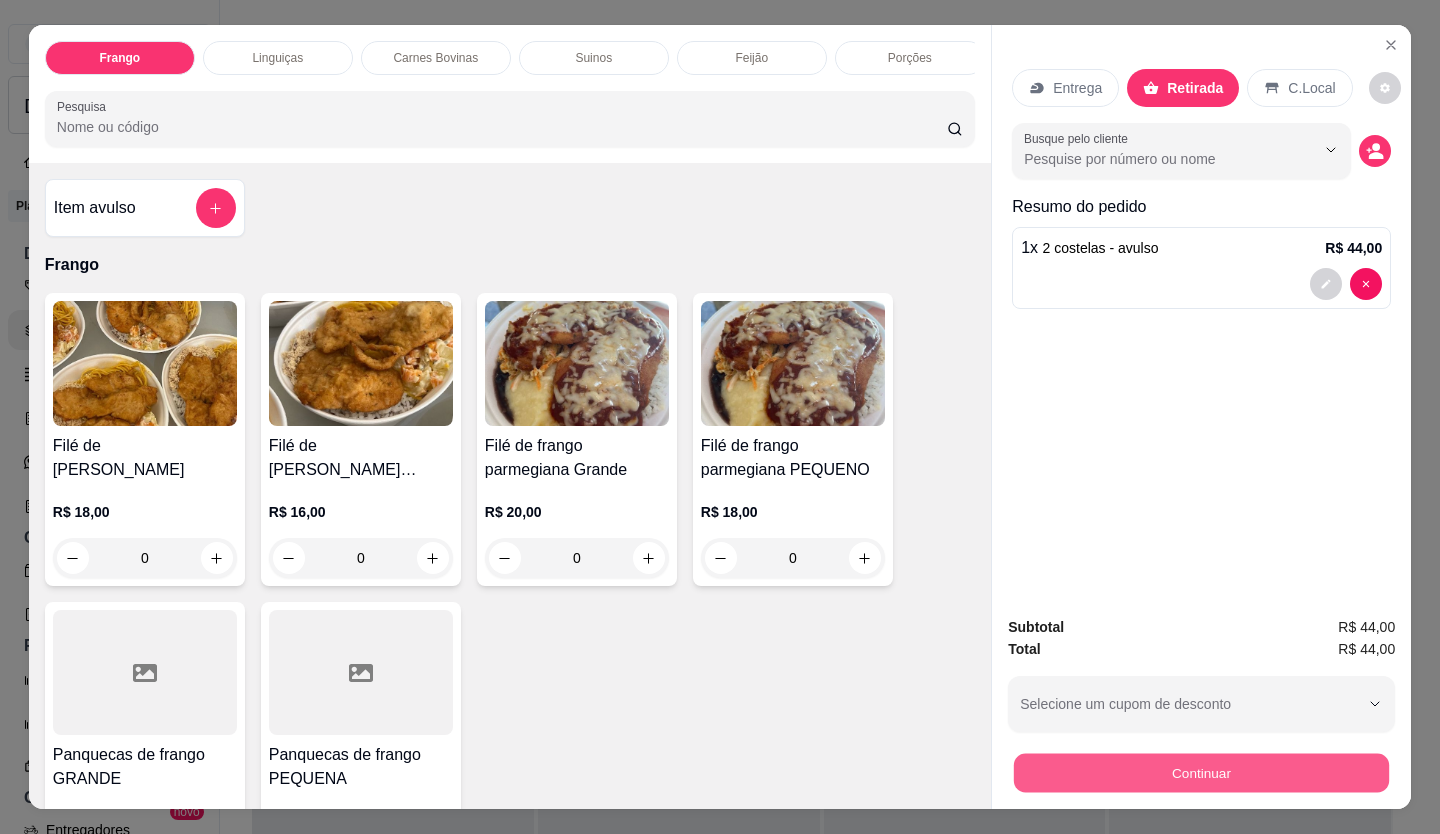 click on "Continuar" at bounding box center [1201, 773] 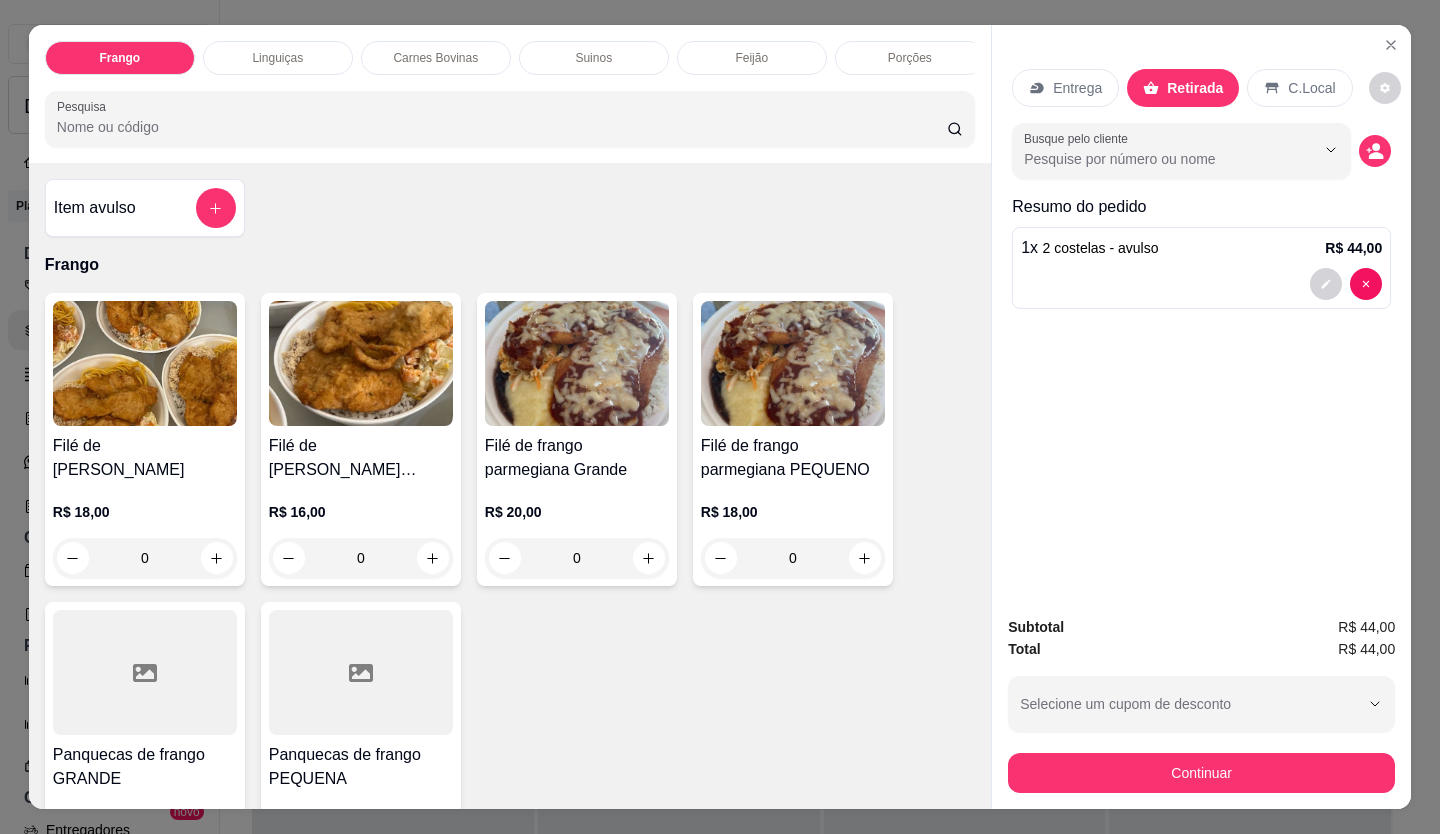 click 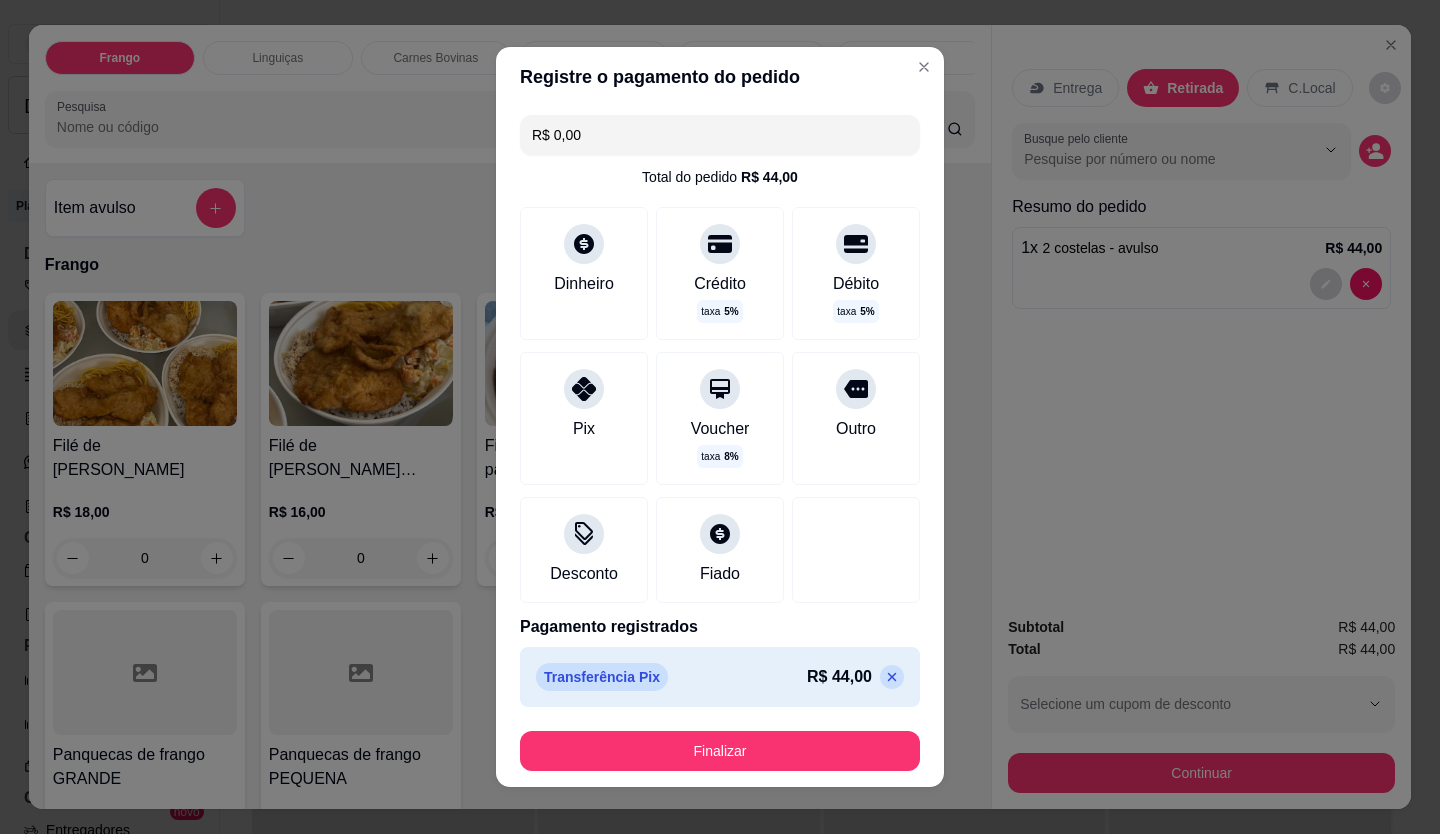 click 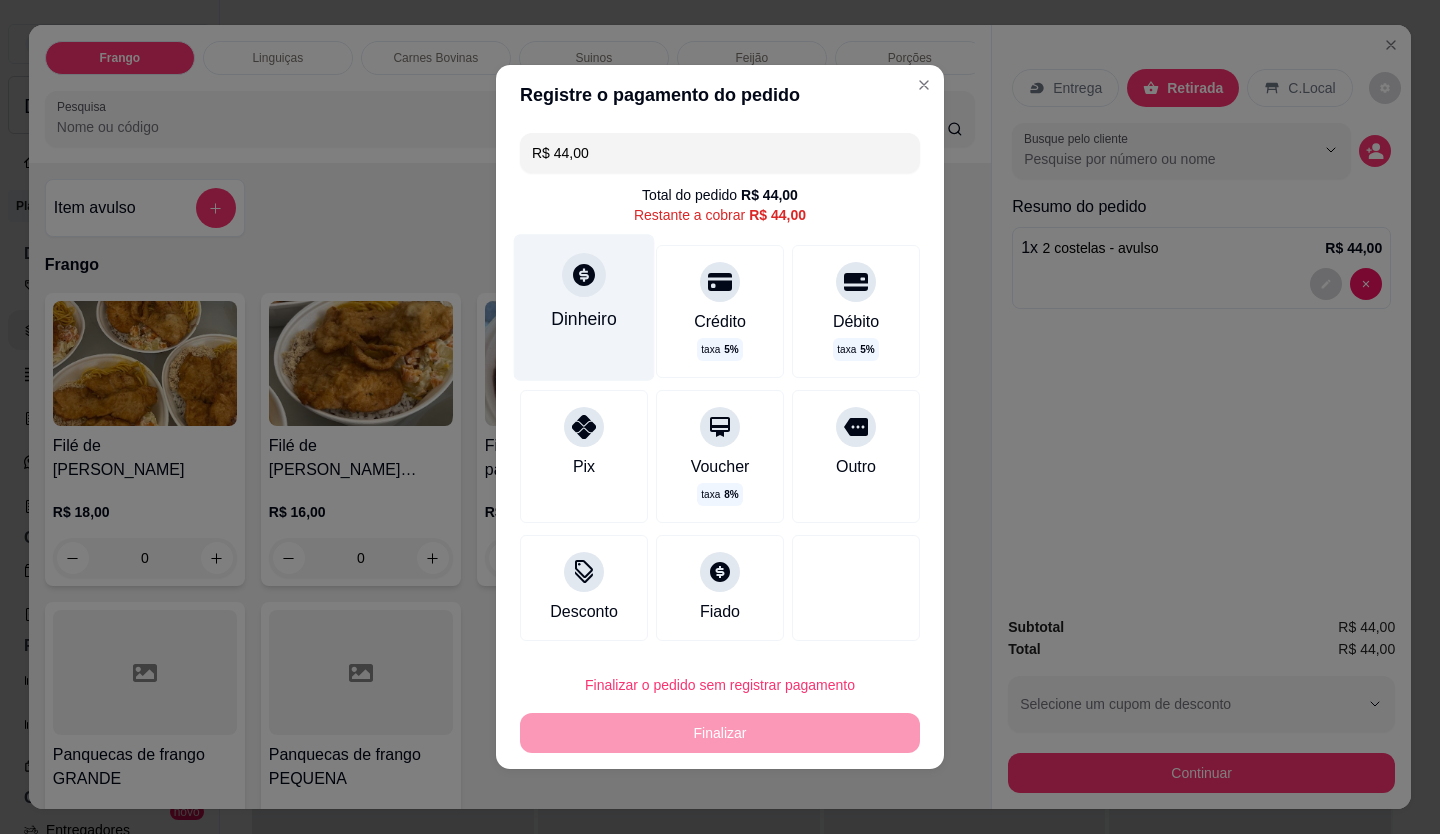 click on "Dinheiro" at bounding box center (584, 307) 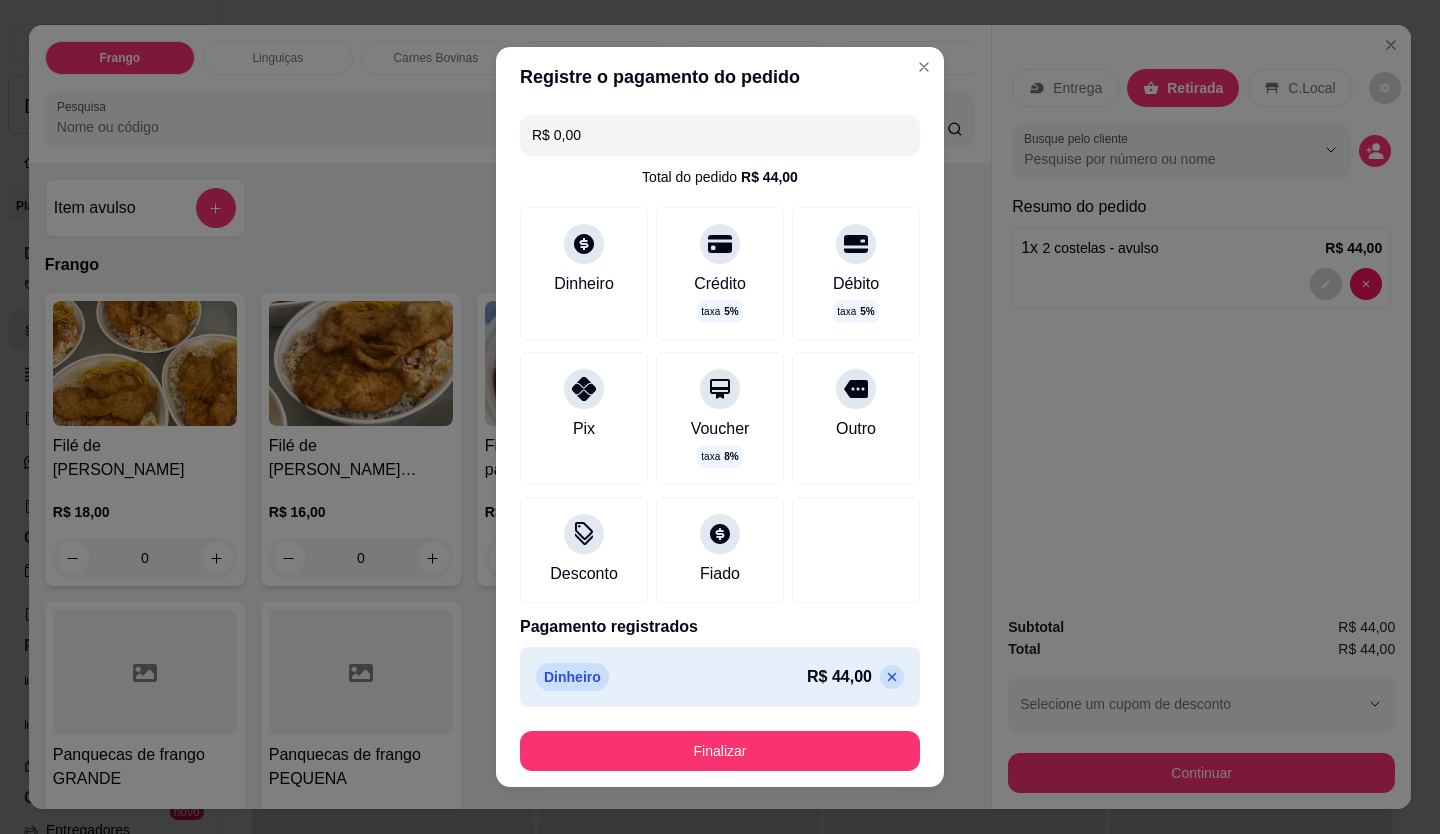 click on "Finalizar" at bounding box center (720, 751) 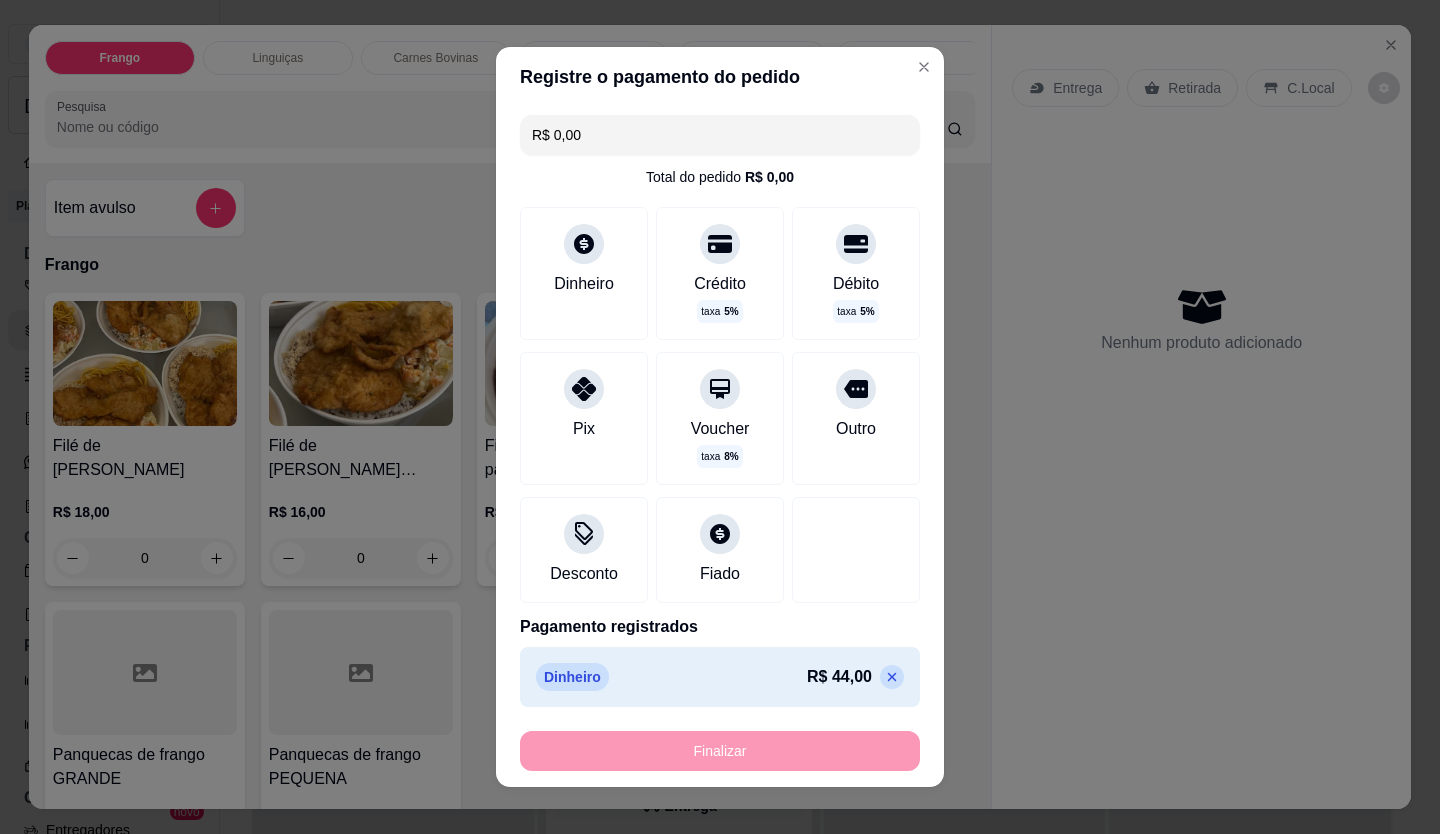 type on "-R$ 44,00" 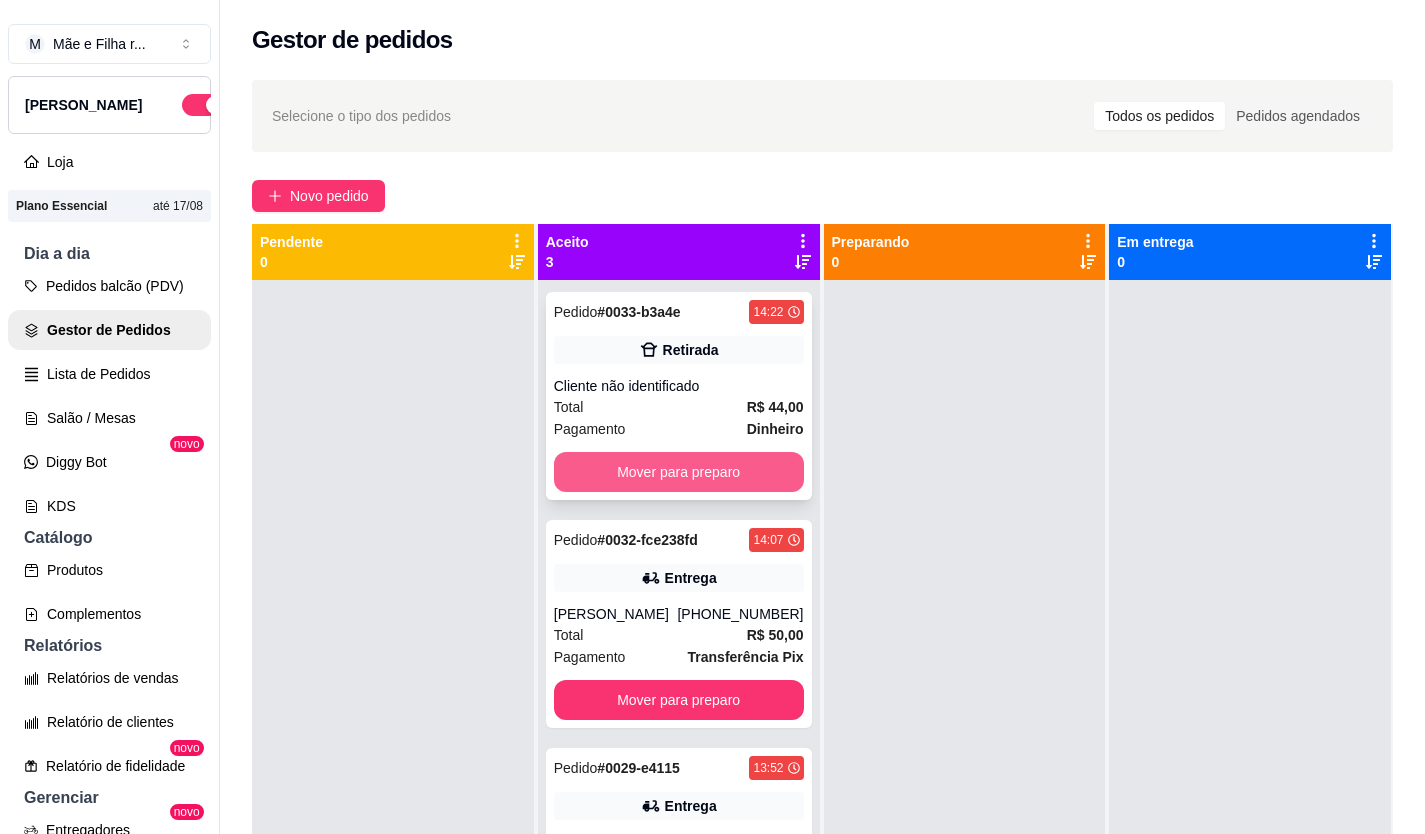 click on "Mover para preparo" at bounding box center (679, 472) 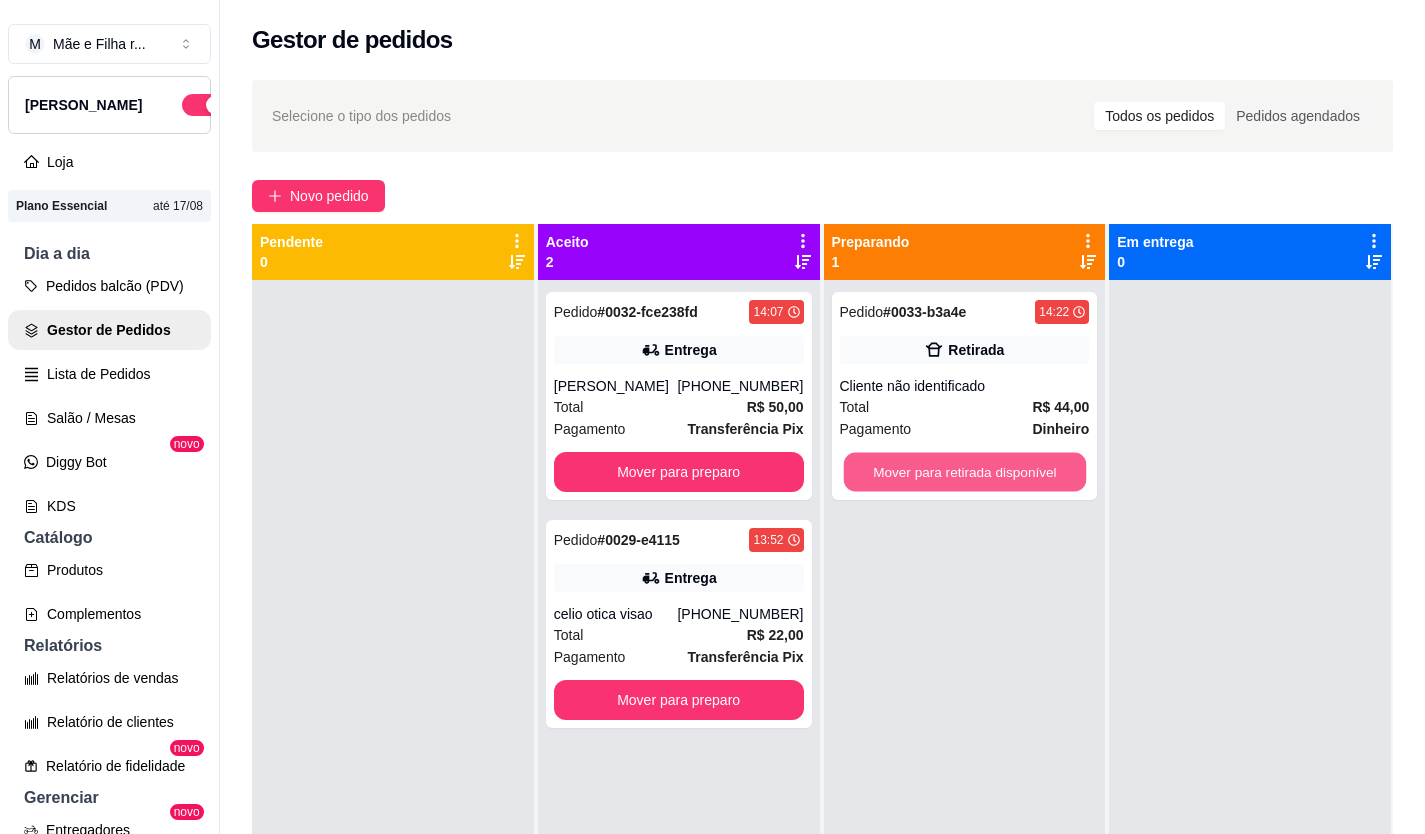 click on "Mover para retirada disponível" at bounding box center [964, 472] 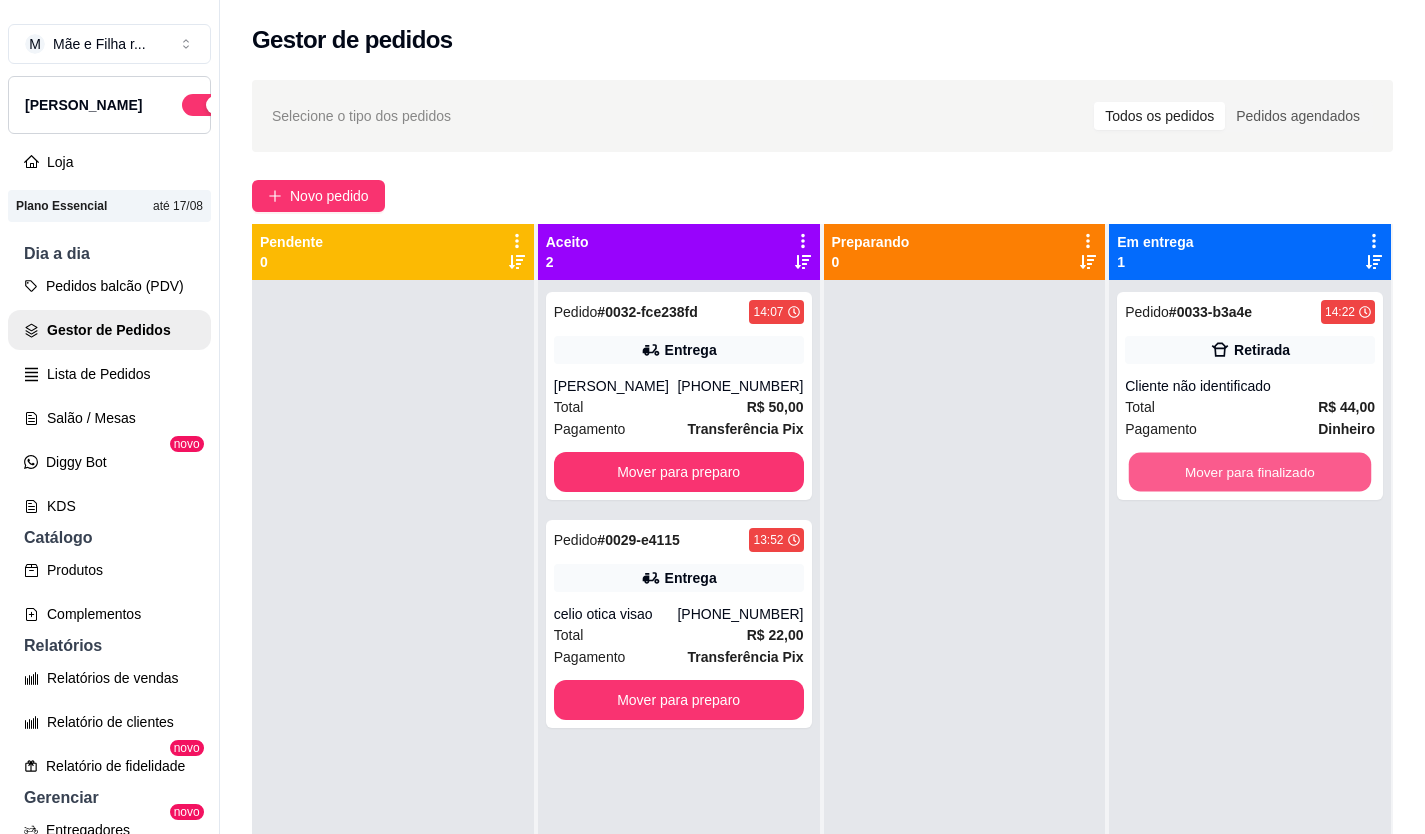 click on "Mover para finalizado" at bounding box center [1250, 472] 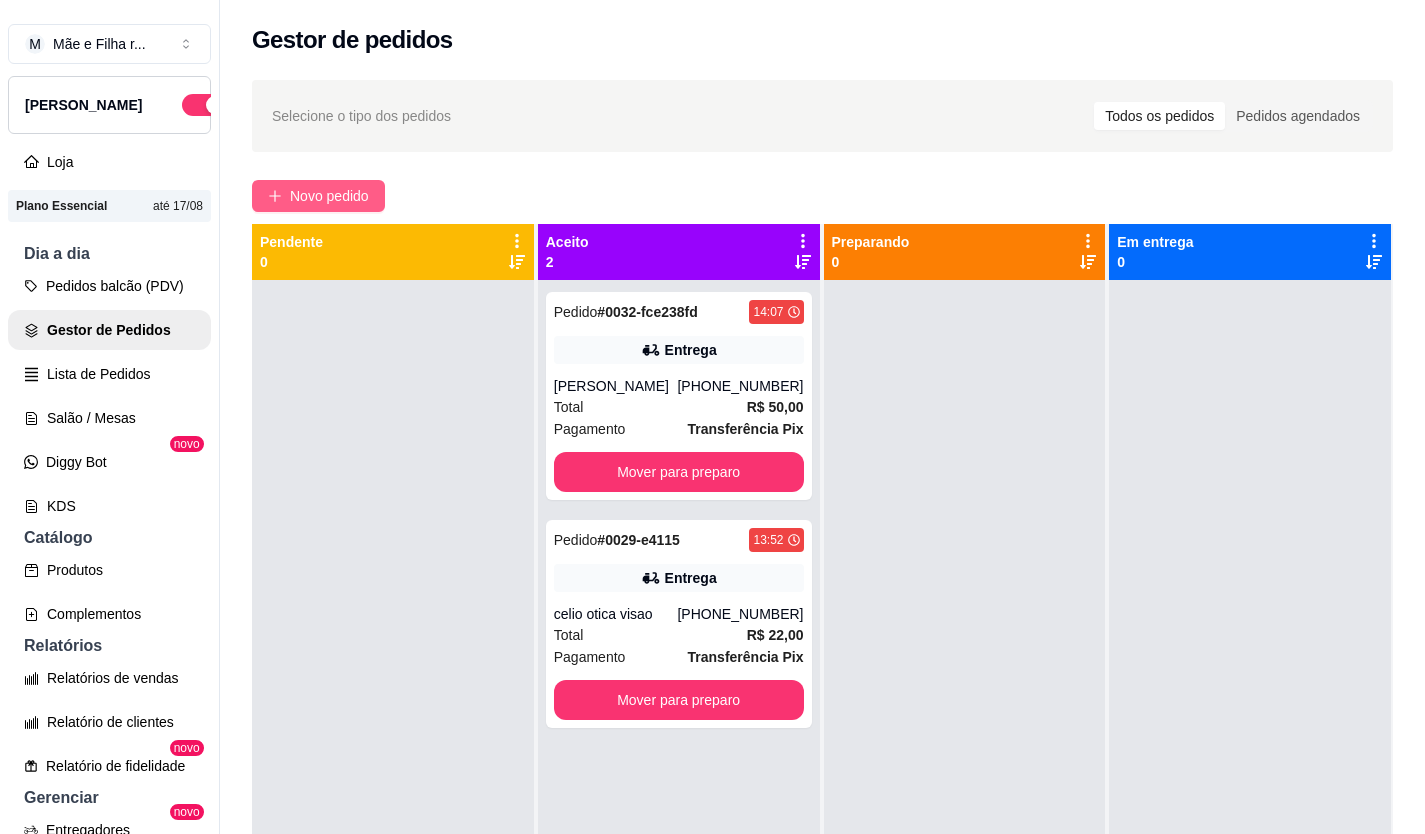 click on "Novo pedido" at bounding box center [318, 196] 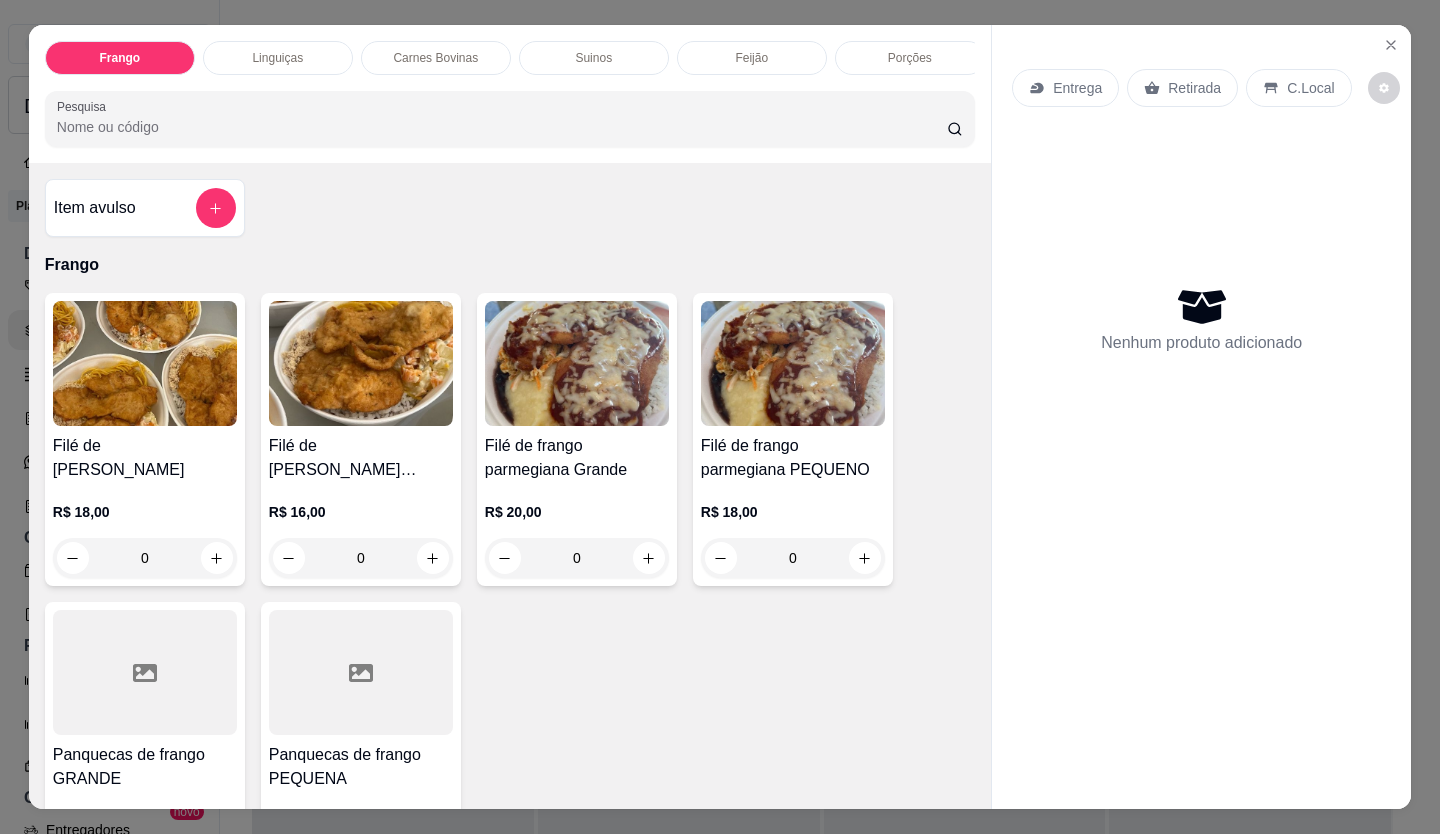 click on "Retirada" at bounding box center [1182, 88] 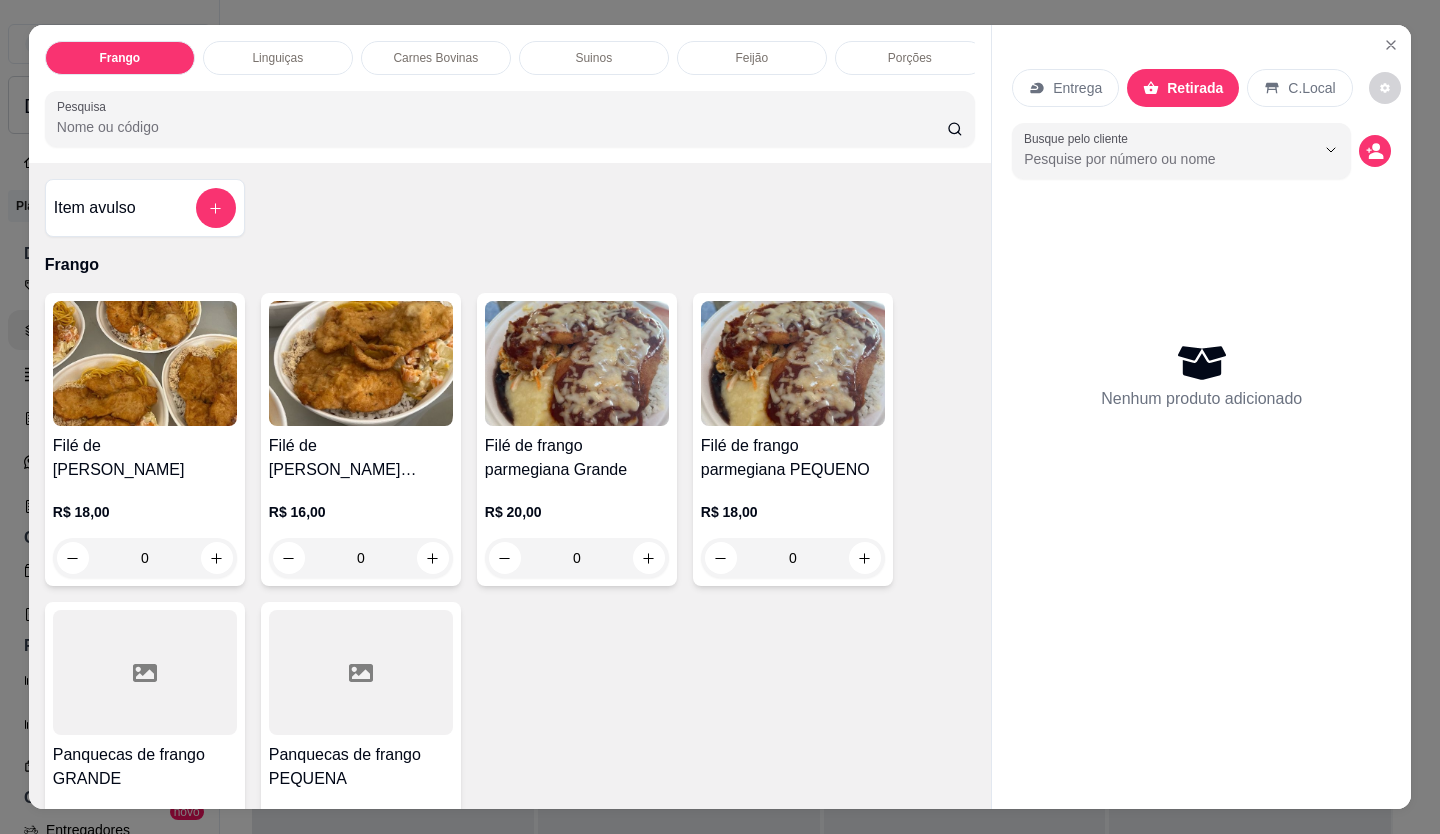 click on "Item avulso" at bounding box center (145, 208) 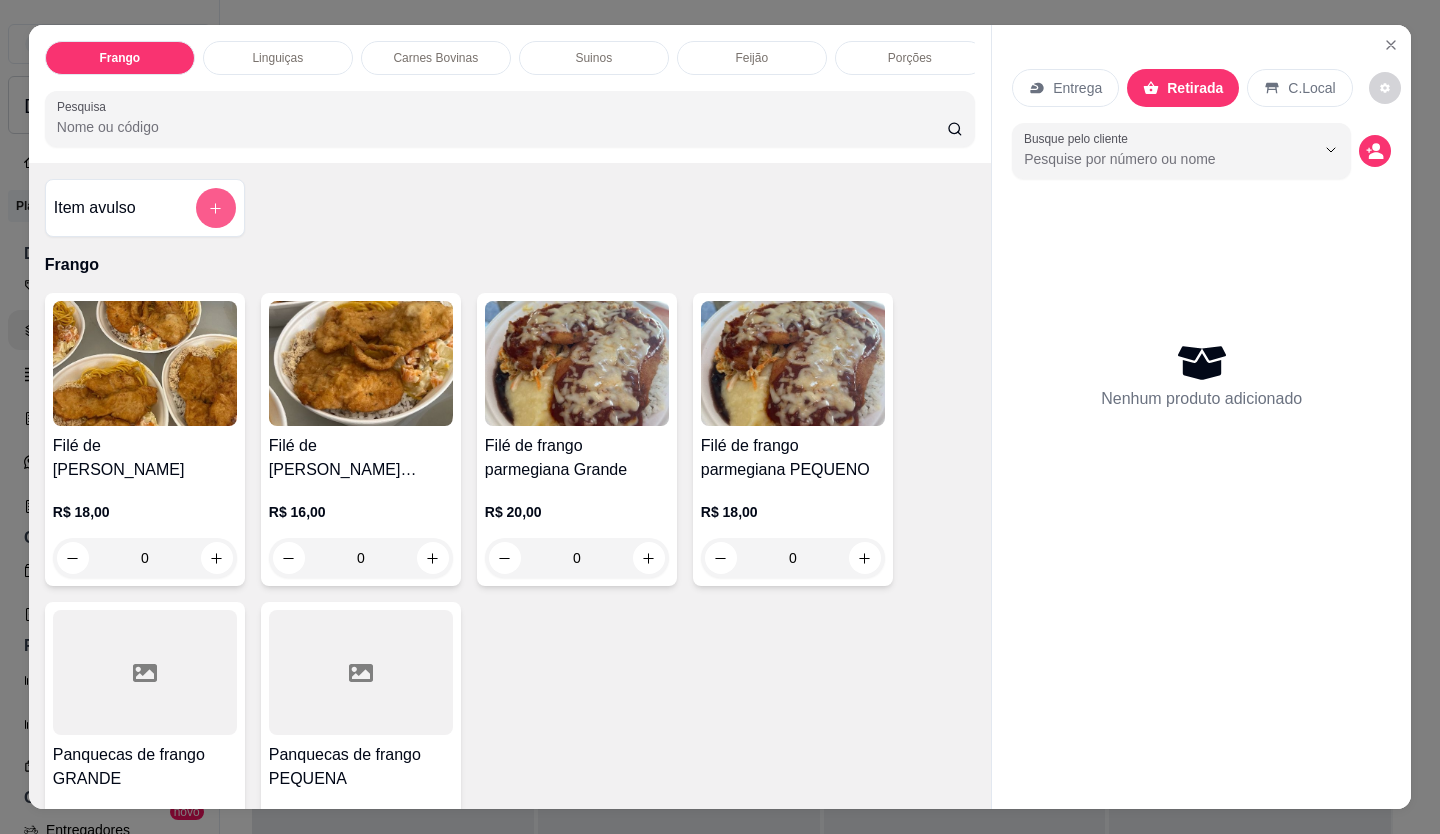 click at bounding box center [216, 208] 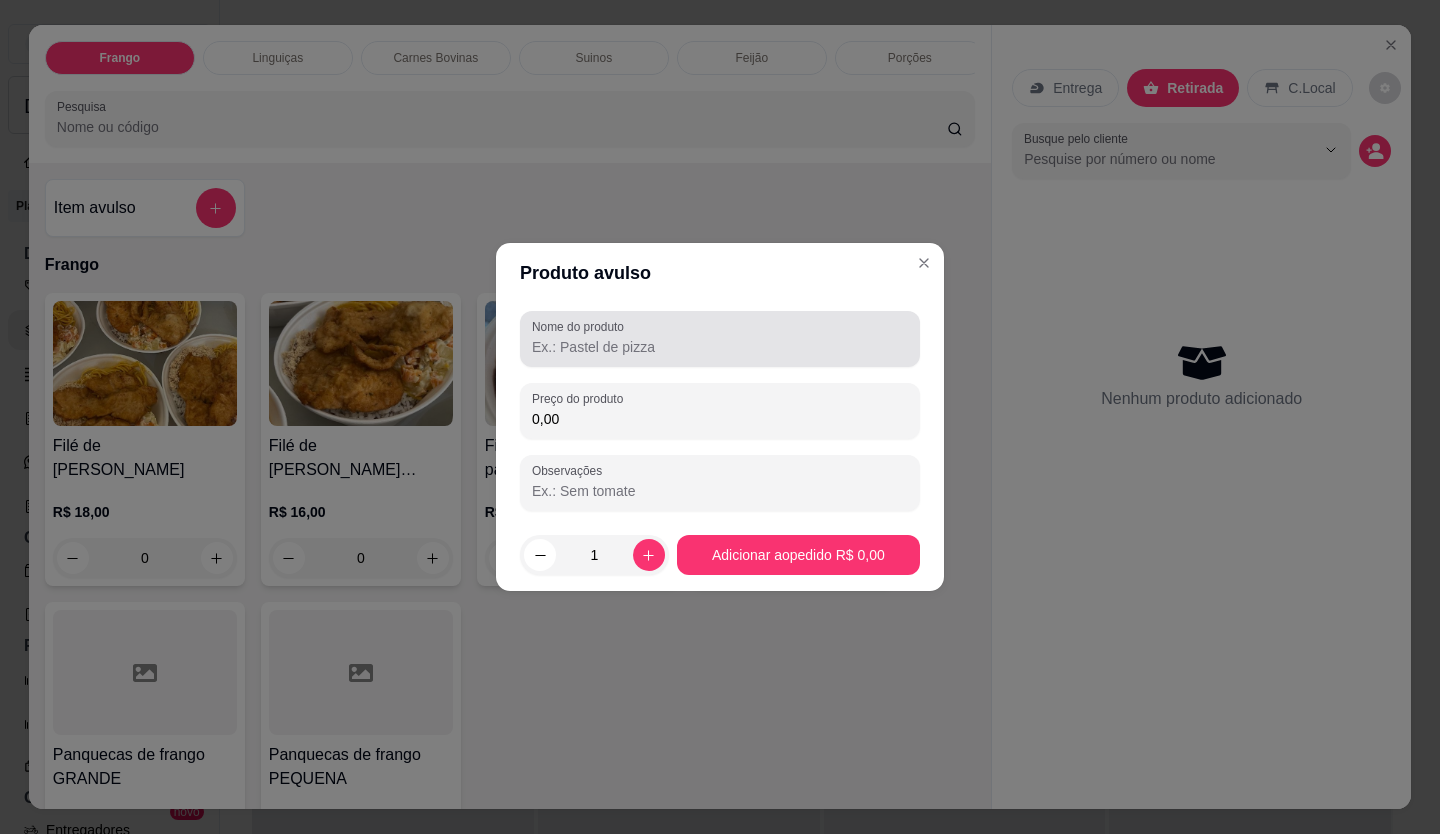 click on "Nome do produto" at bounding box center (720, 339) 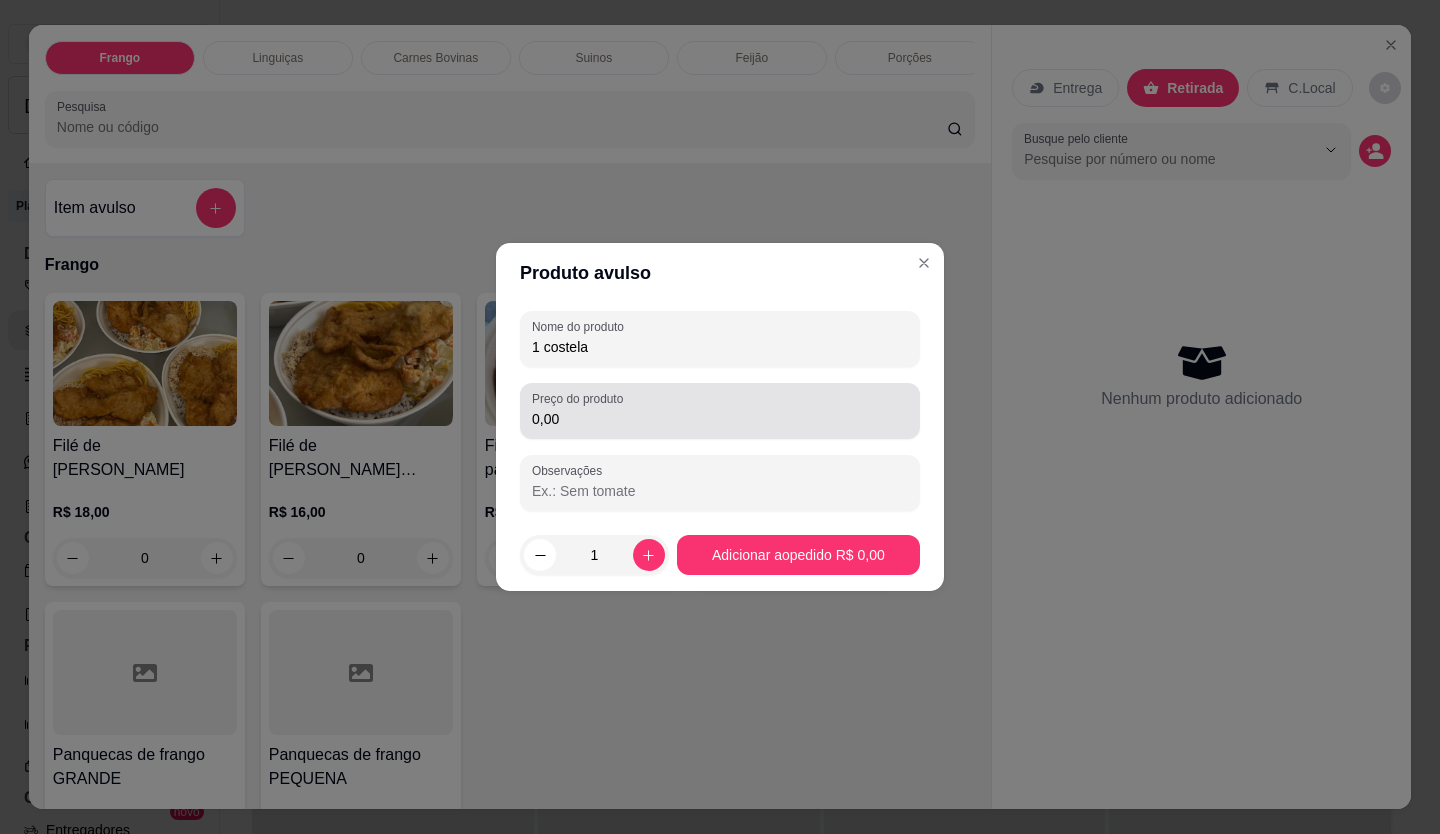 type on "1 costela" 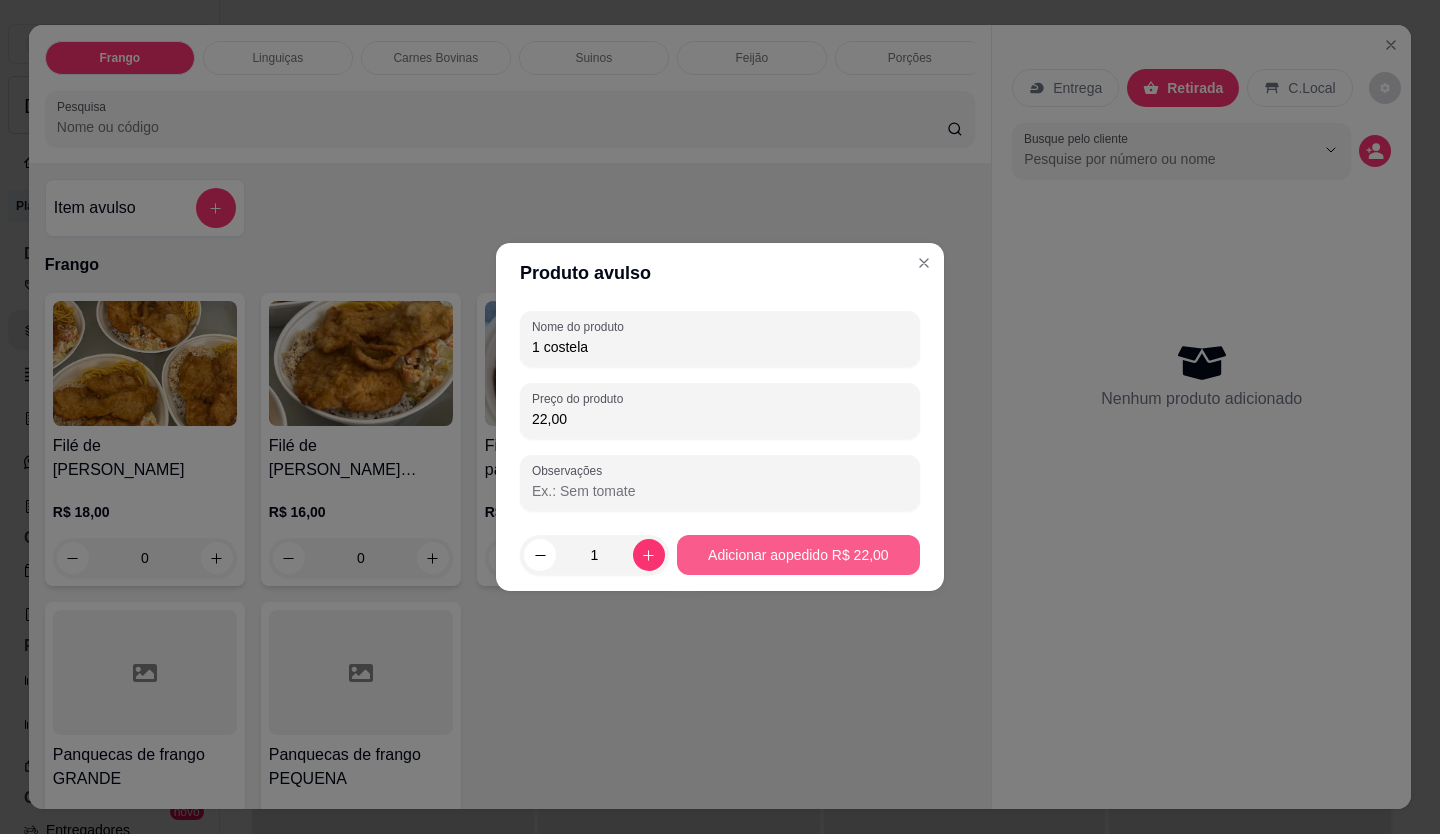 type on "22,00" 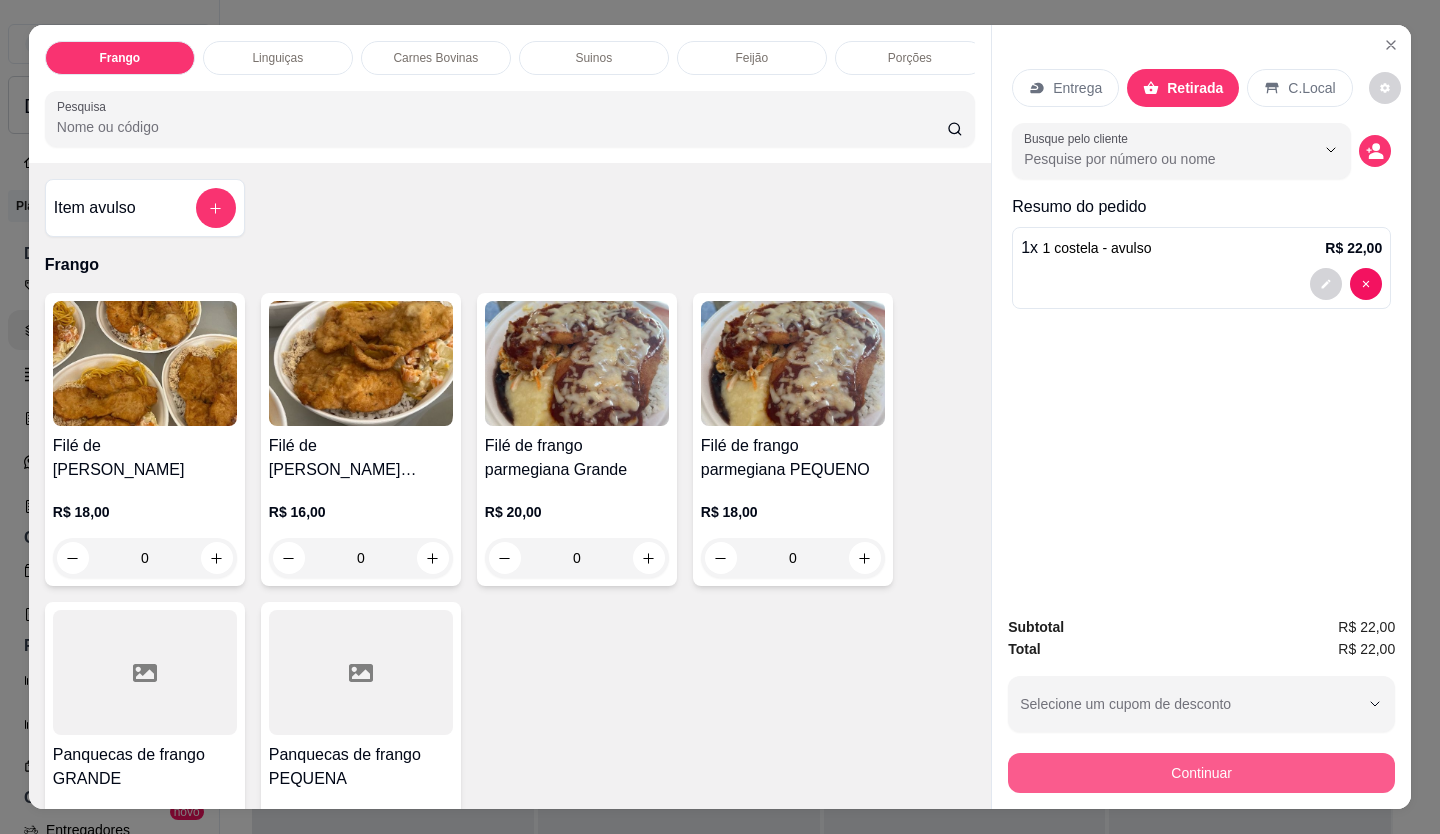 click on "Continuar" at bounding box center (1201, 773) 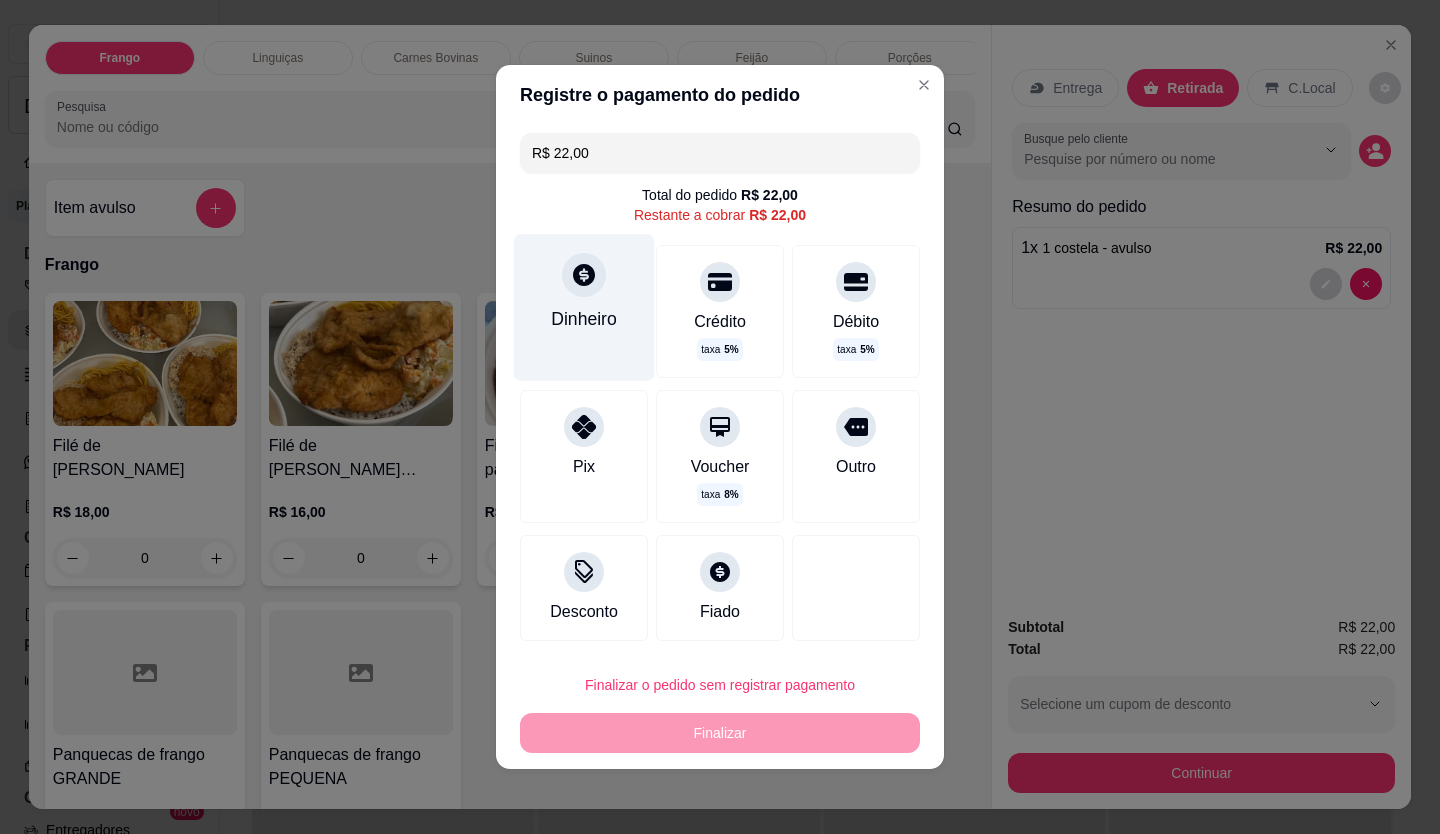 click on "Dinheiro" at bounding box center [584, 319] 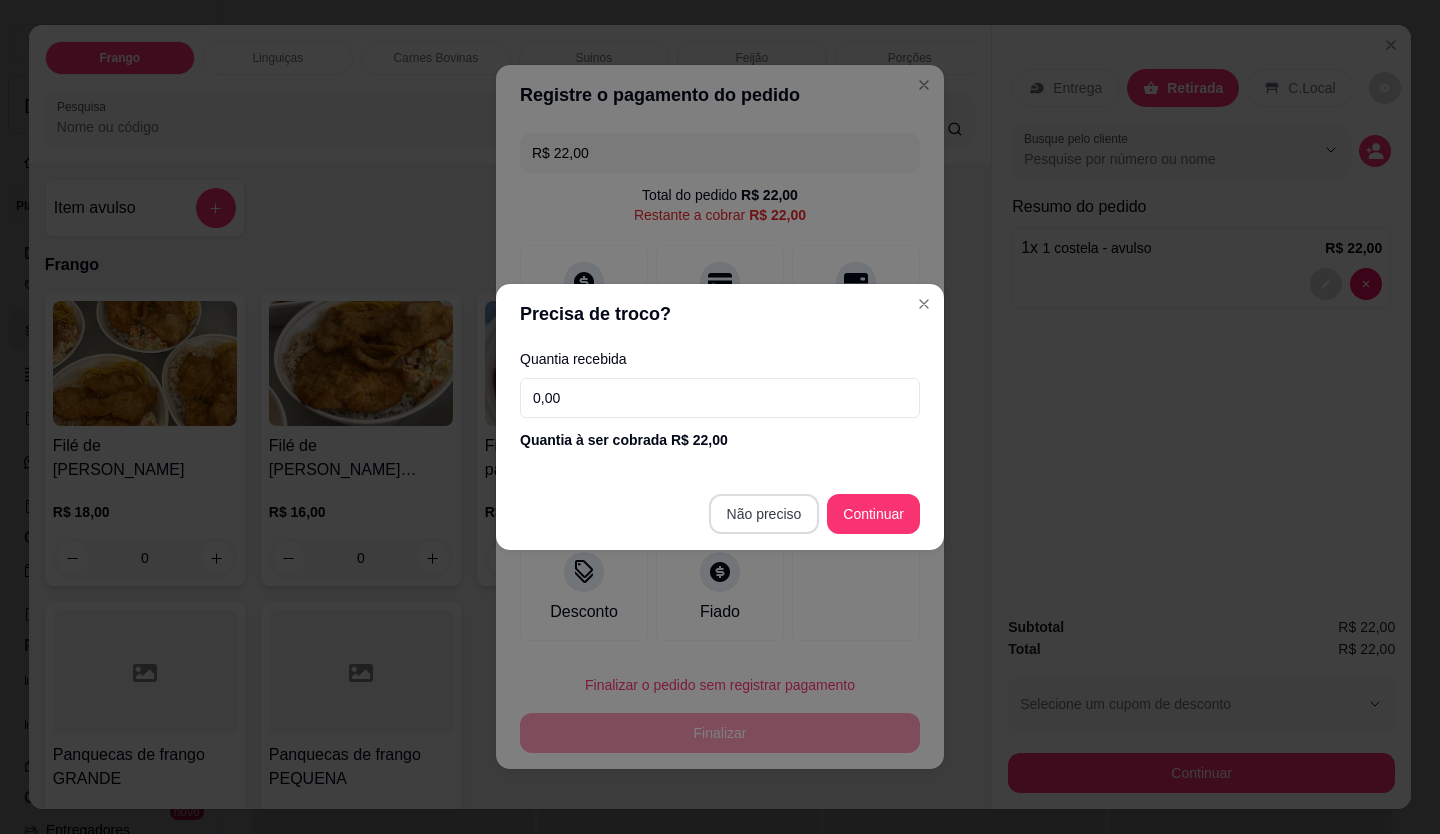 click on "Não preciso Continuar" at bounding box center (720, 514) 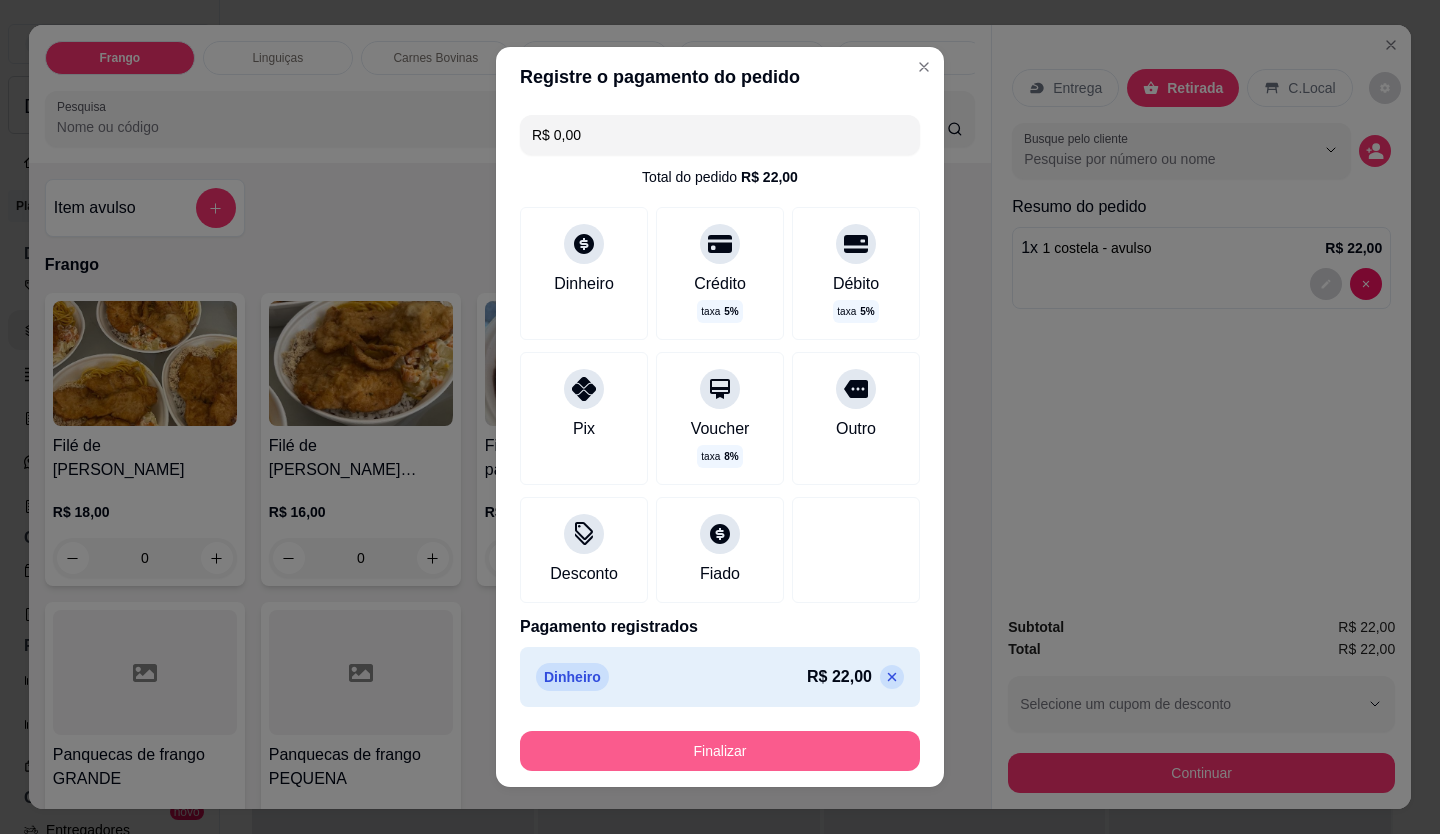click on "Finalizar" at bounding box center (720, 751) 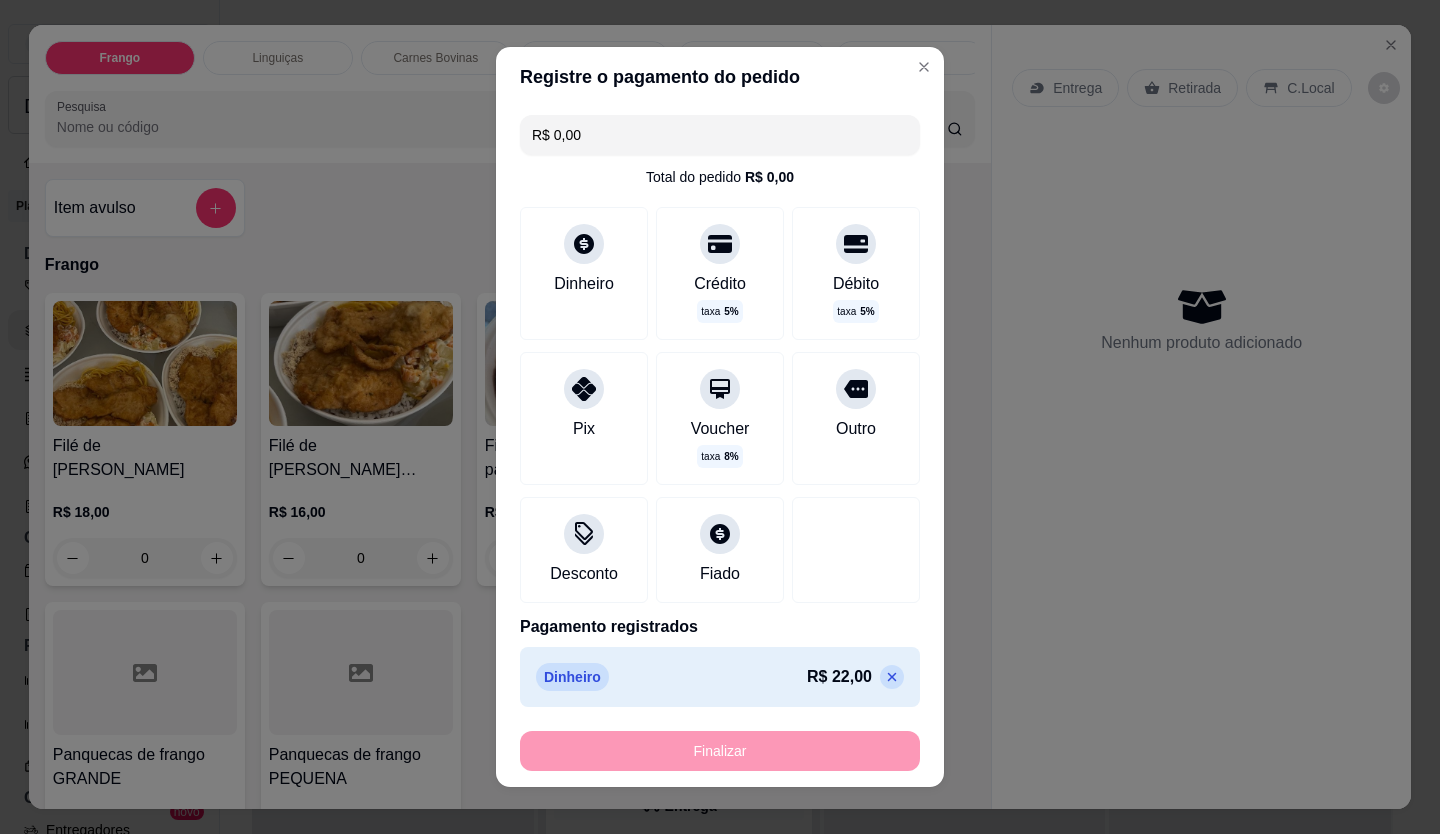 type on "-R$ 22,00" 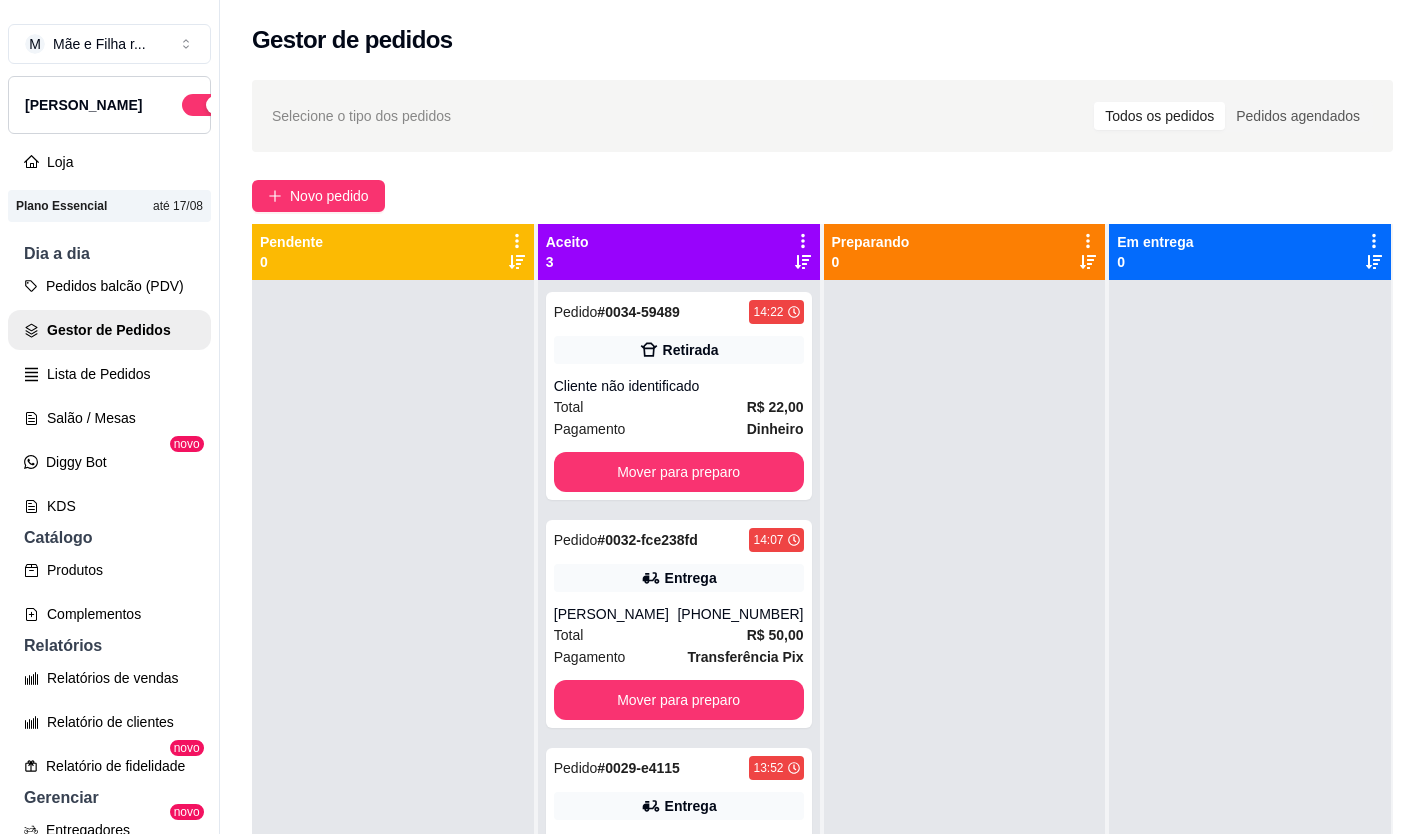 click on "Aceito 3 Pedido  # 0034-59489 14:22 Retirada Cliente não identificado Total R$ 22,00 Pagamento Dinheiro Mover para preparo Pedido  # 0032-fce238fd 14:07 Entrega CAMILA DURCE [PHONE_NUMBER] Total R$ 50,00 Pagamento Transferência Pix Mover para preparo Pedido  # 0029-e4115 13:52 Entrega celio otica visao [PHONE_NUMBER] Total R$ 22,00 Pagamento Transferência Pix Mover para preparo" at bounding box center (681, 641) 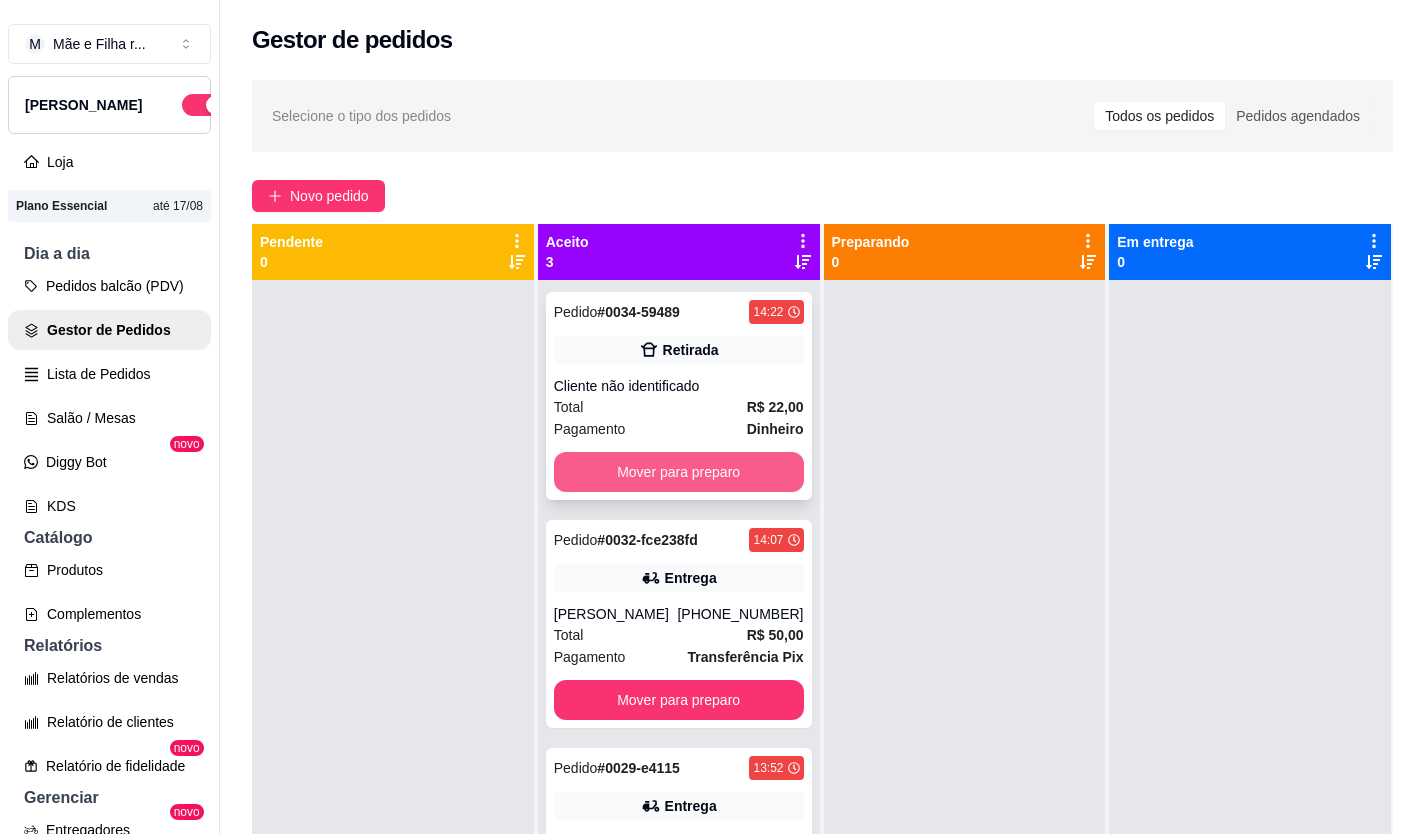 click on "Mover para preparo" at bounding box center [679, 472] 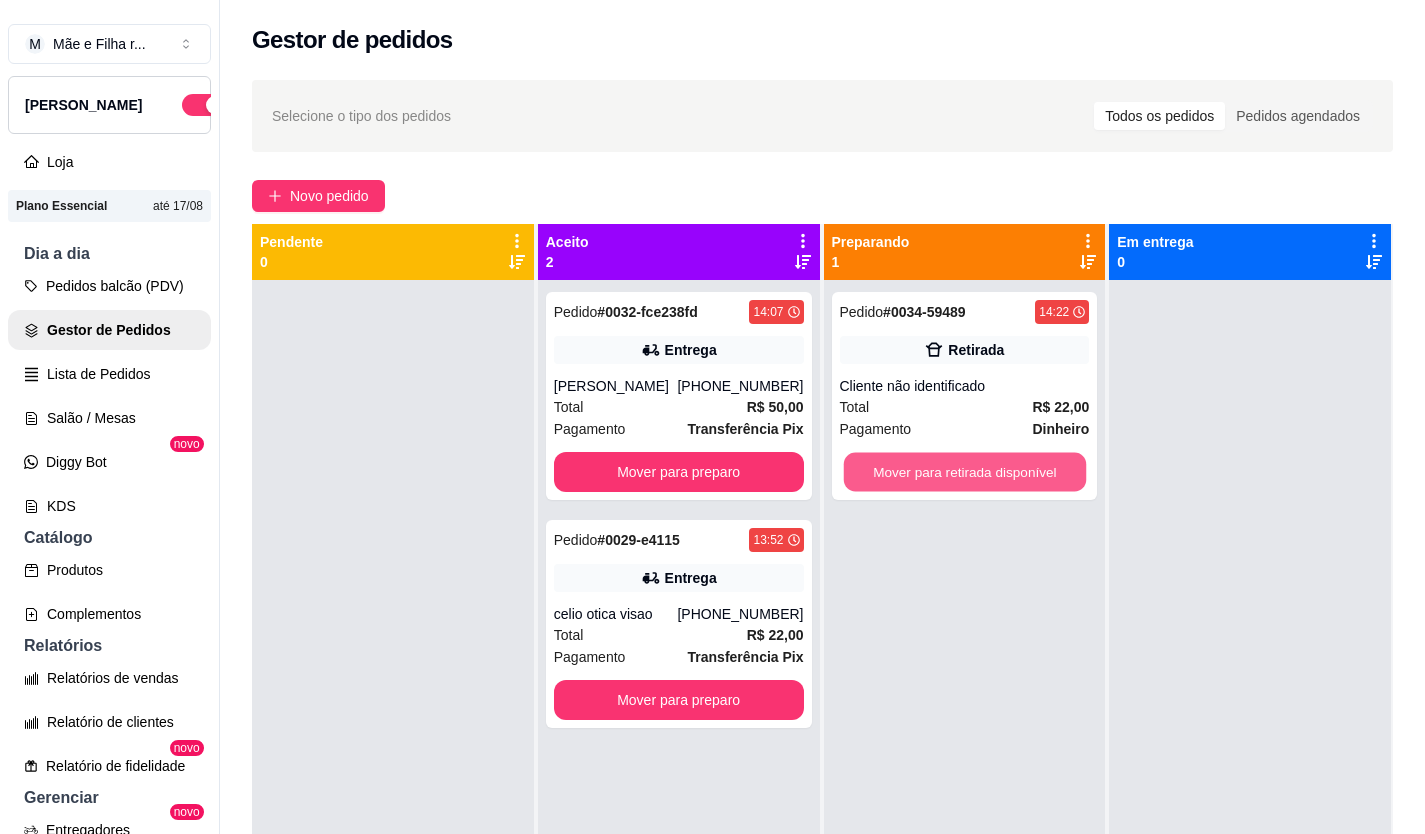 click on "Mover para retirada disponível" at bounding box center [964, 472] 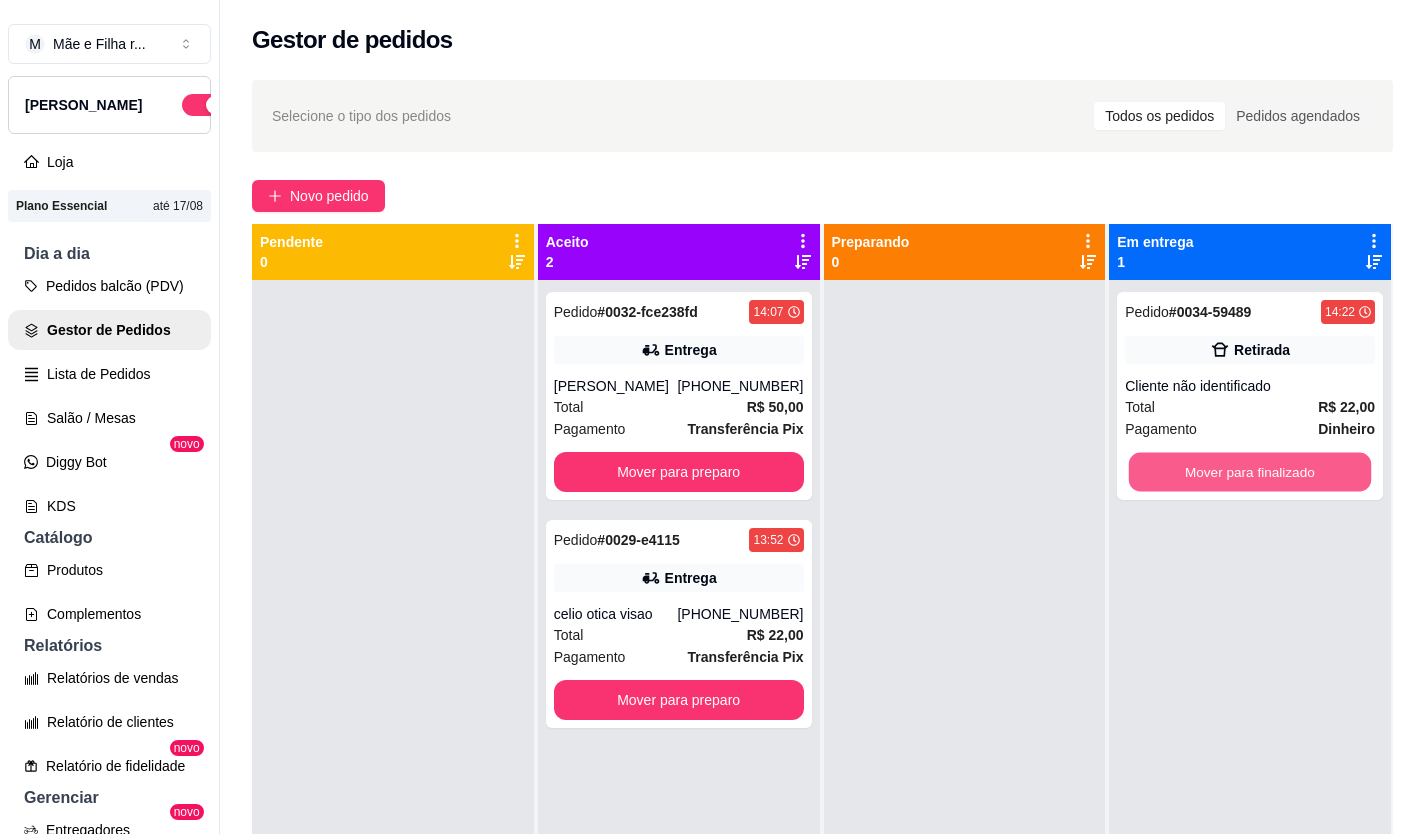 click on "Mover para finalizado" at bounding box center [1250, 472] 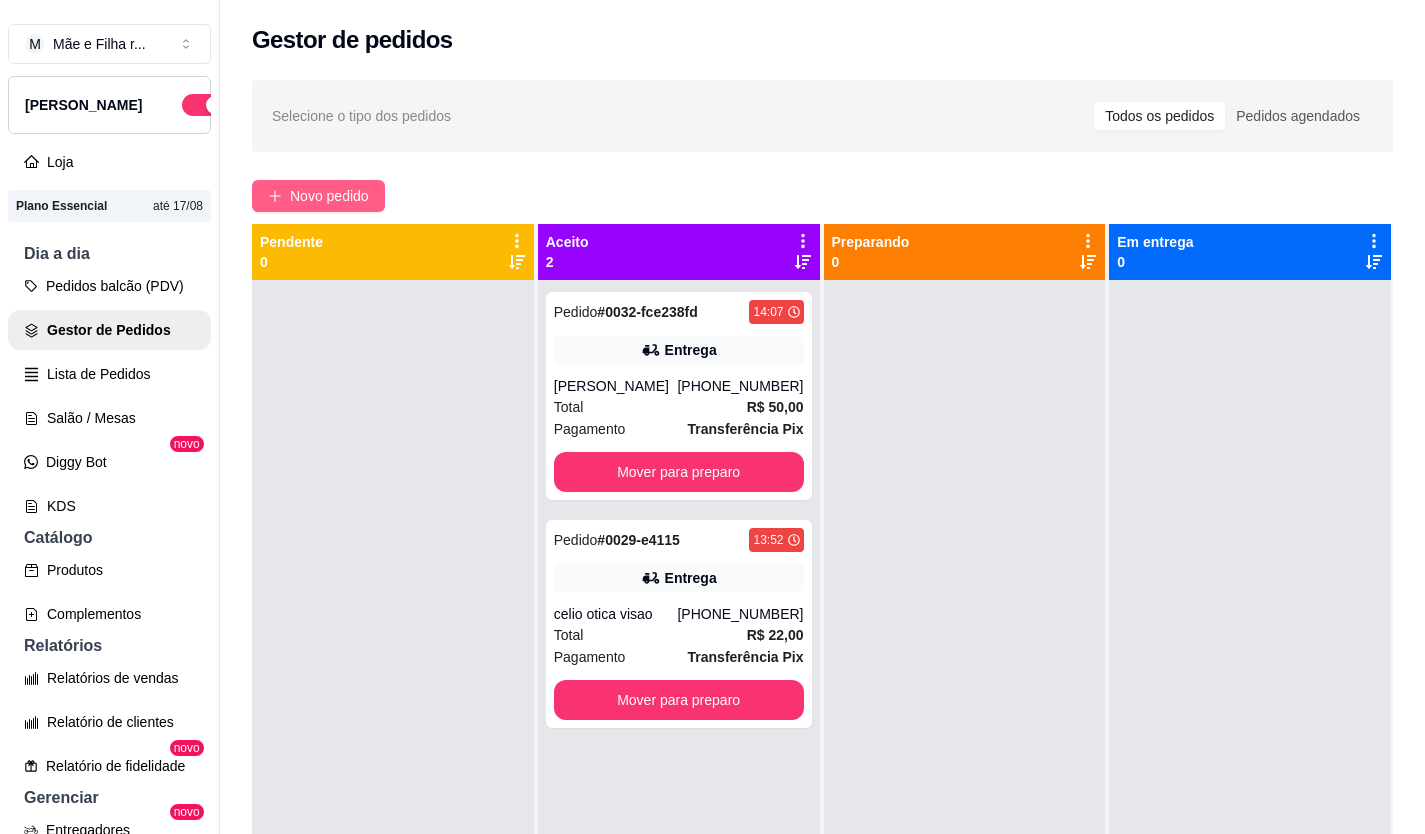 click on "Novo pedido" at bounding box center [329, 196] 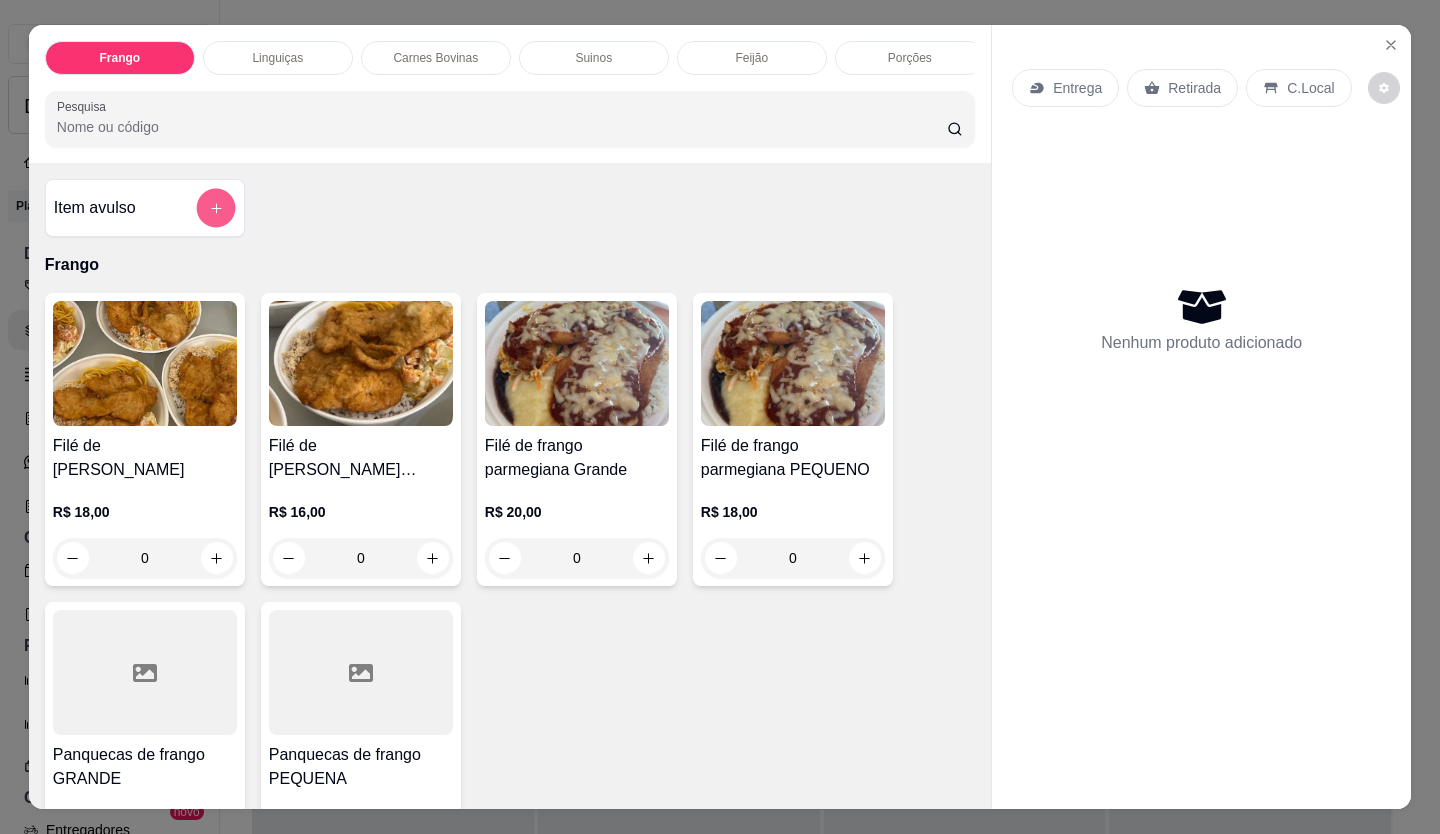 click at bounding box center (215, 208) 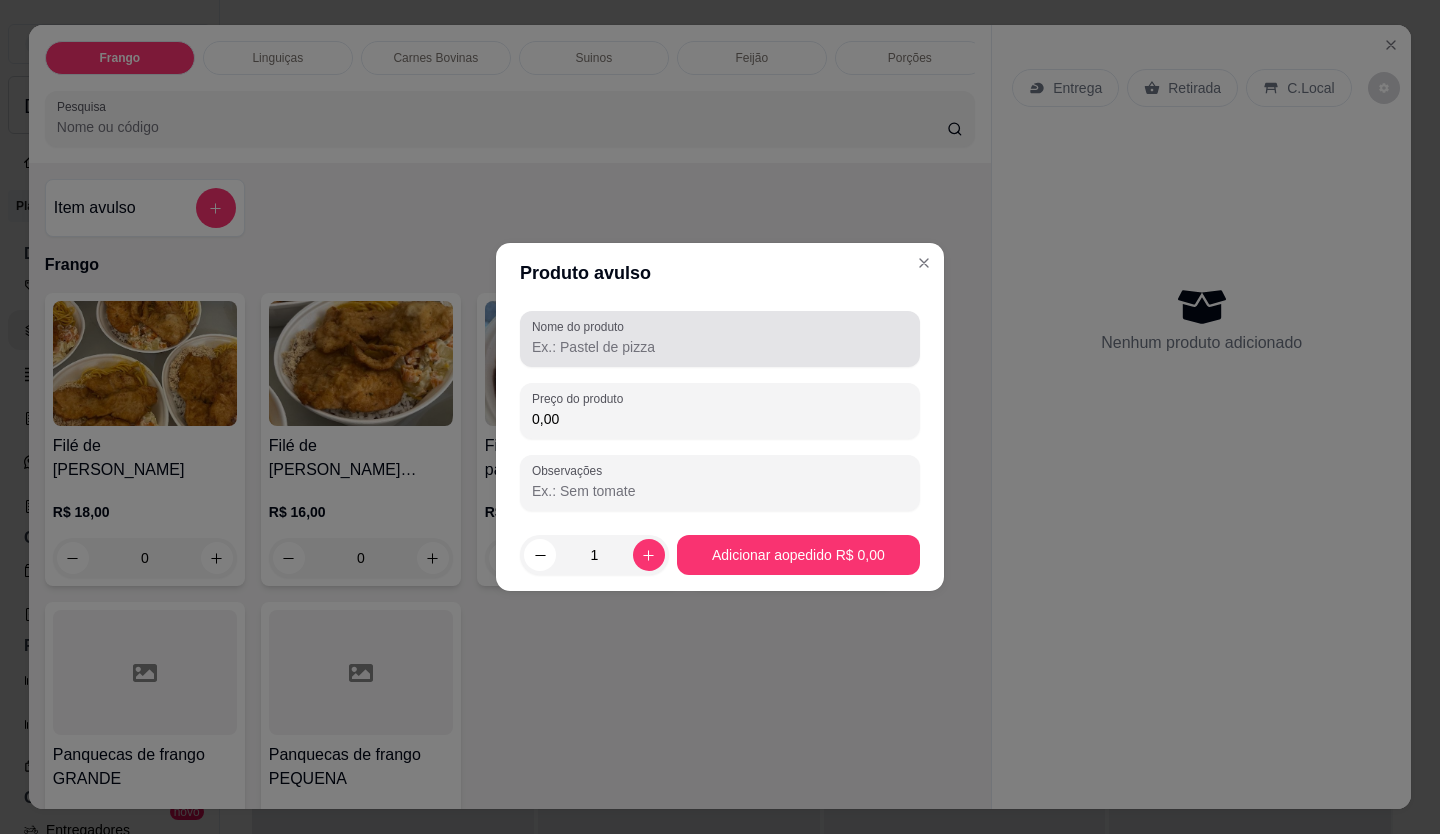 click on "Nome do produto" at bounding box center [720, 347] 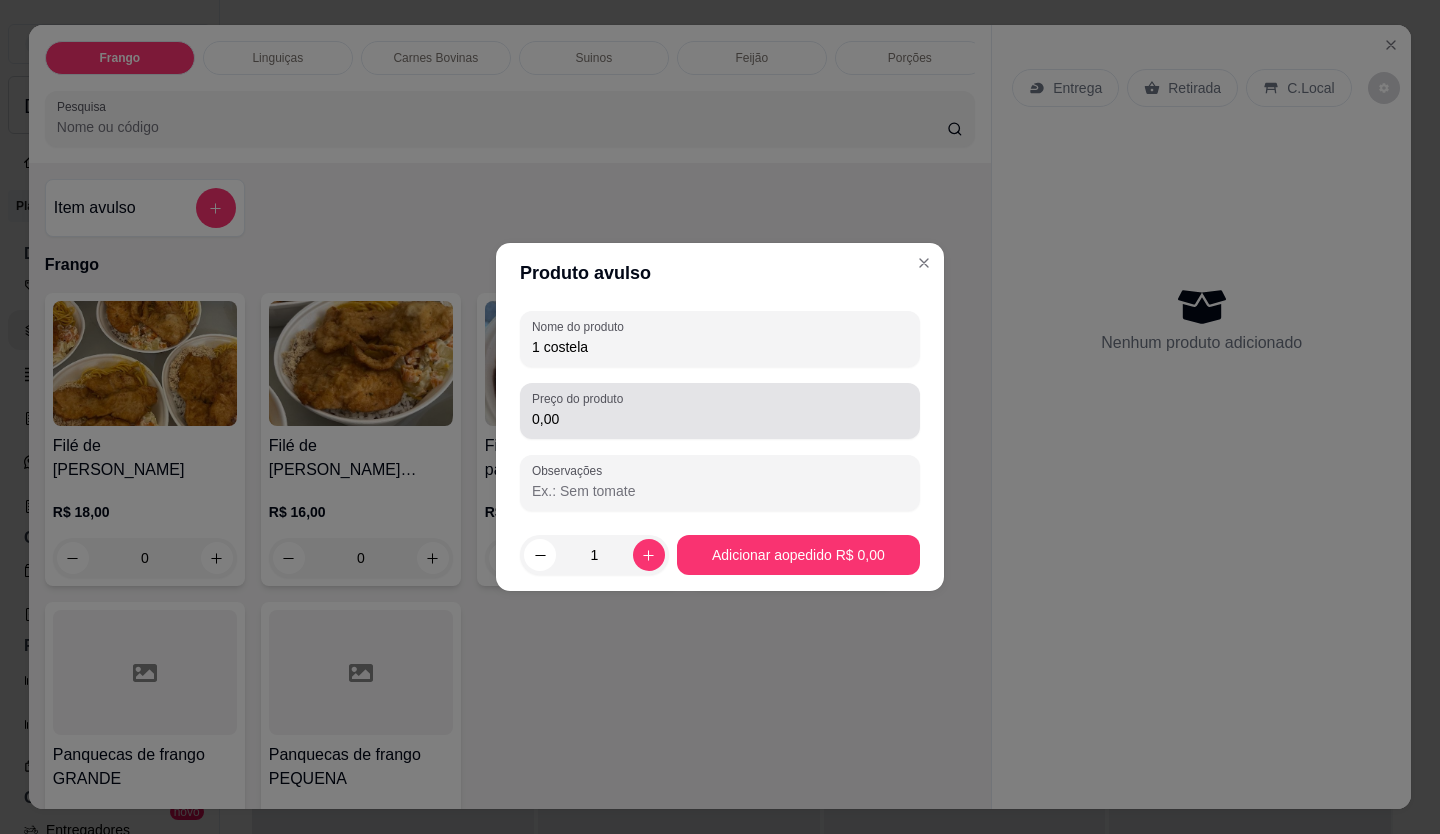 type on "1 costela" 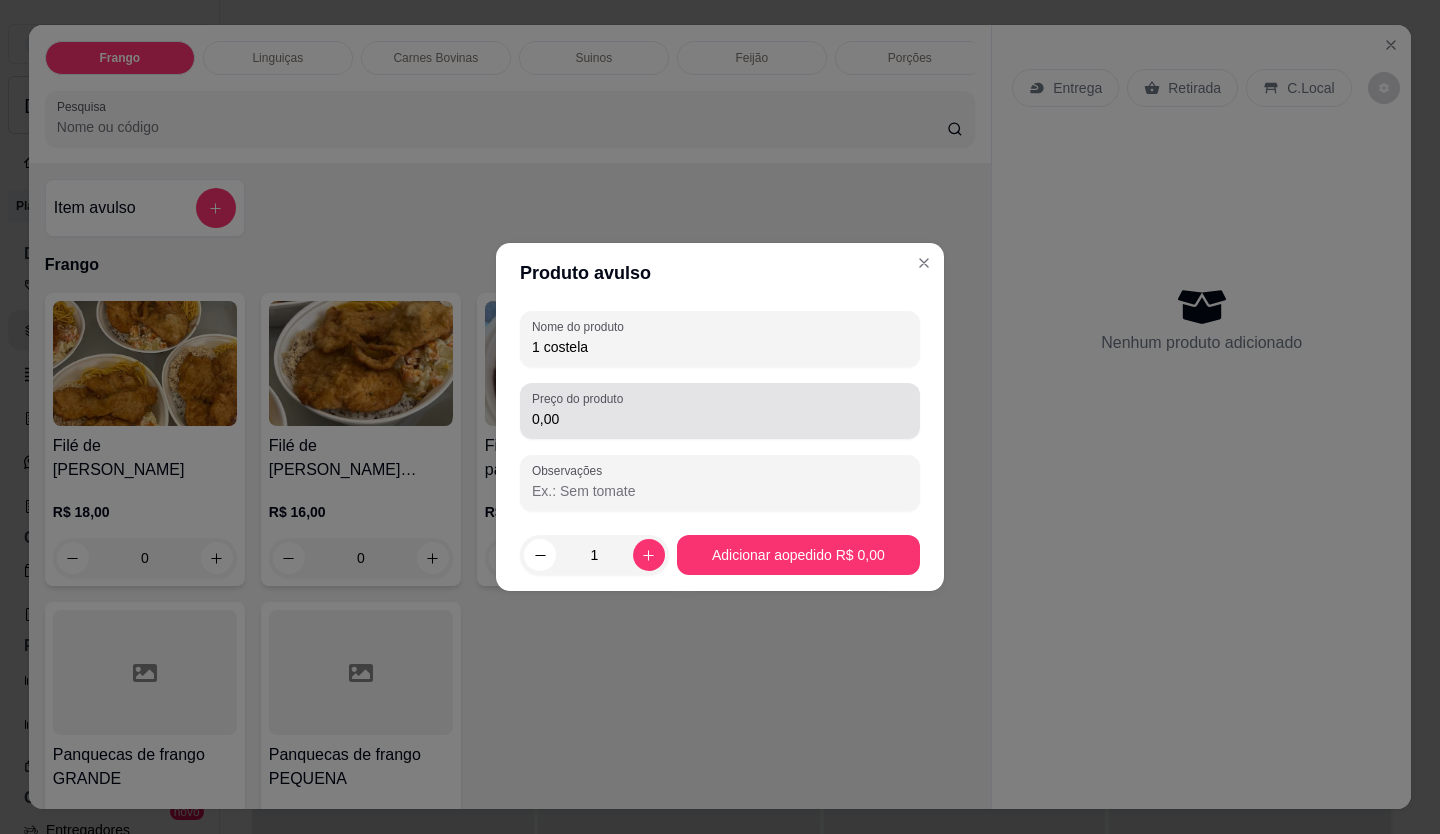 click on "0,00" at bounding box center [720, 411] 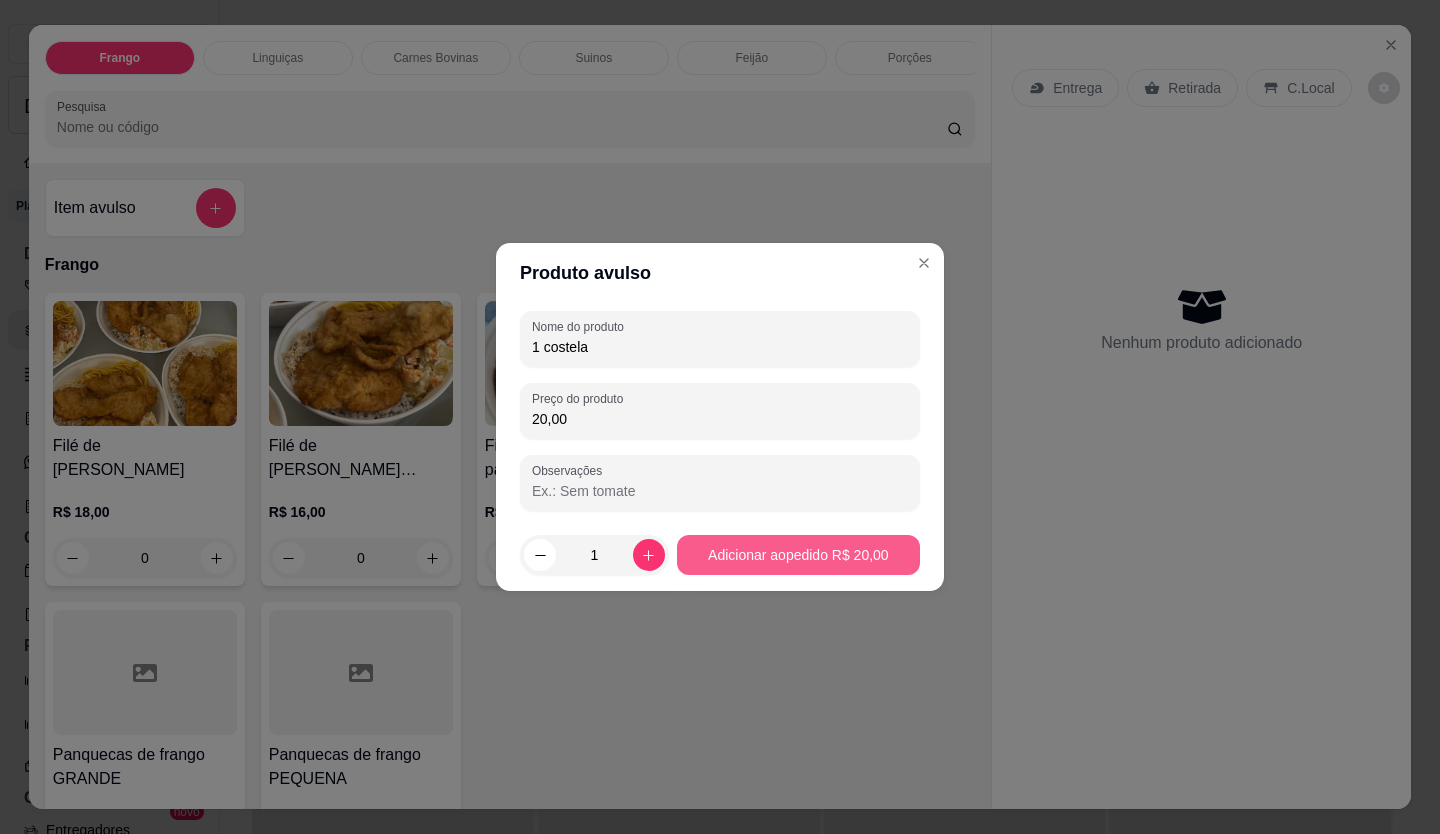 type on "20,00" 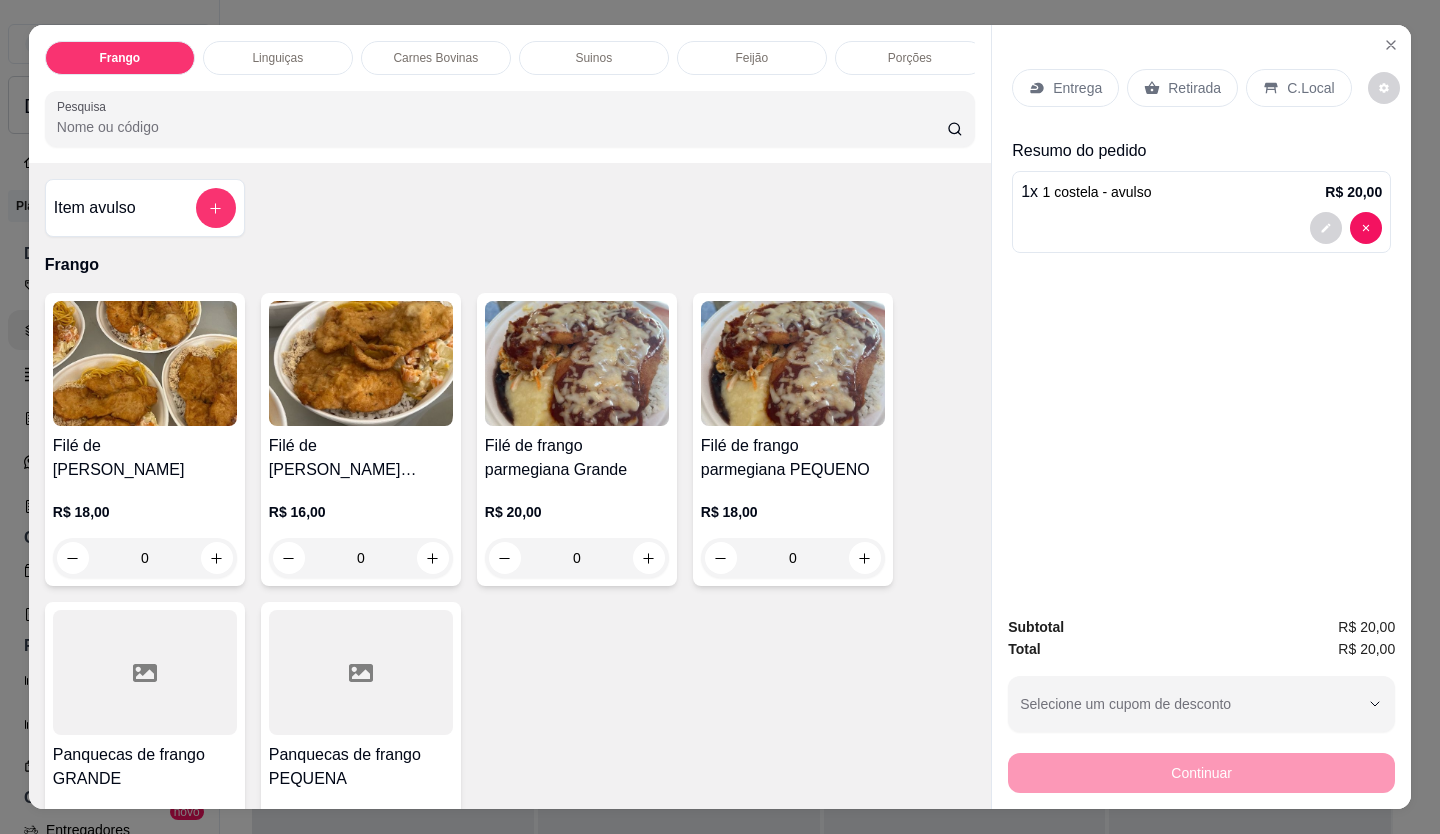 click at bounding box center [1201, 228] 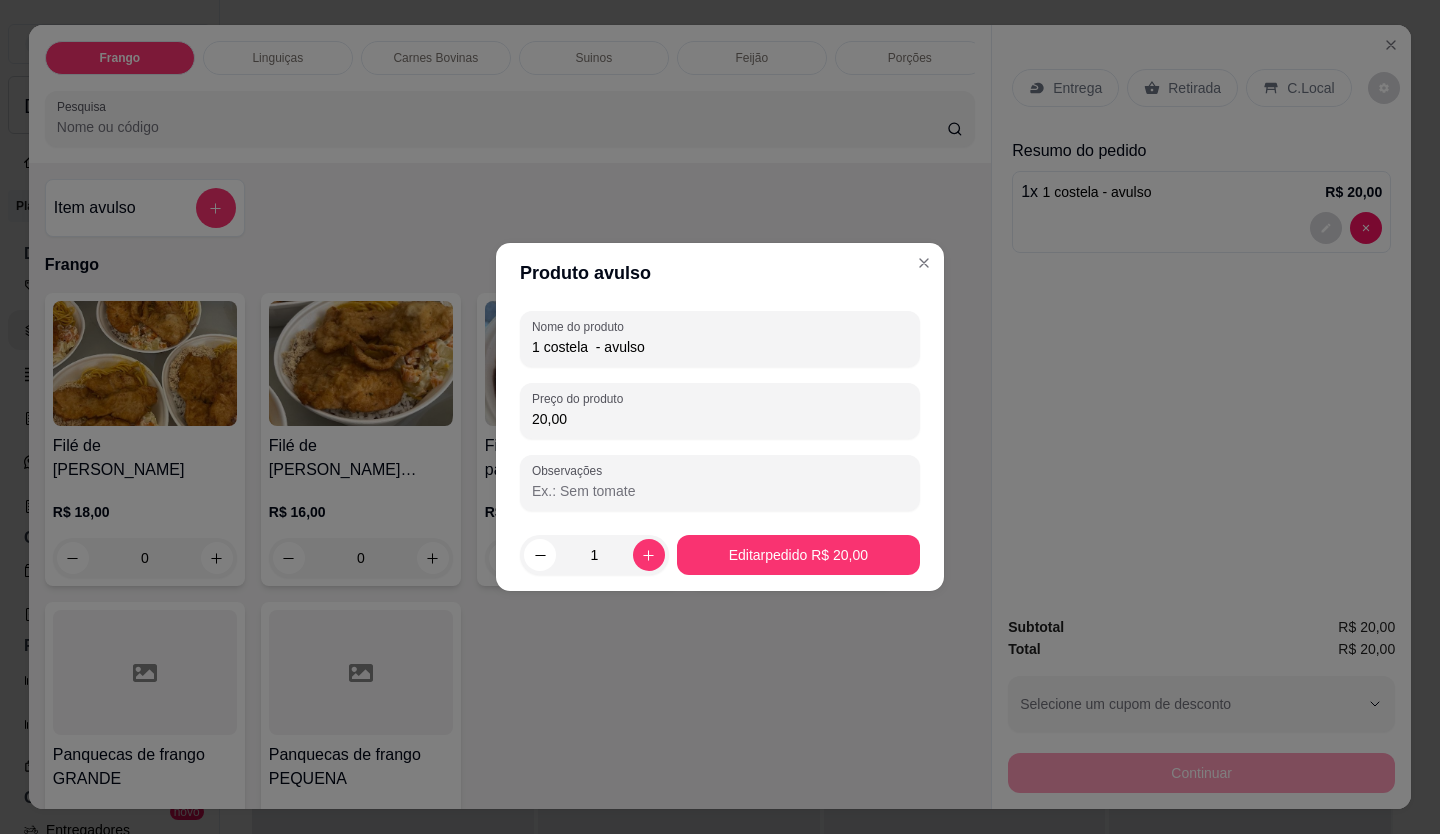click on "20,00" at bounding box center [720, 419] 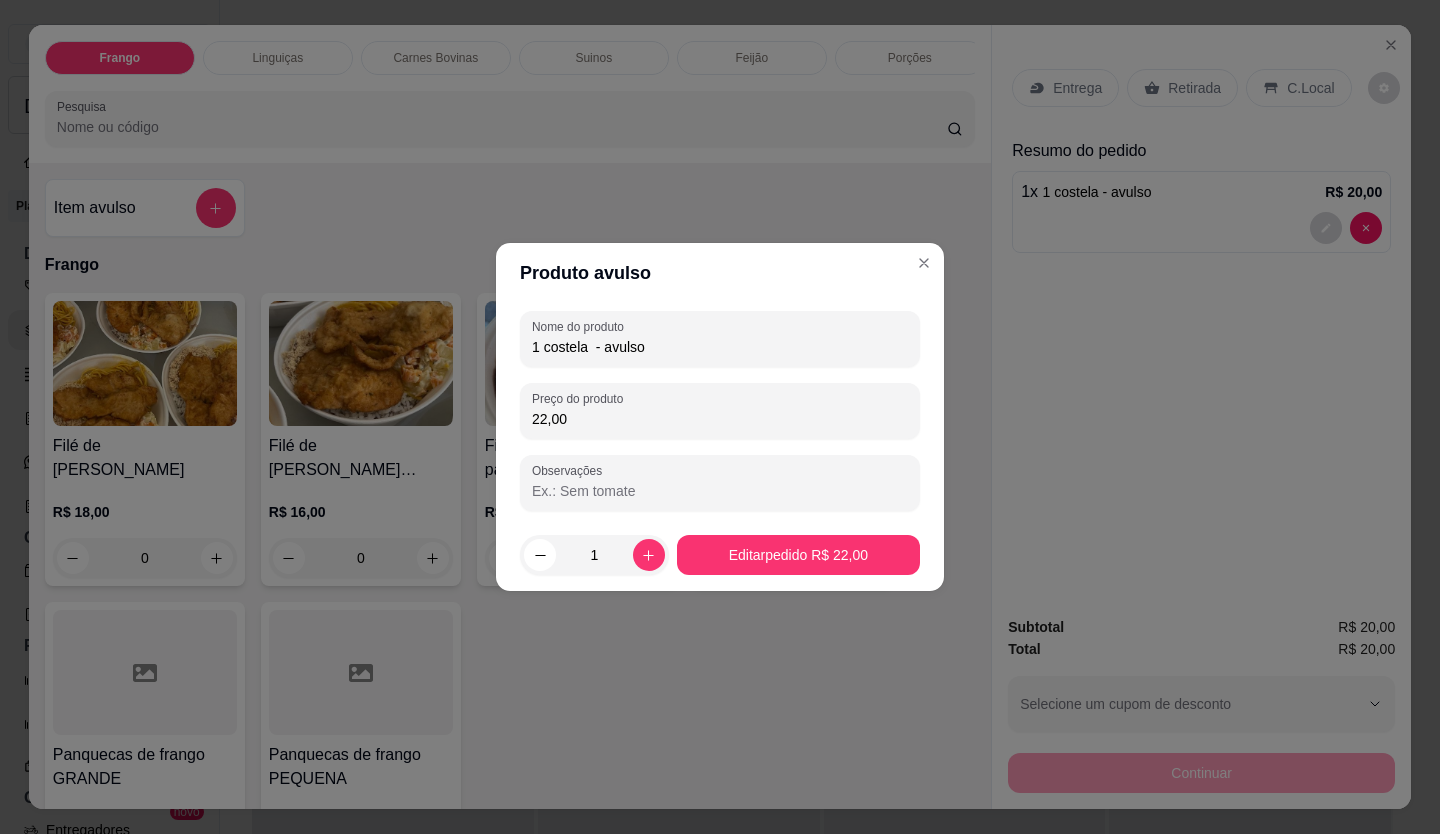 type on "22,00" 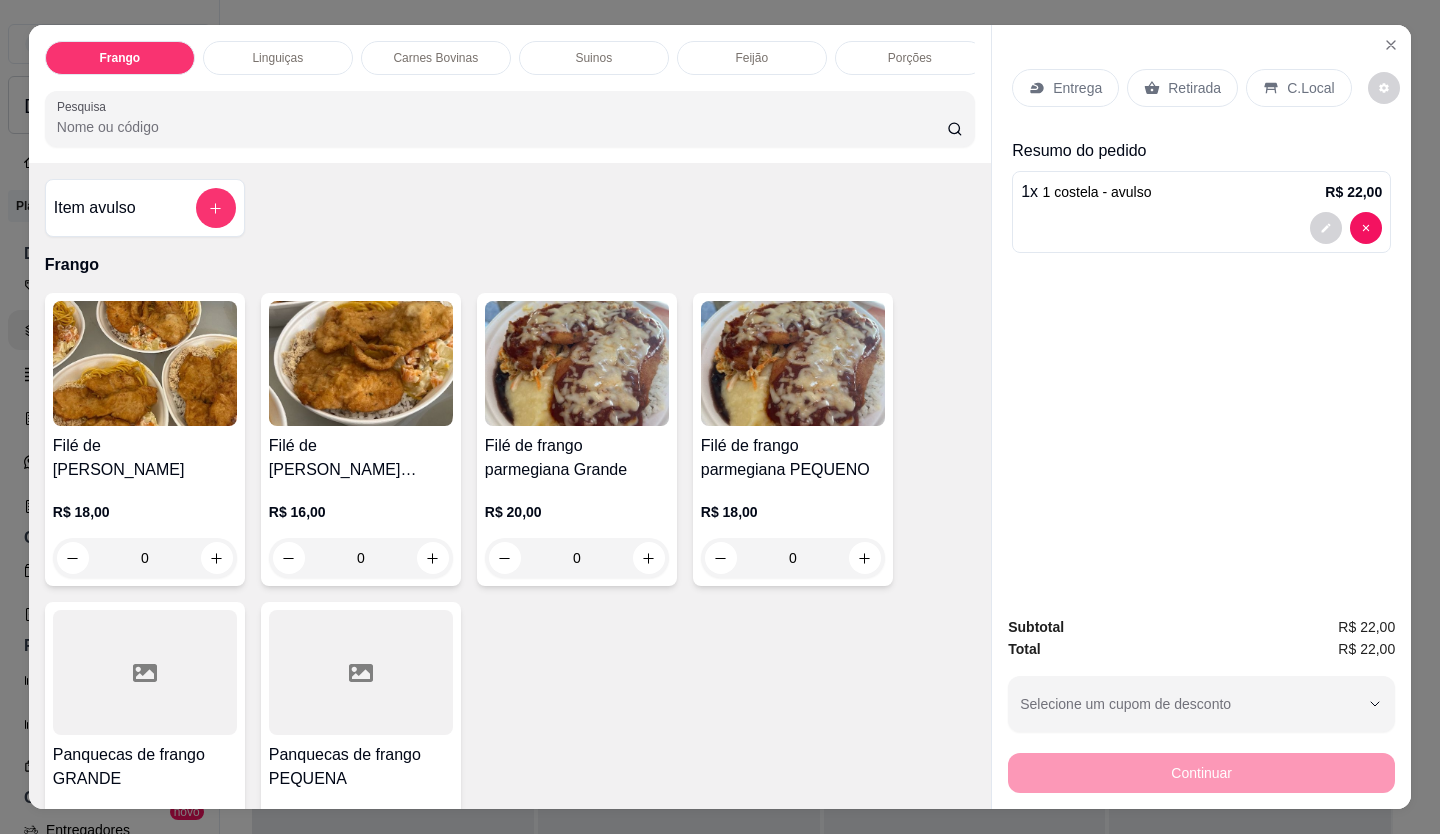 click at bounding box center [216, 208] 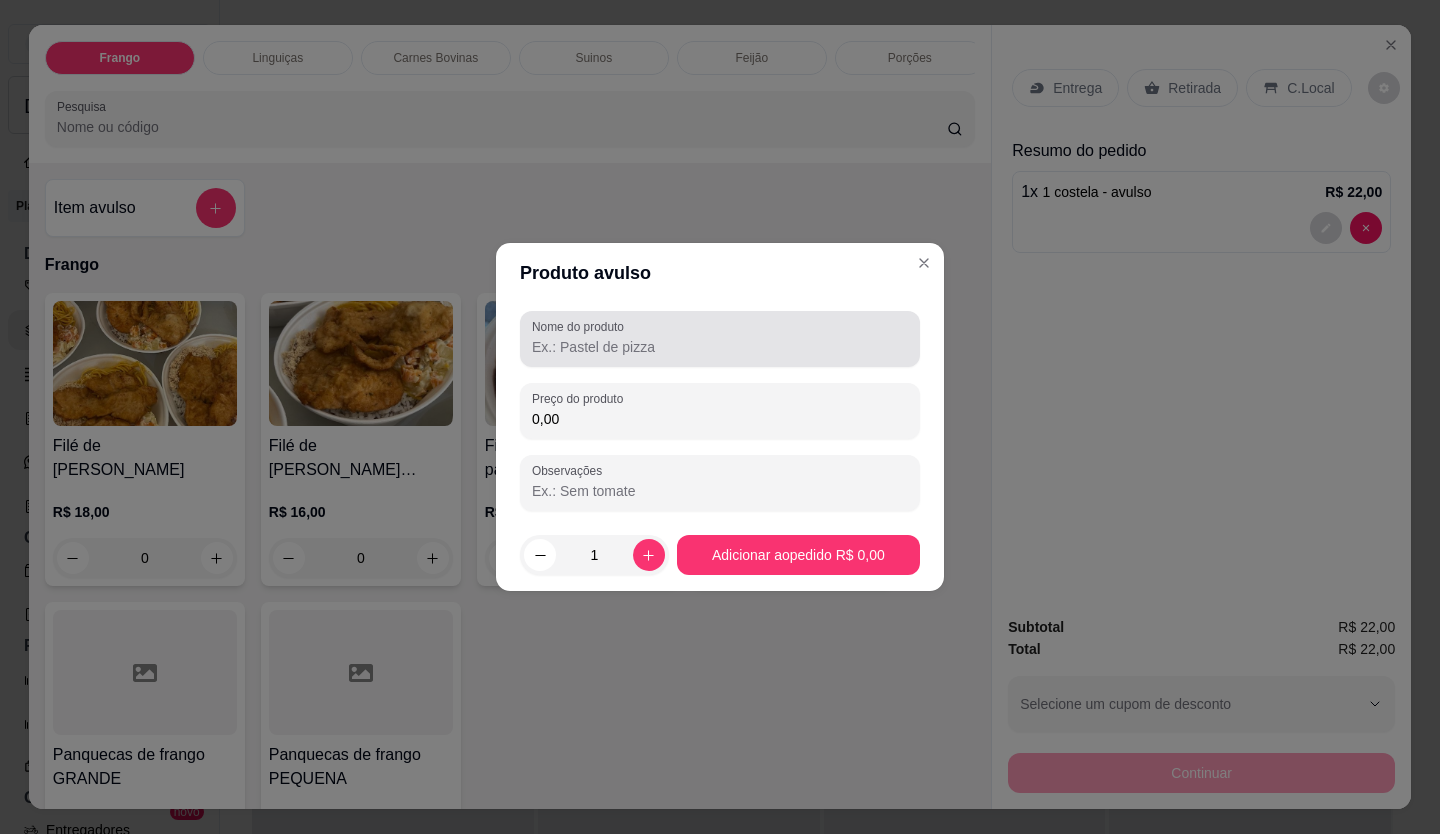 click on "Nome do produto" at bounding box center (720, 339) 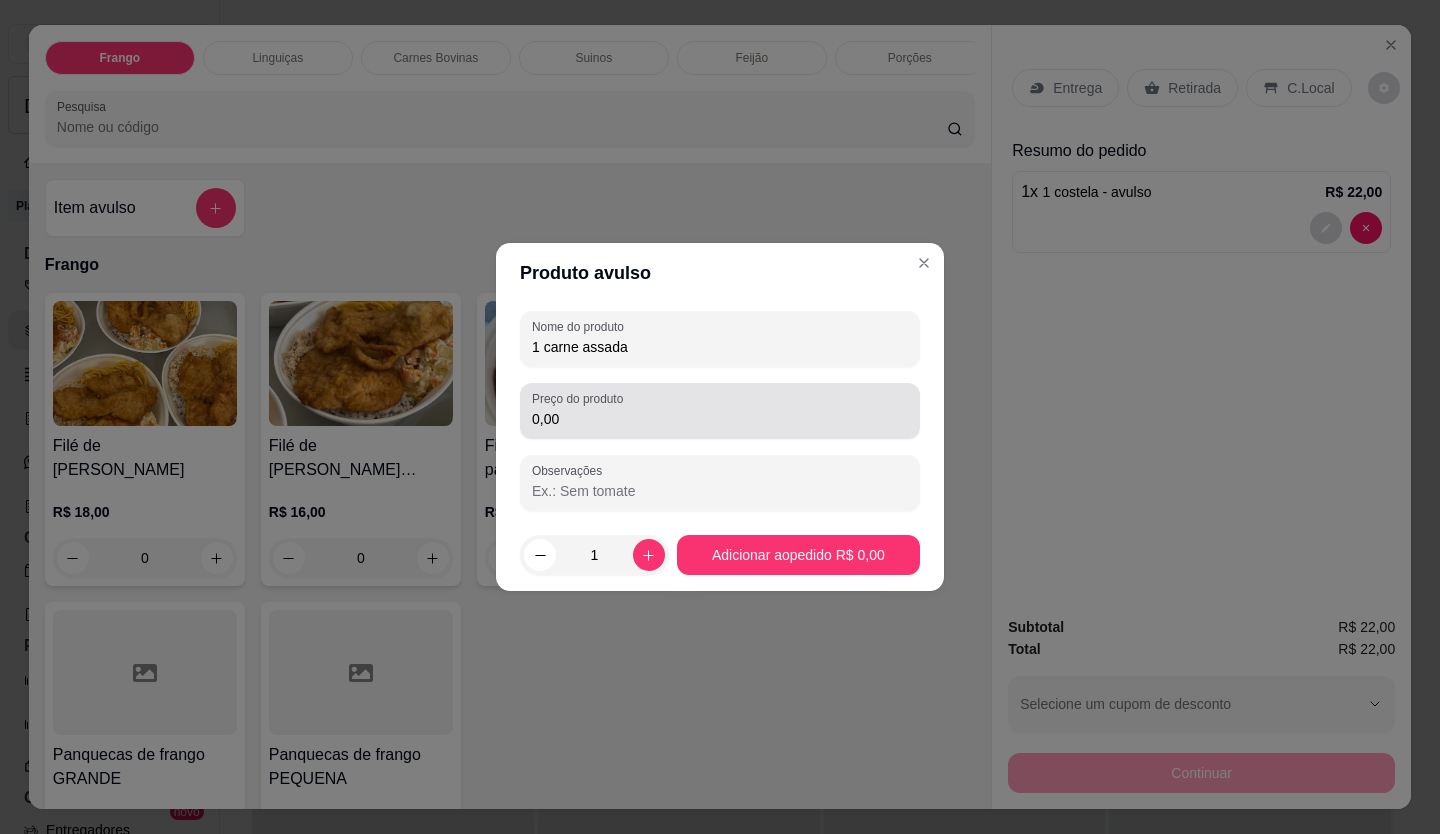 type on "1 carne assada" 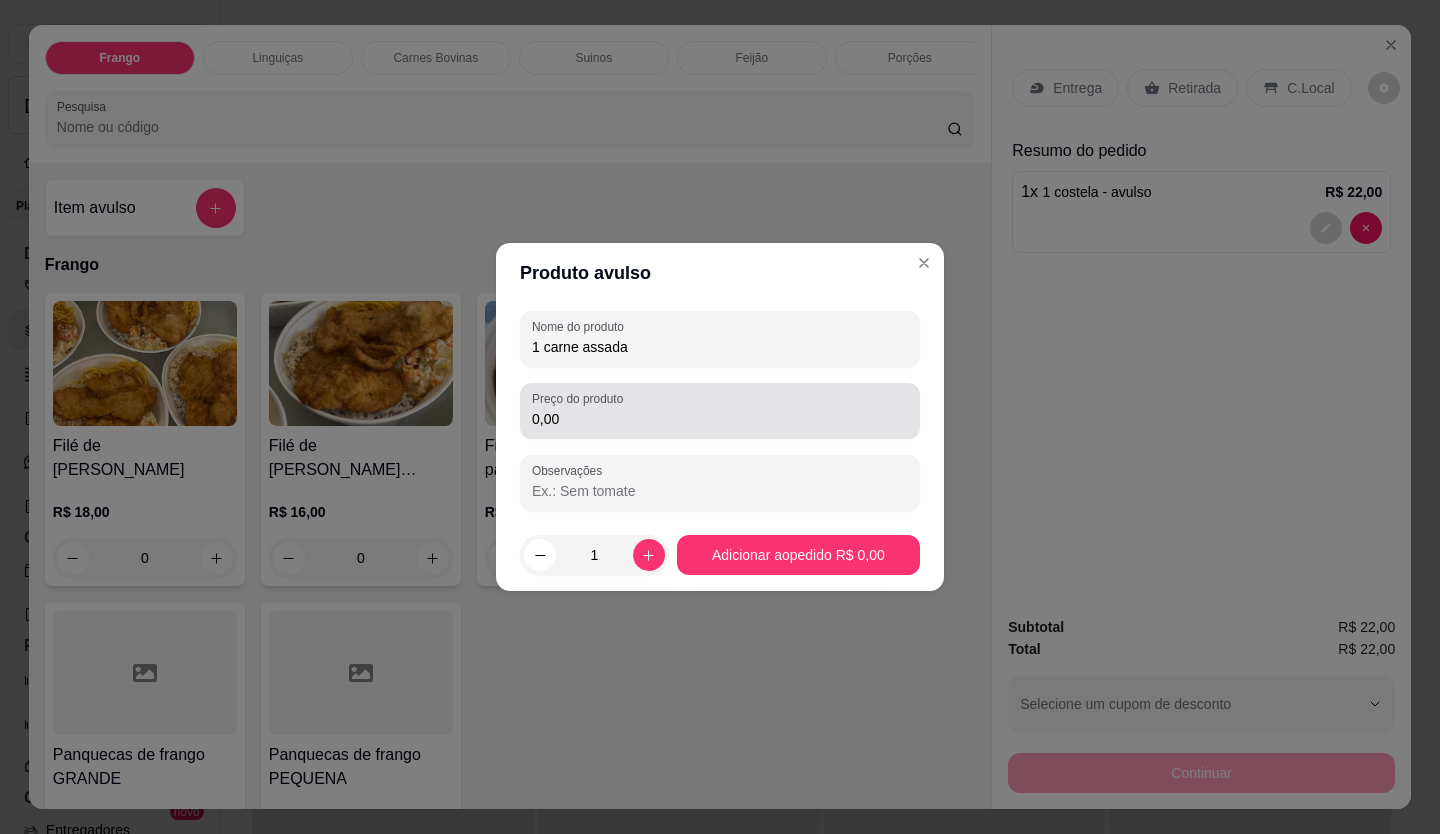 click on "0,00" at bounding box center (720, 419) 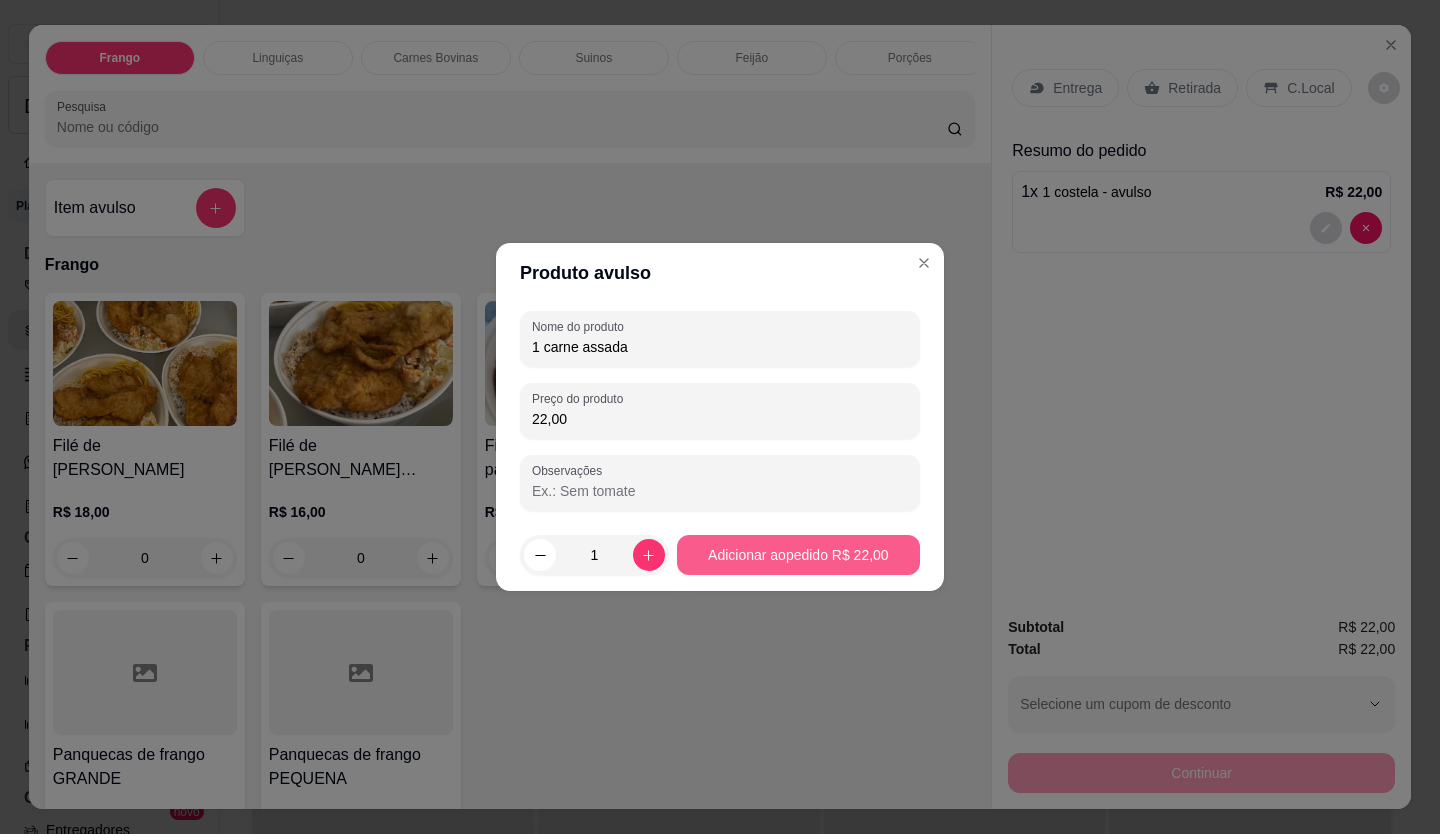 type on "22,00" 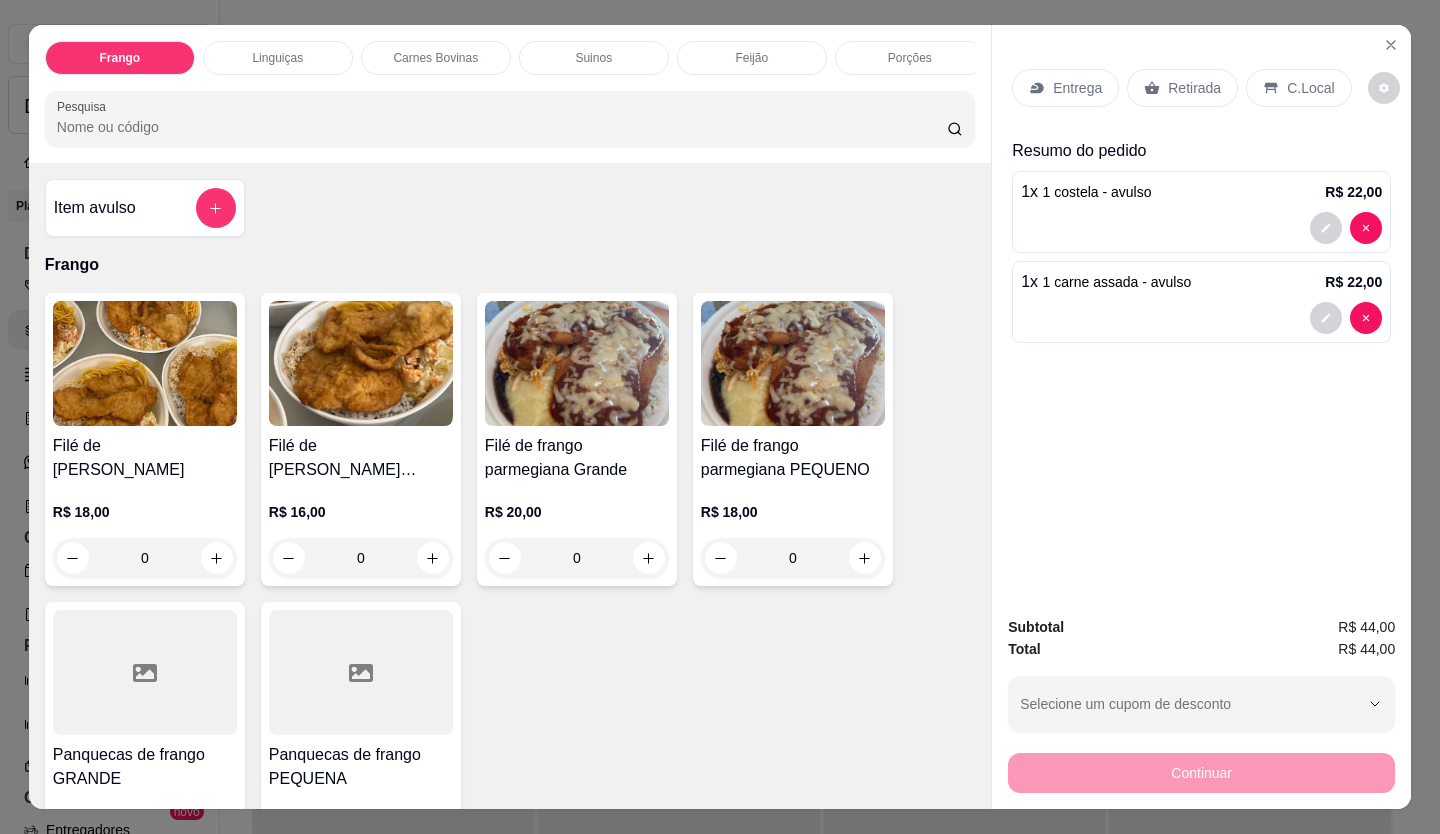 click on "C.Local" at bounding box center [1310, 88] 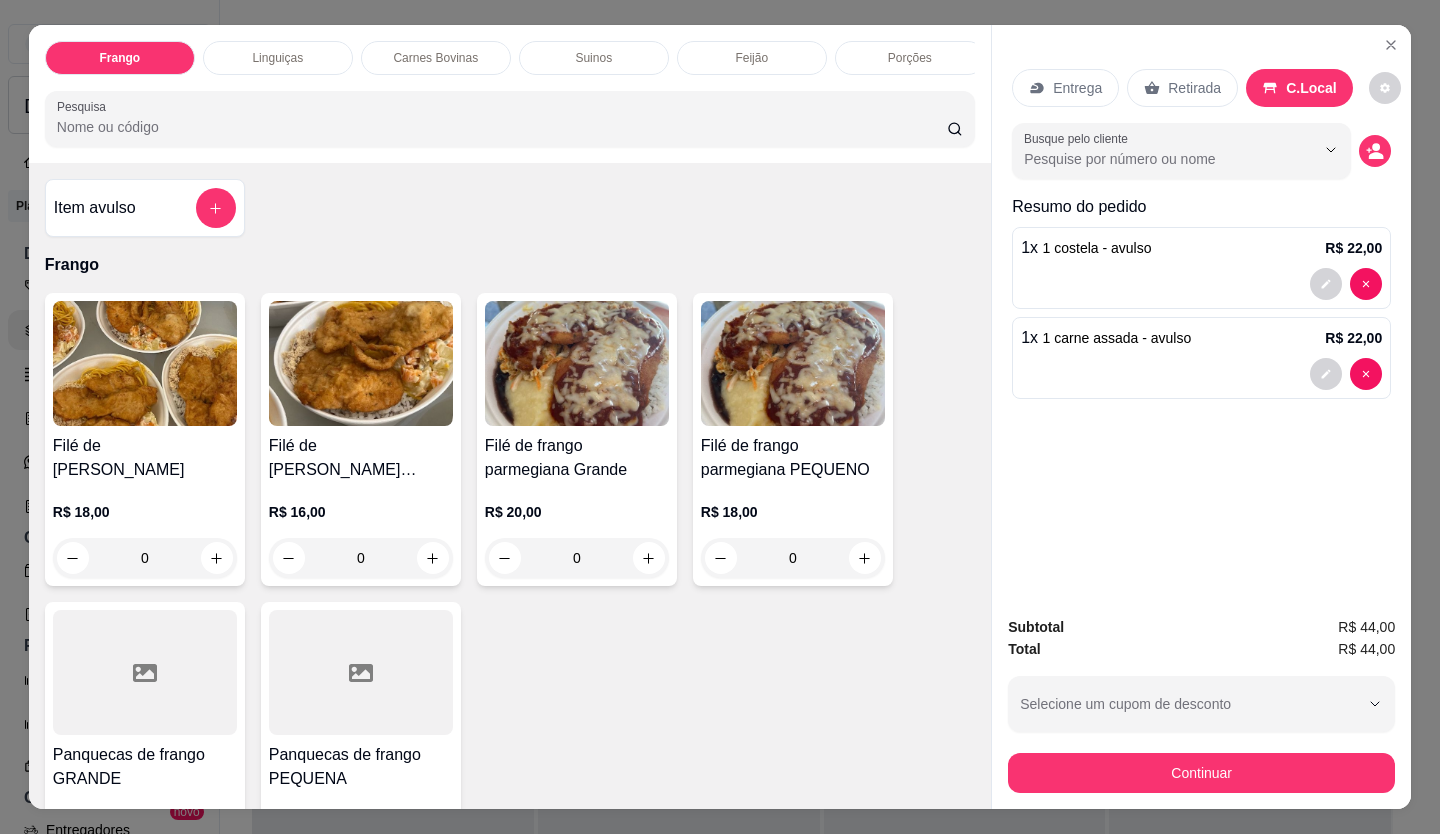 click on "Continuar" at bounding box center (1201, 770) 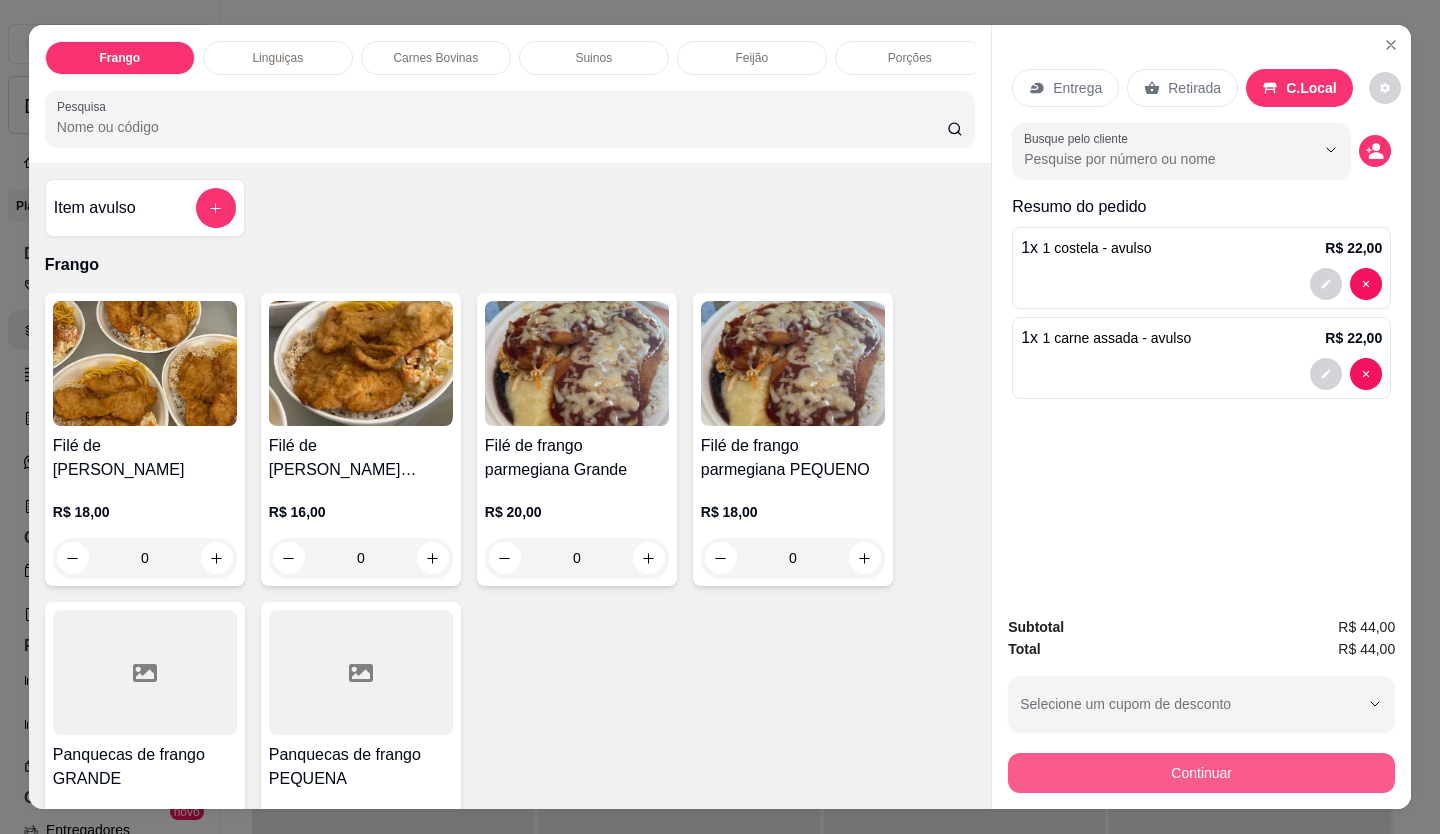click on "Continuar" at bounding box center [1201, 773] 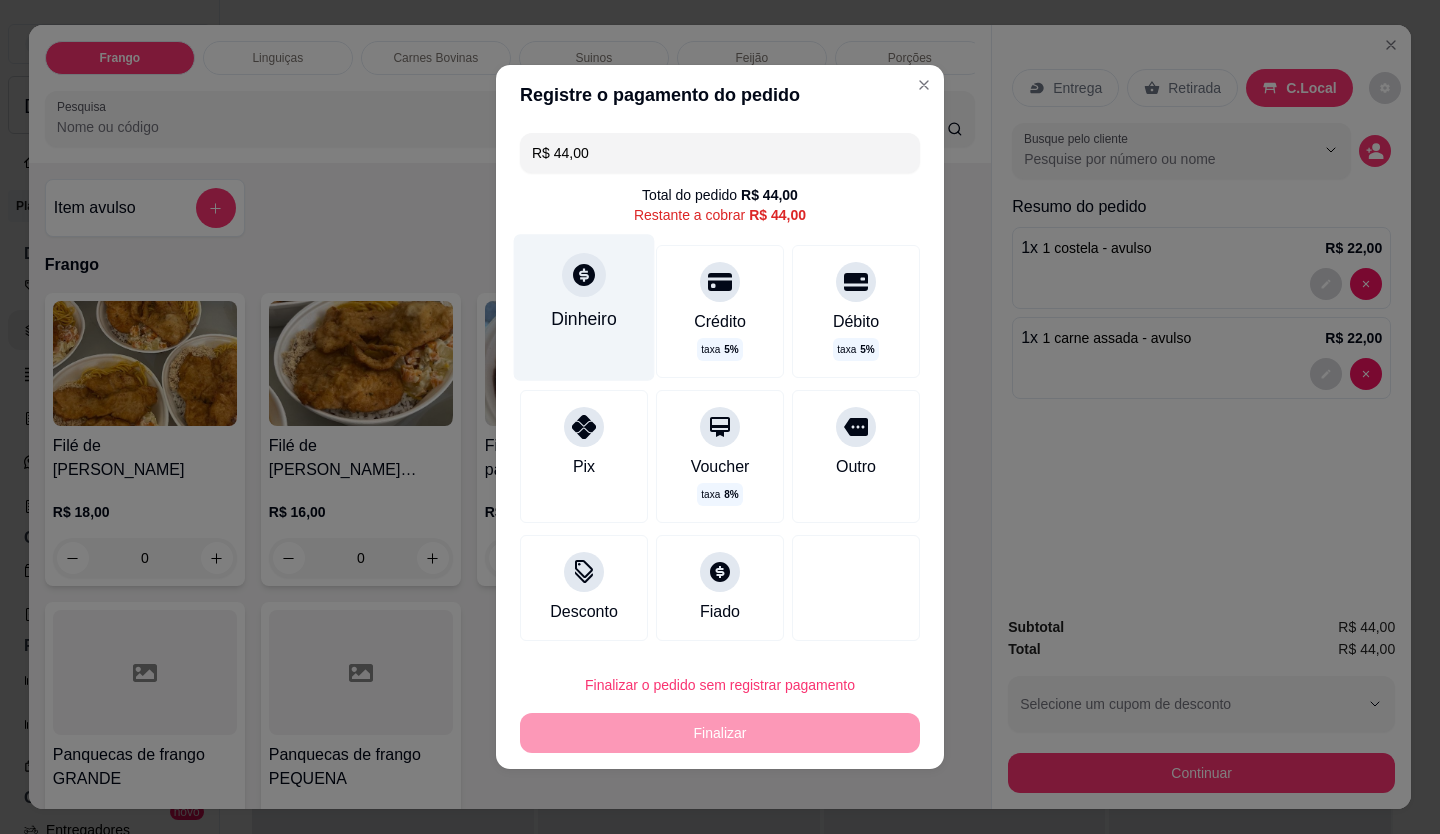 click on "Dinheiro" at bounding box center [584, 307] 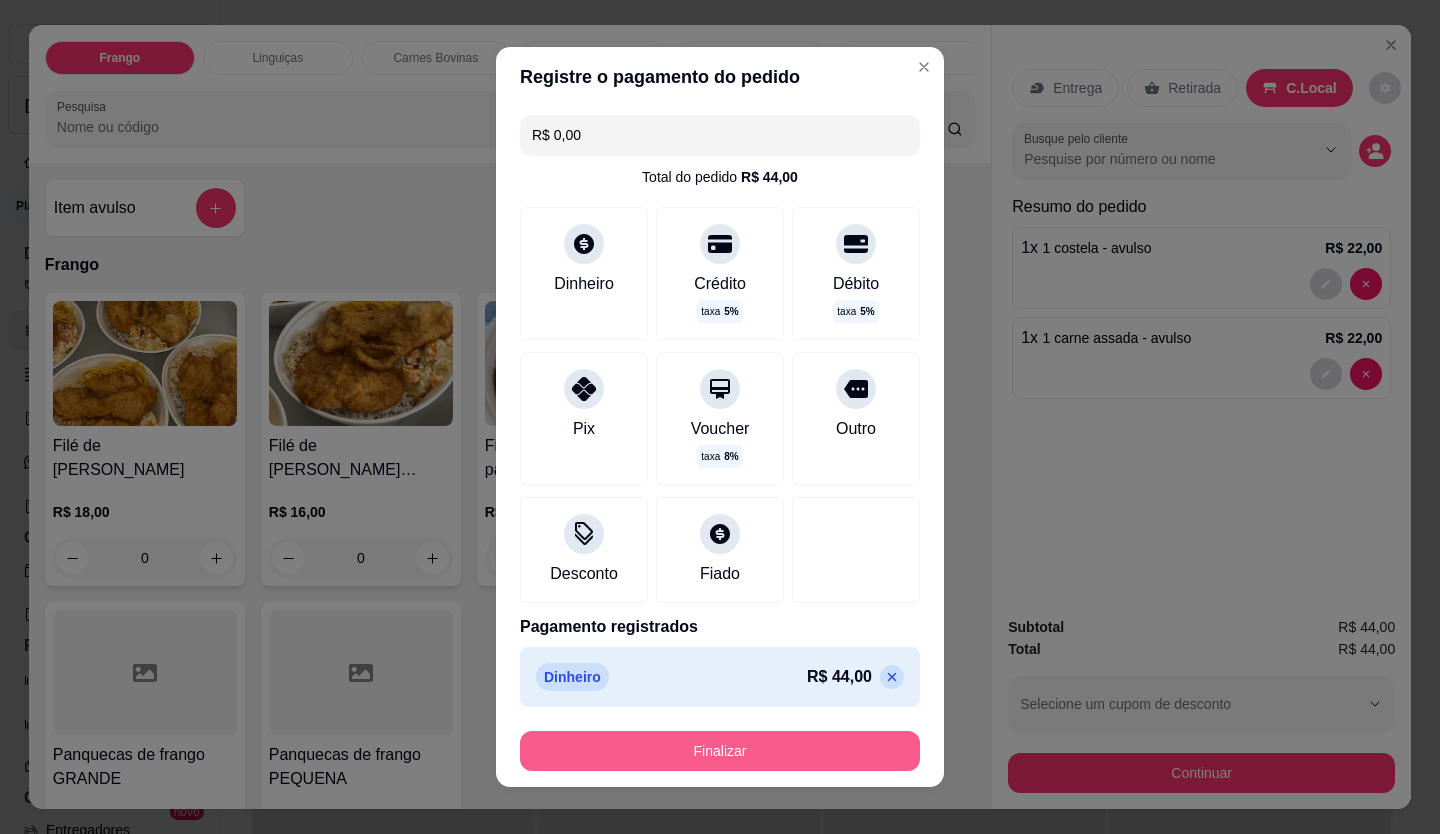 click on "Finalizar" at bounding box center (720, 751) 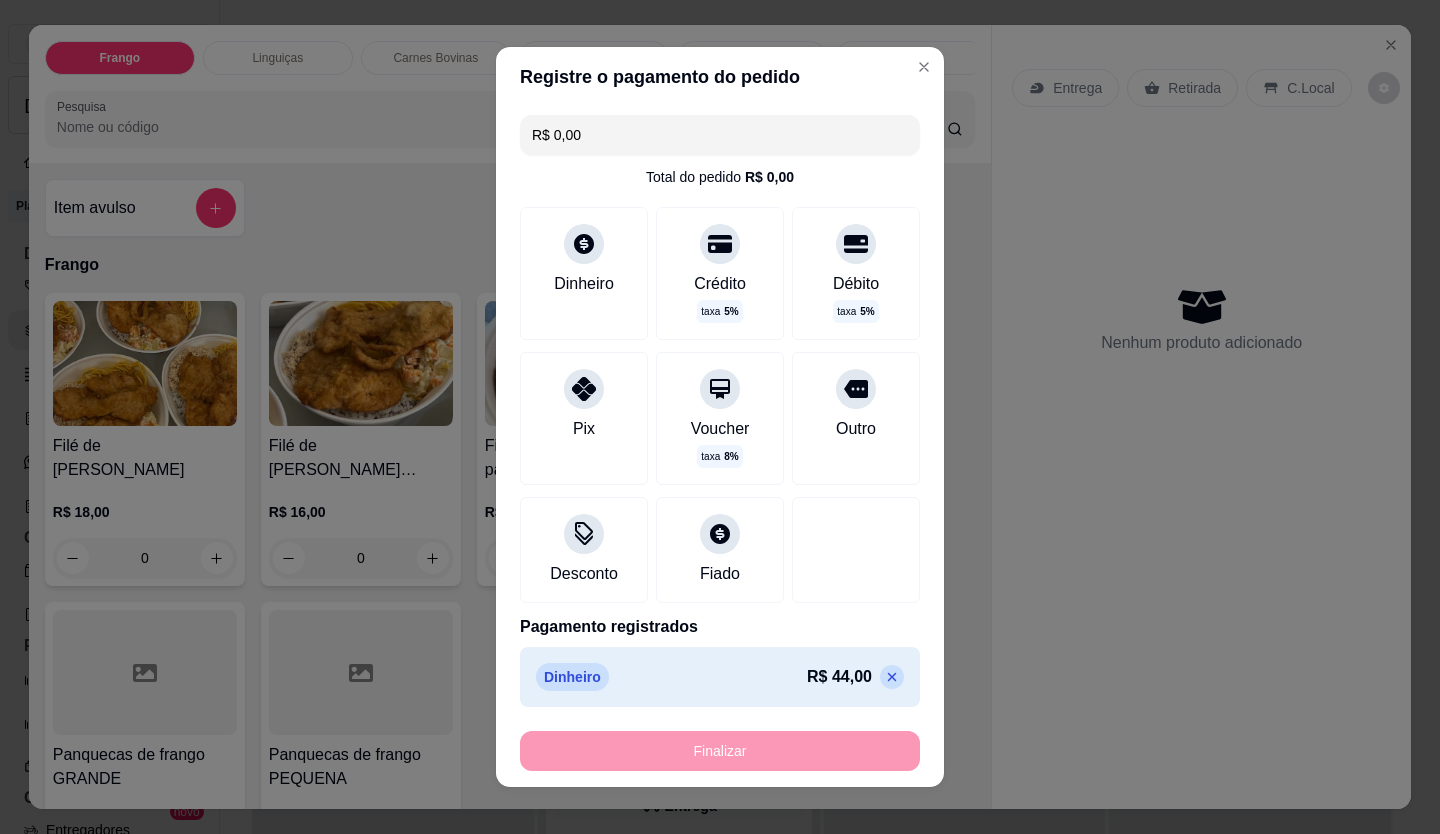type on "-R$ 44,00" 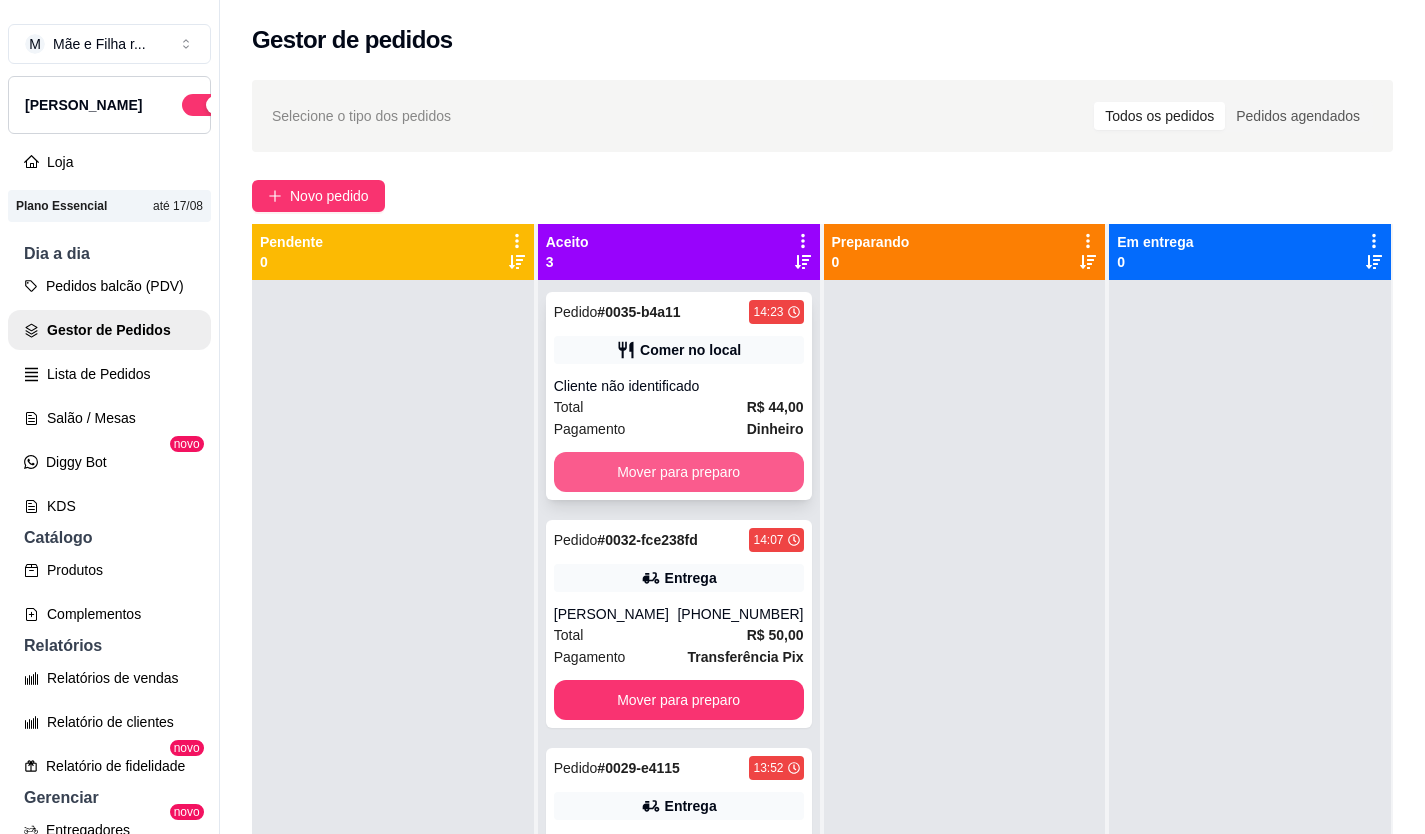 click on "Mover para preparo" at bounding box center [679, 472] 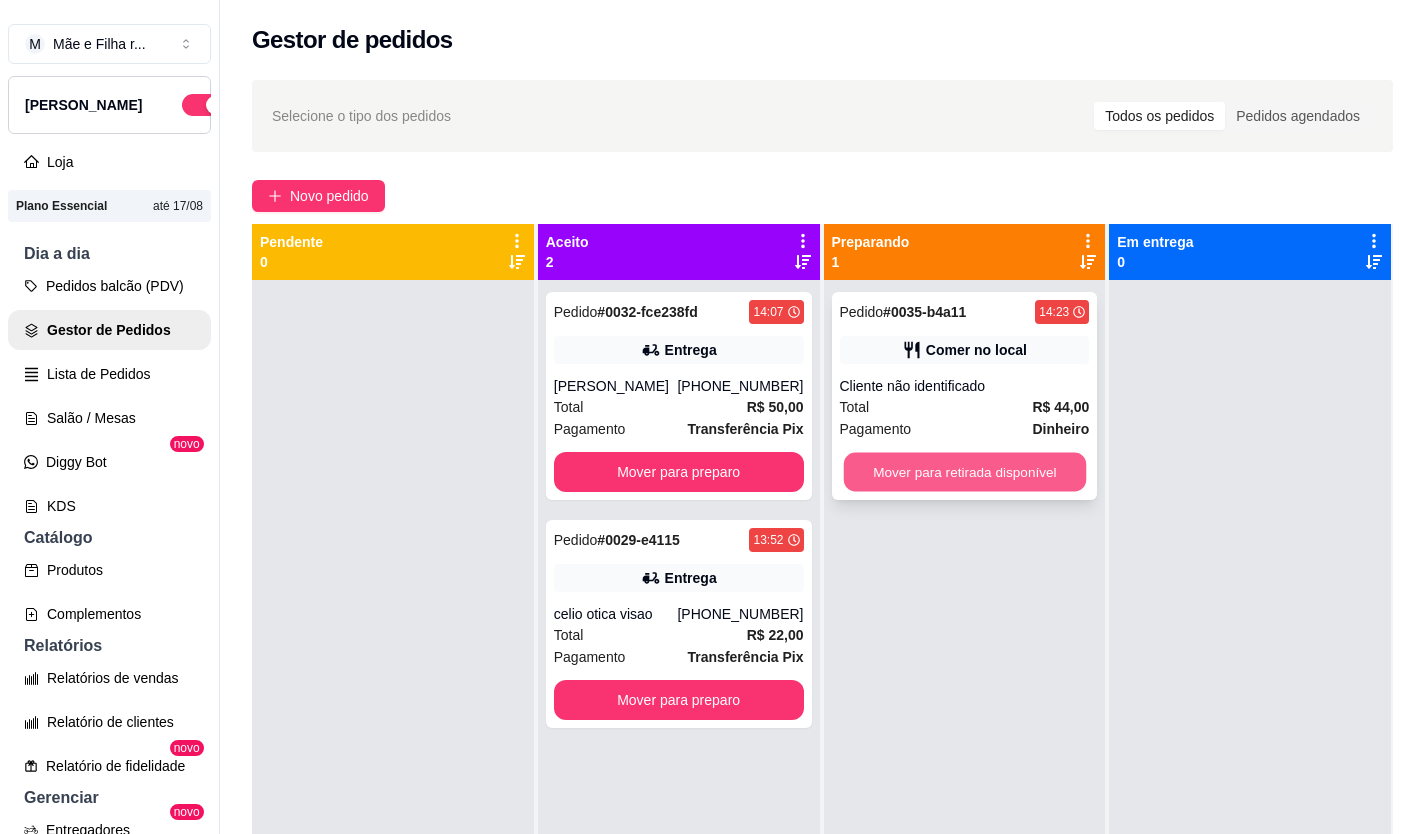 click on "Mover para retirada disponível" at bounding box center [964, 472] 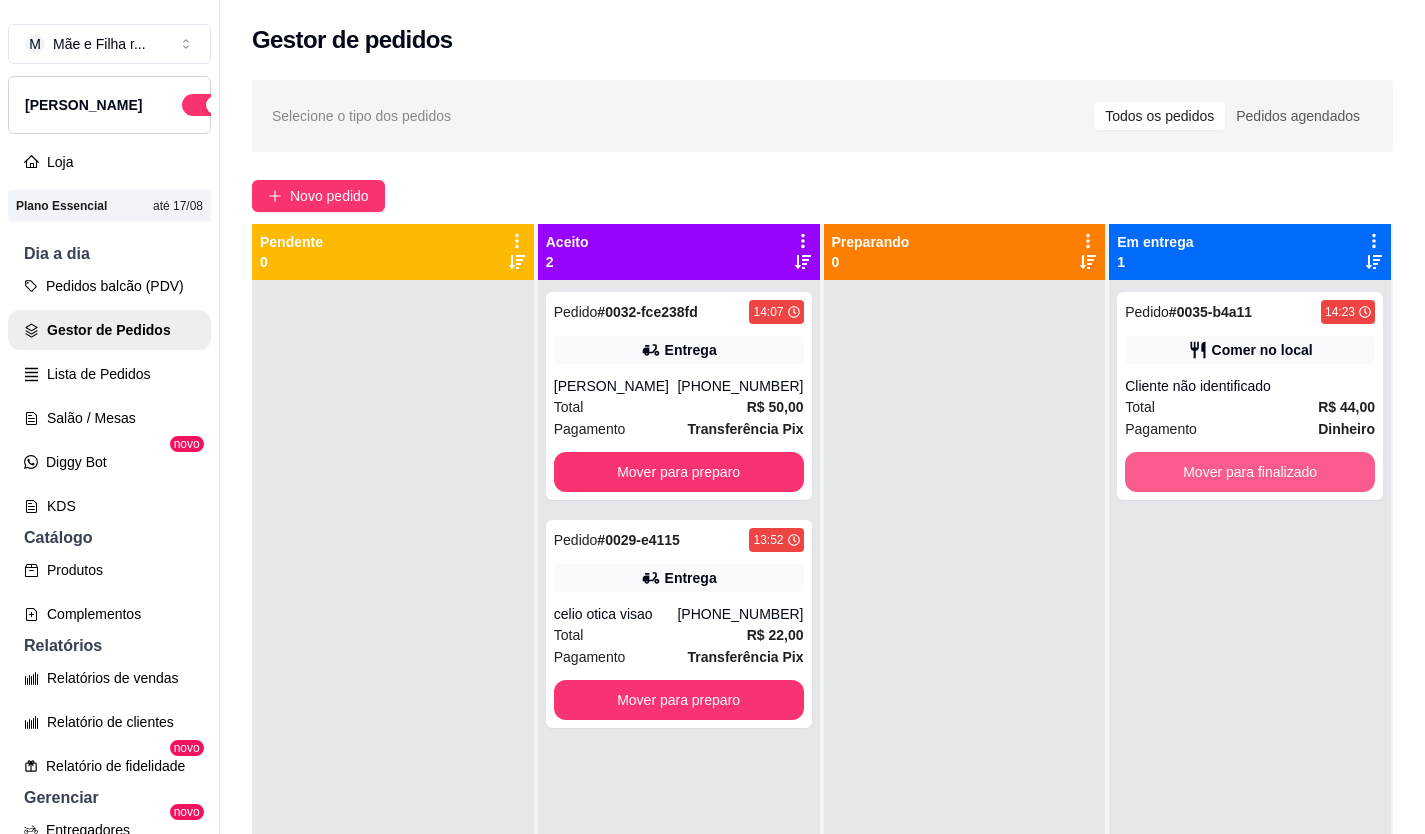 click on "Mover para finalizado" at bounding box center [1250, 472] 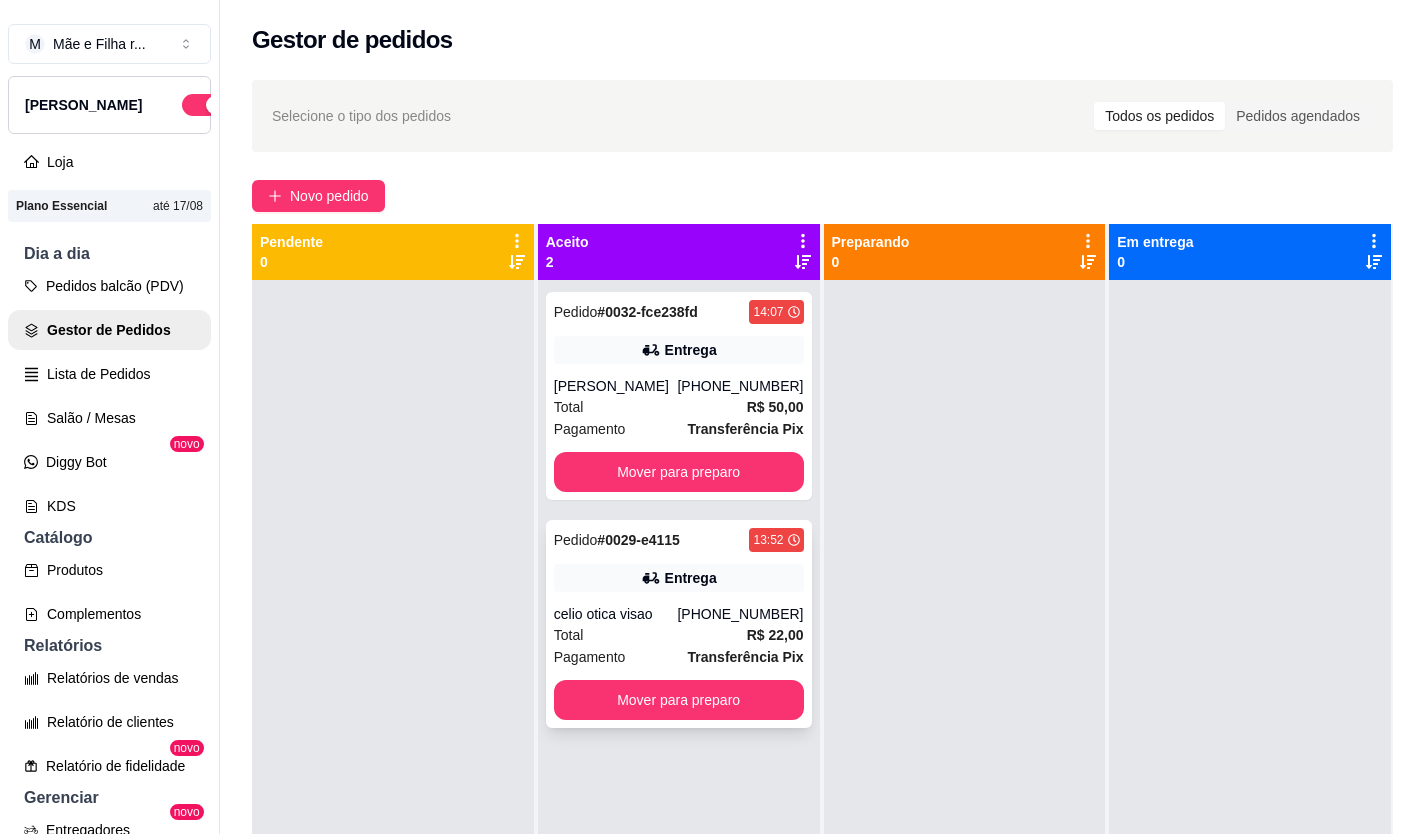click on "Pedido  # 0029-e4115 13:52 Entrega celio otica visao [PHONE_NUMBER] Total R$ 22,00 Pagamento Transferência Pix Mover para preparo" at bounding box center (679, 624) 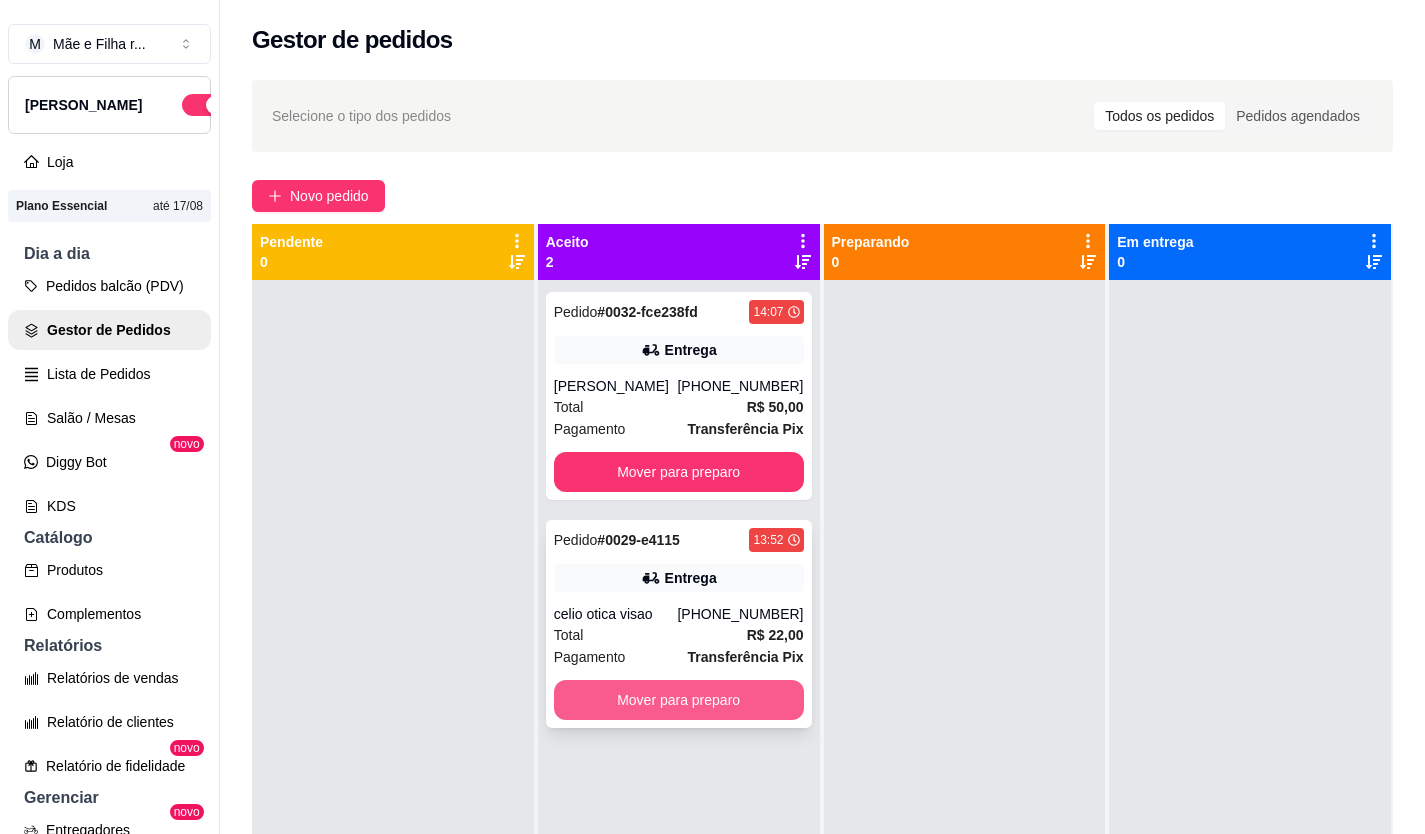 click on "Mover para preparo" at bounding box center (679, 700) 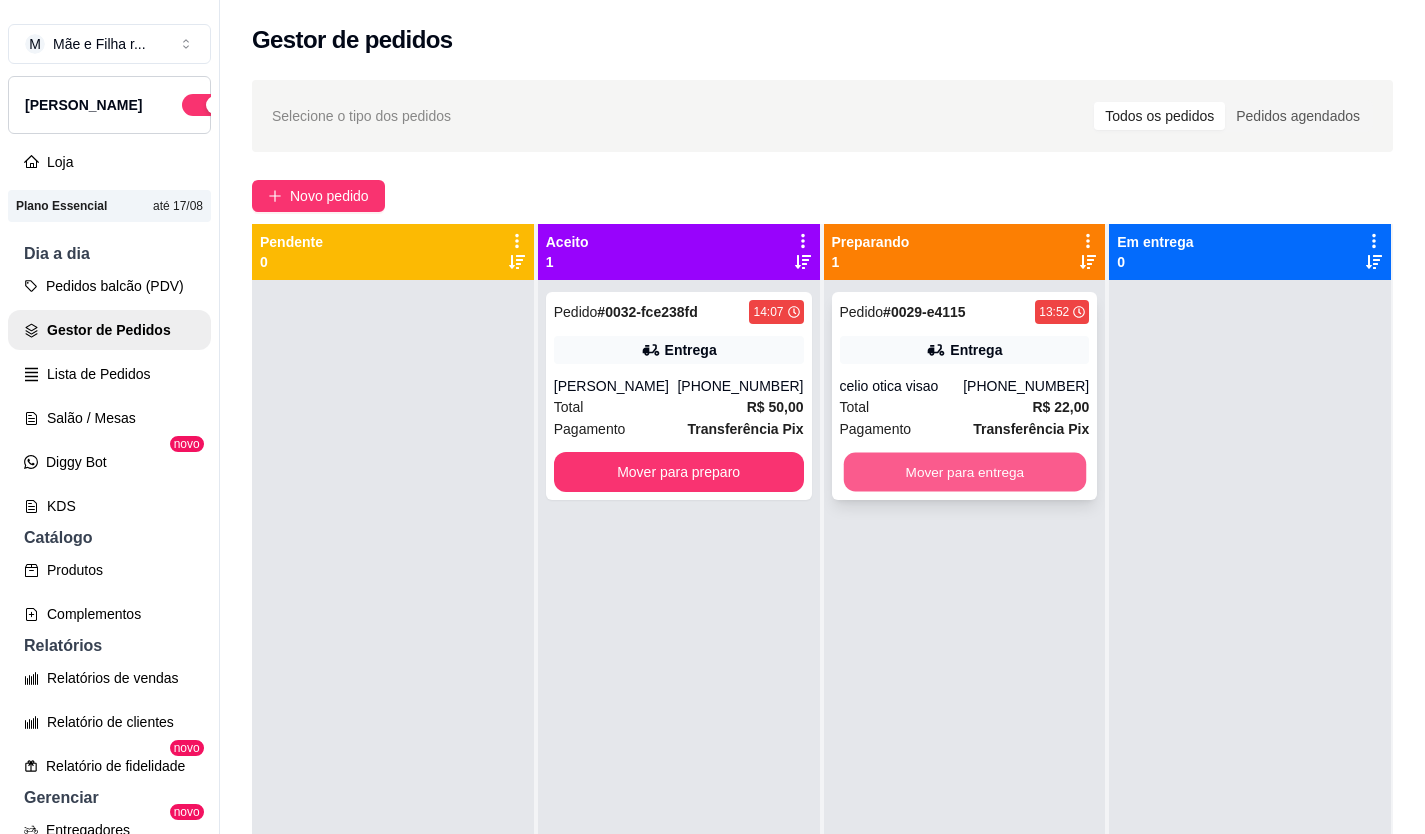 click on "Mover para entrega" at bounding box center (964, 472) 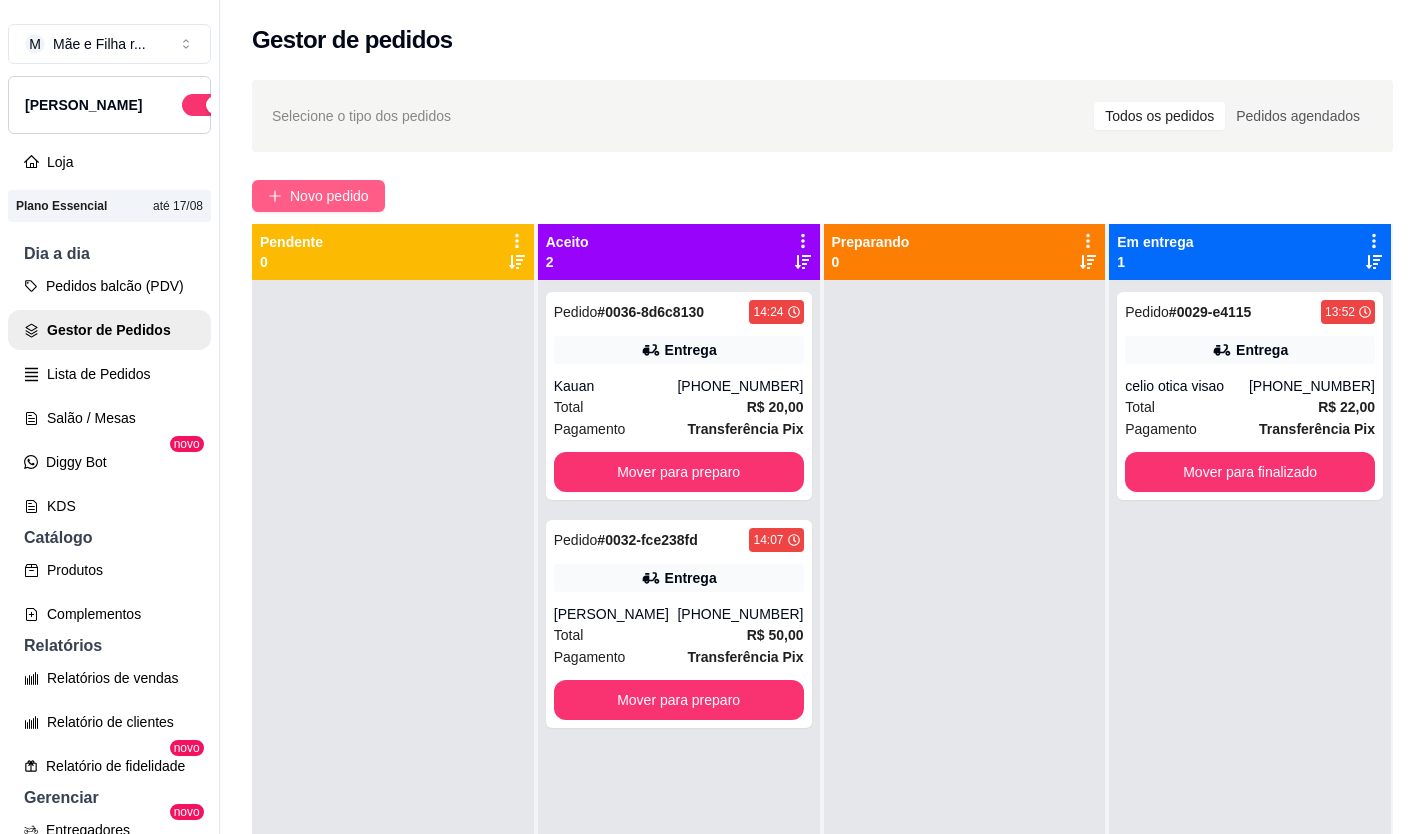 click on "Novo pedido" at bounding box center (329, 196) 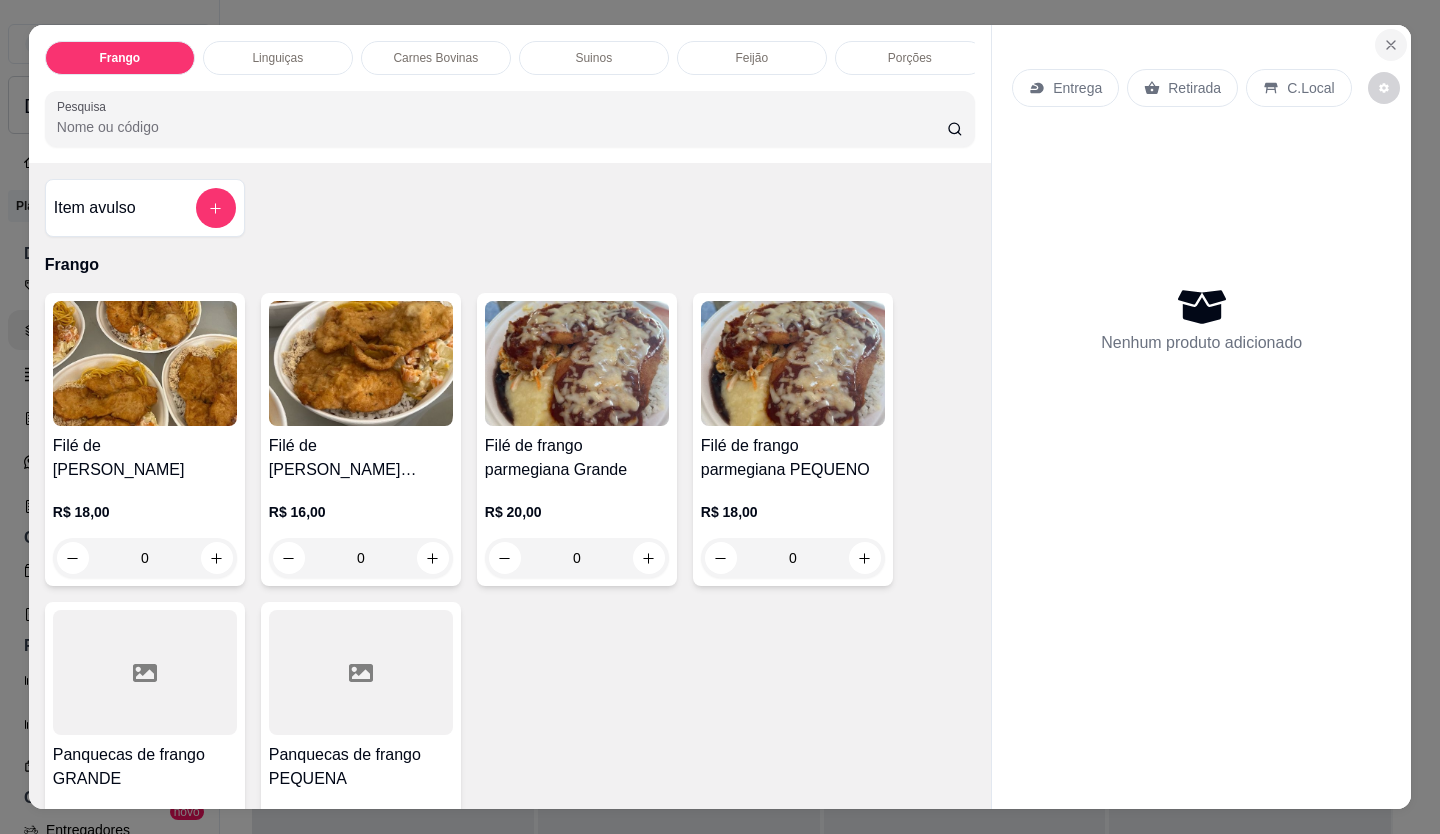 click at bounding box center [1391, 45] 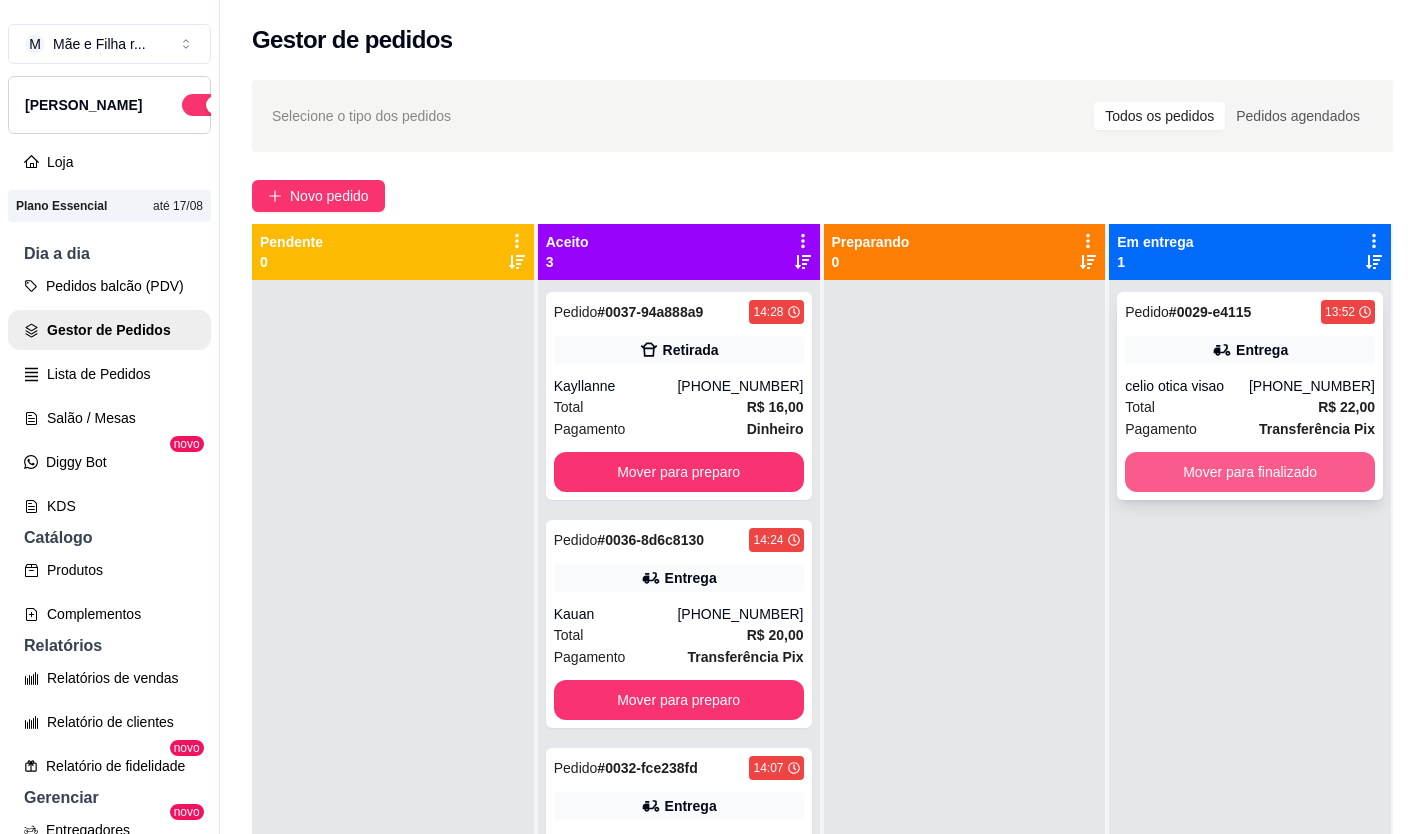 click on "Mover para finalizado" at bounding box center [1250, 472] 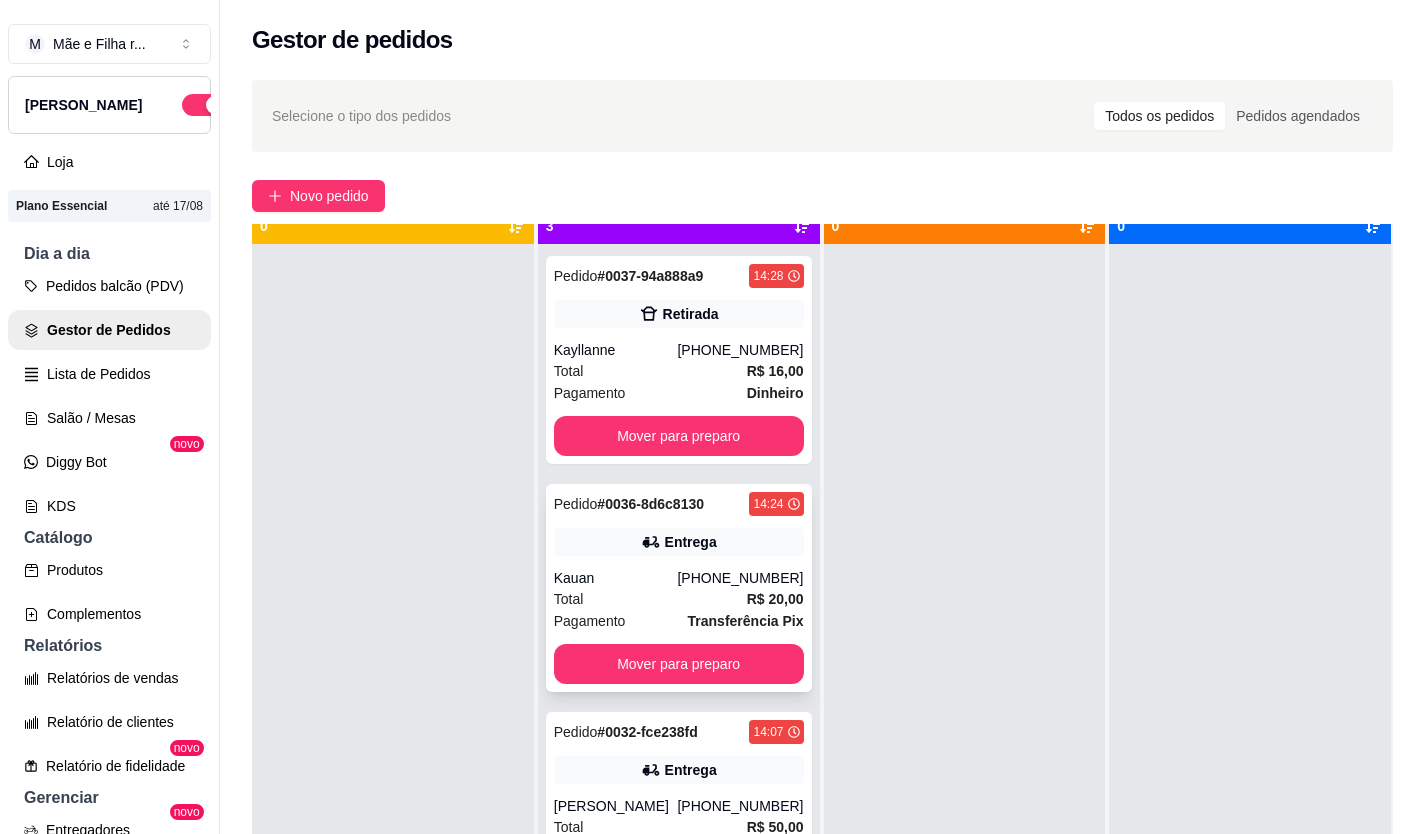 scroll, scrollTop: 56, scrollLeft: 0, axis: vertical 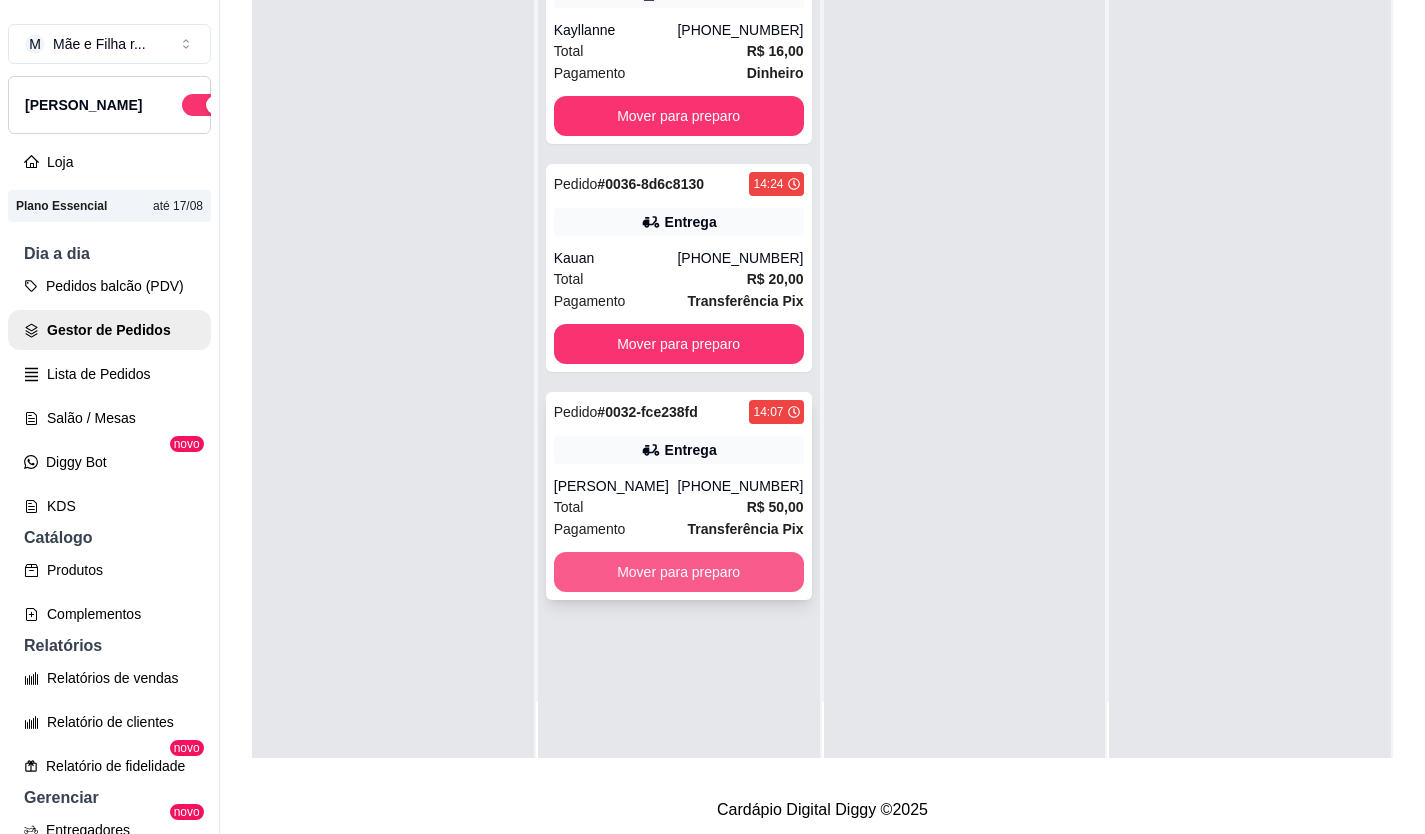 click on "Mover para preparo" at bounding box center [679, 572] 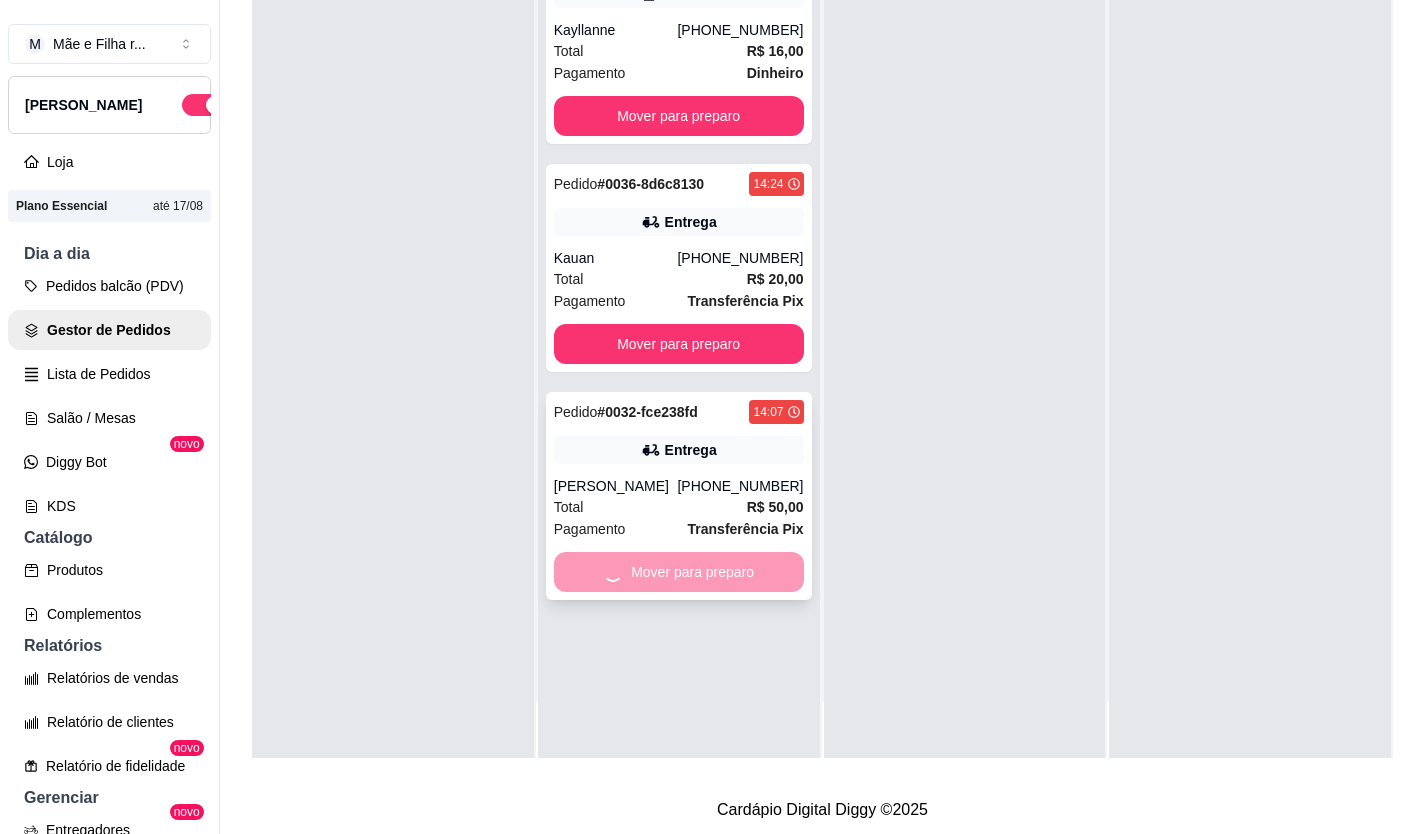 scroll, scrollTop: 0, scrollLeft: 0, axis: both 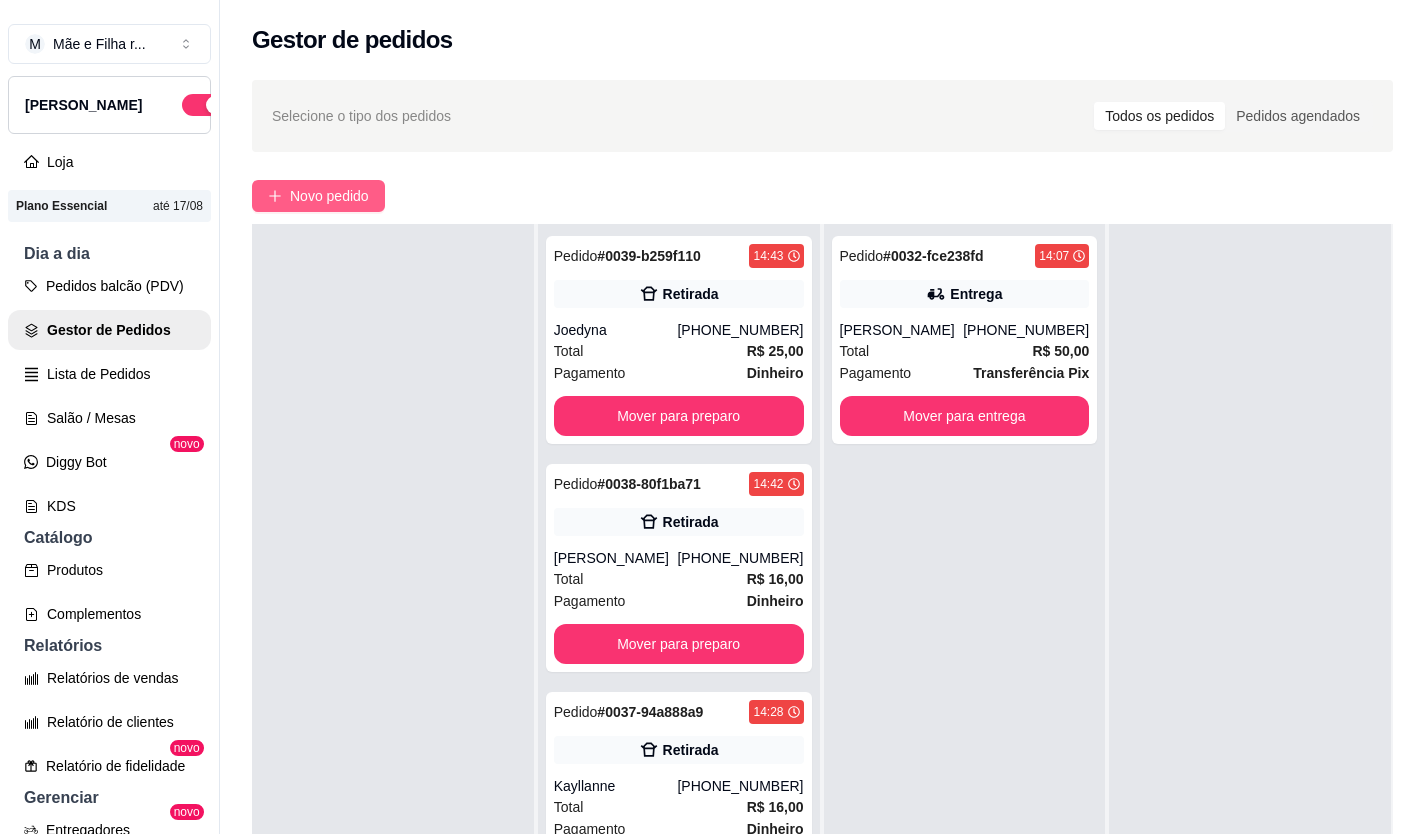 click on "Novo pedido" at bounding box center (329, 196) 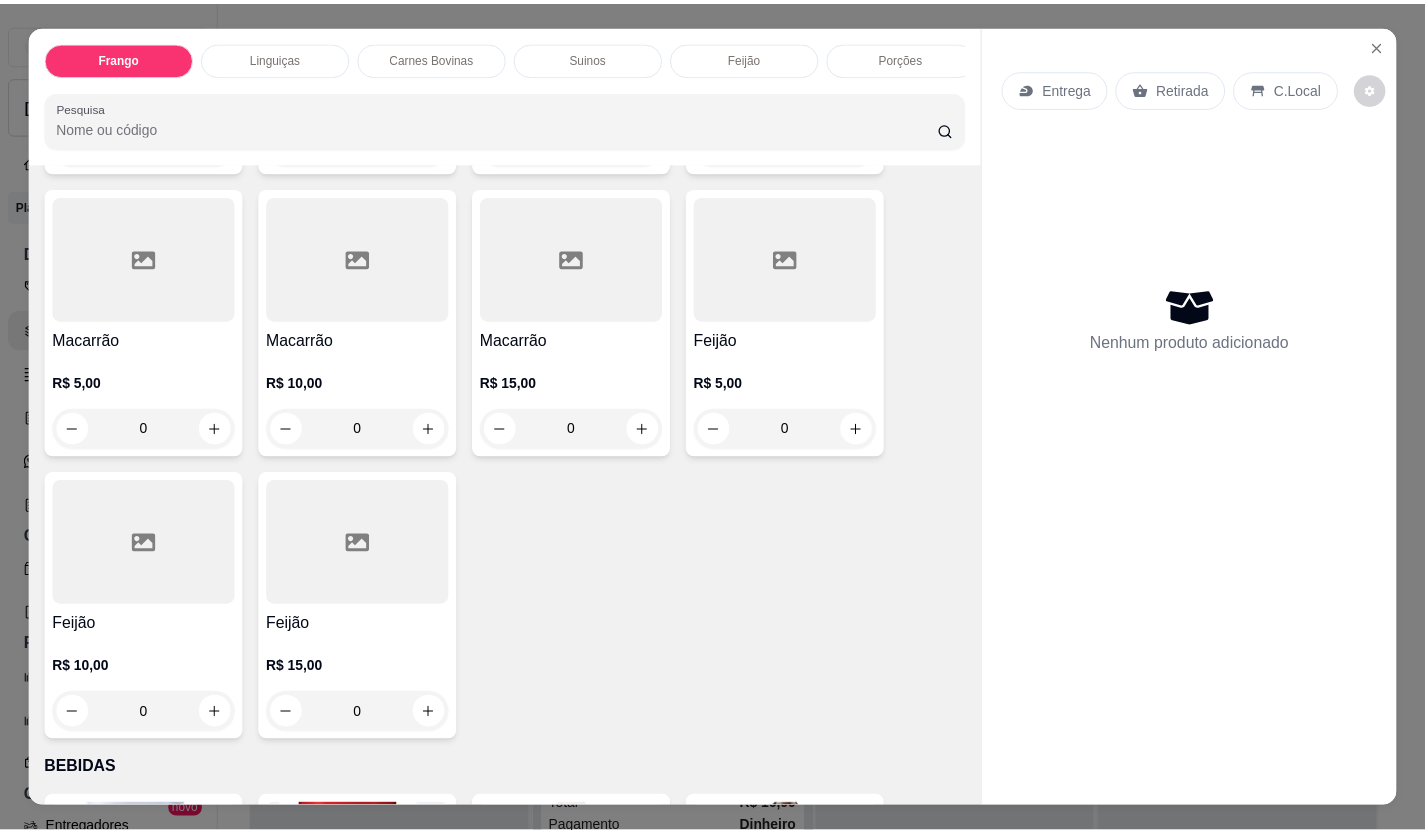 scroll, scrollTop: 3564, scrollLeft: 0, axis: vertical 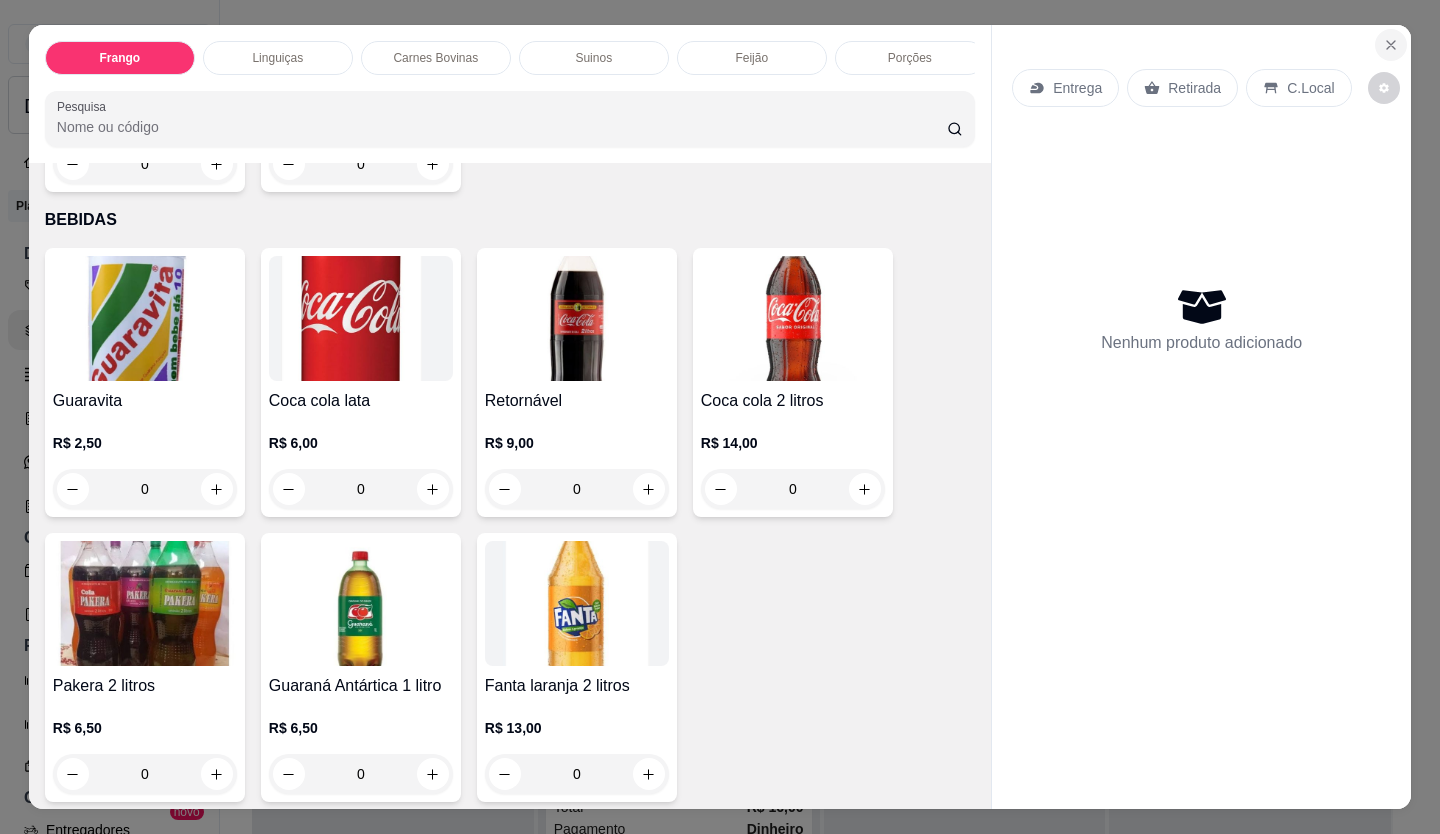click at bounding box center [1391, 45] 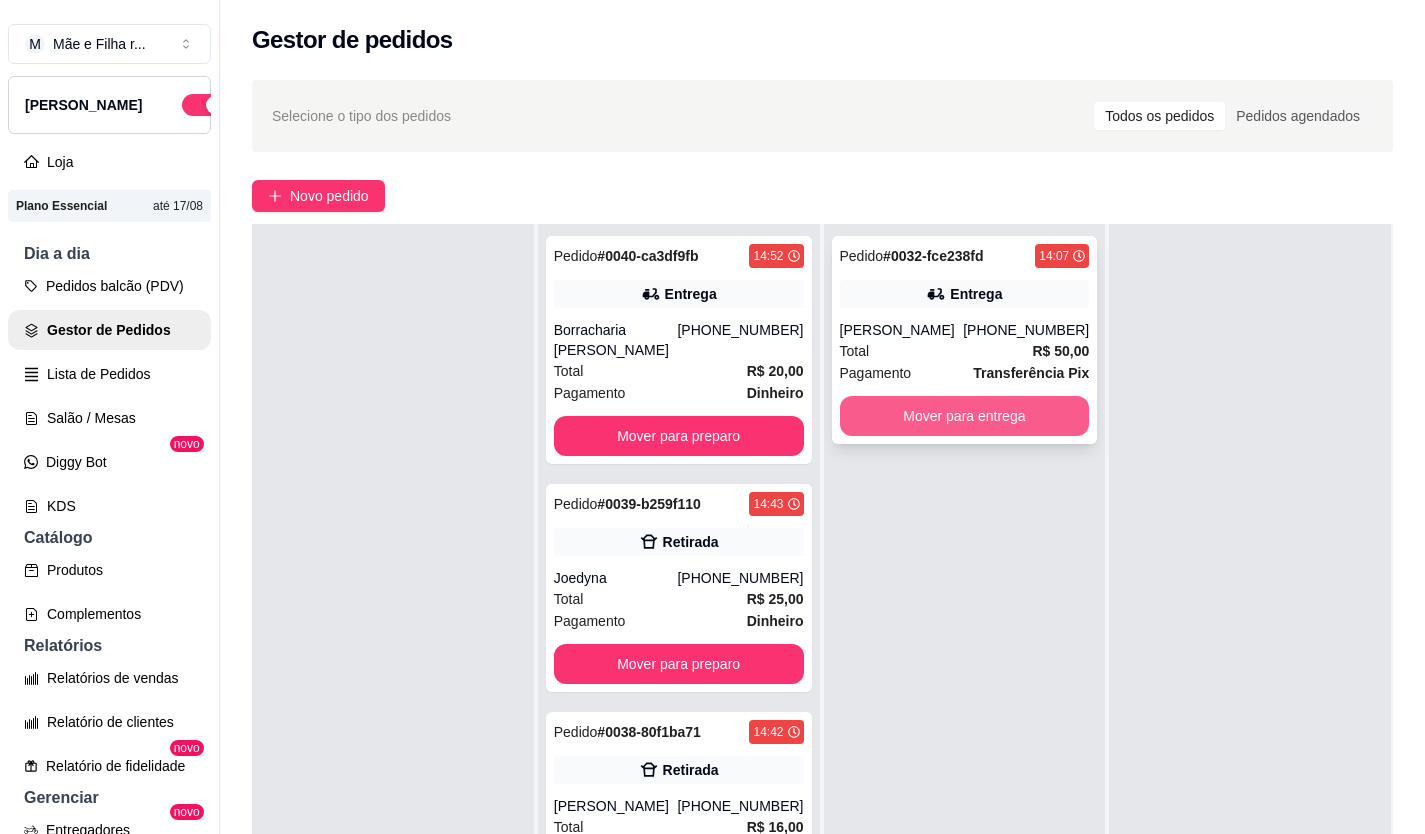 click on "Mover para entrega" at bounding box center [965, 416] 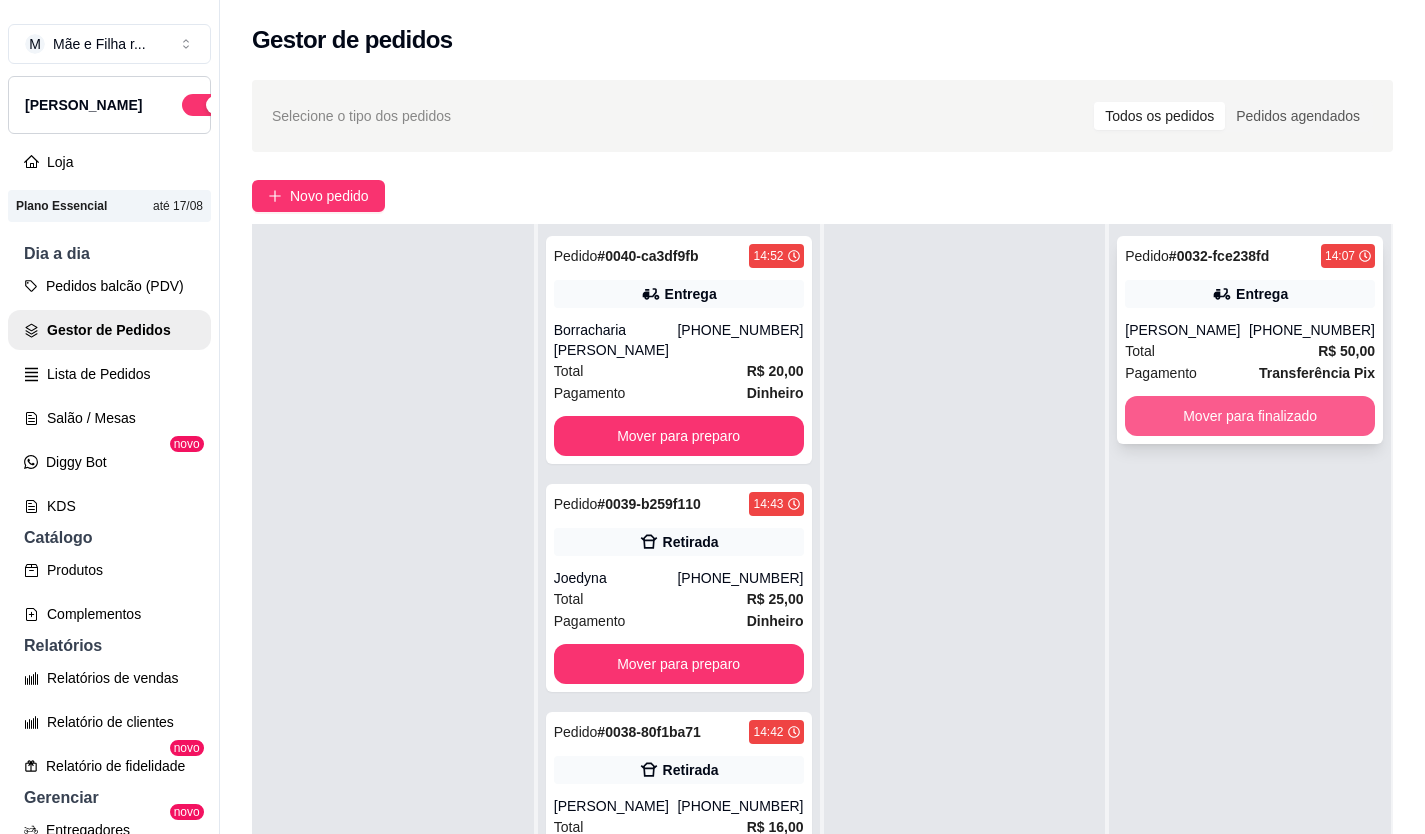 click on "Mover para finalizado" at bounding box center [1250, 416] 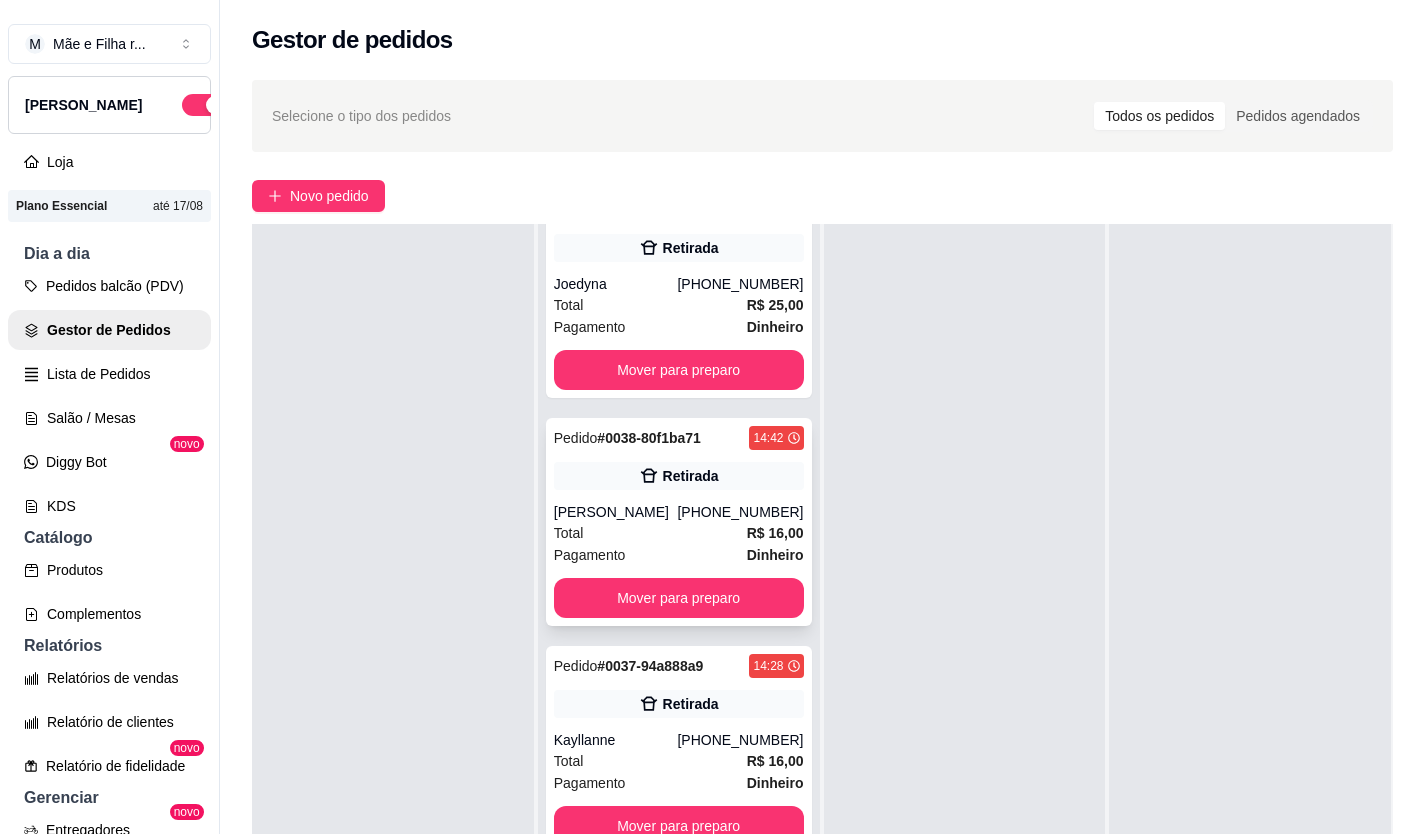 scroll, scrollTop: 346, scrollLeft: 0, axis: vertical 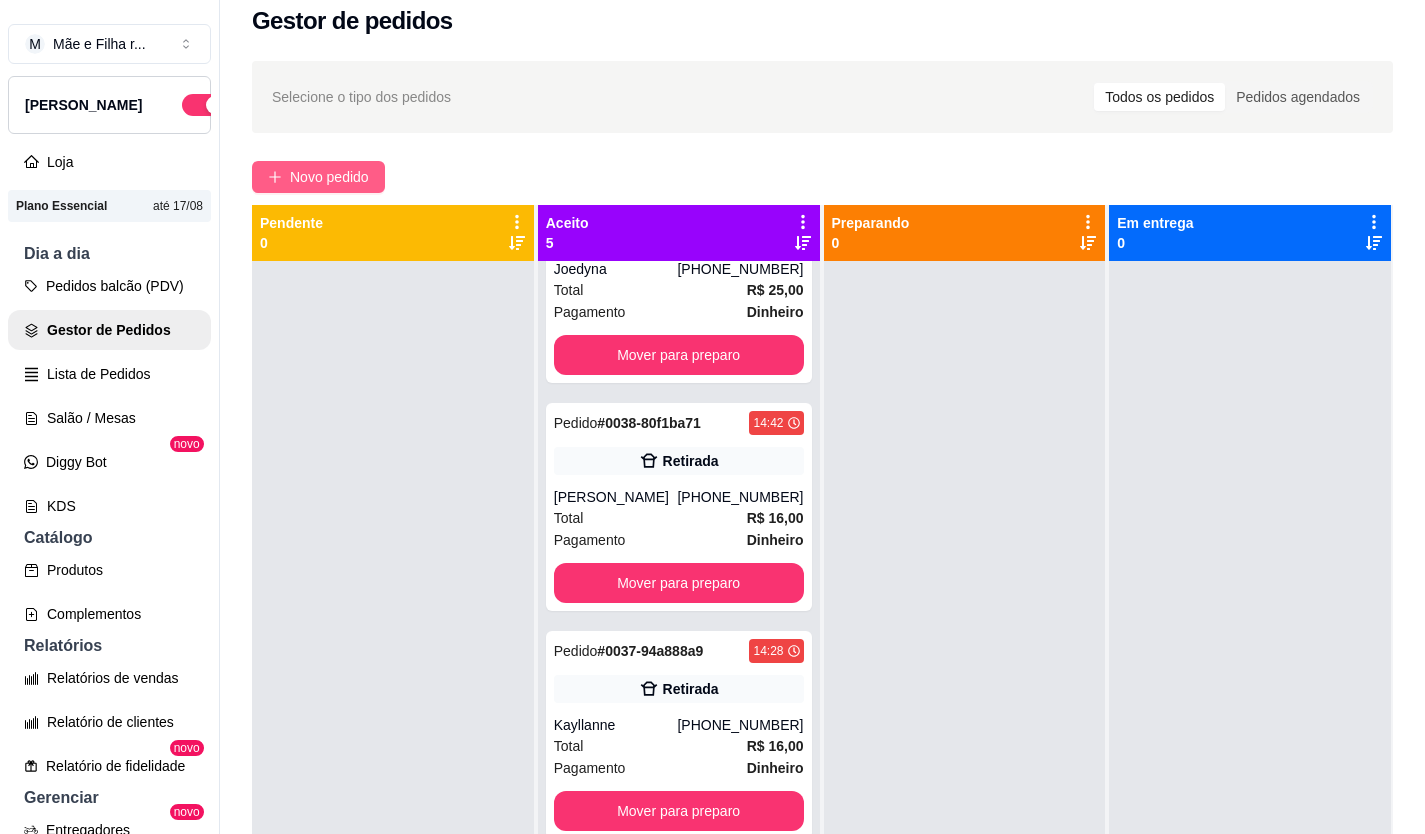 click on "Novo pedido" at bounding box center (318, 177) 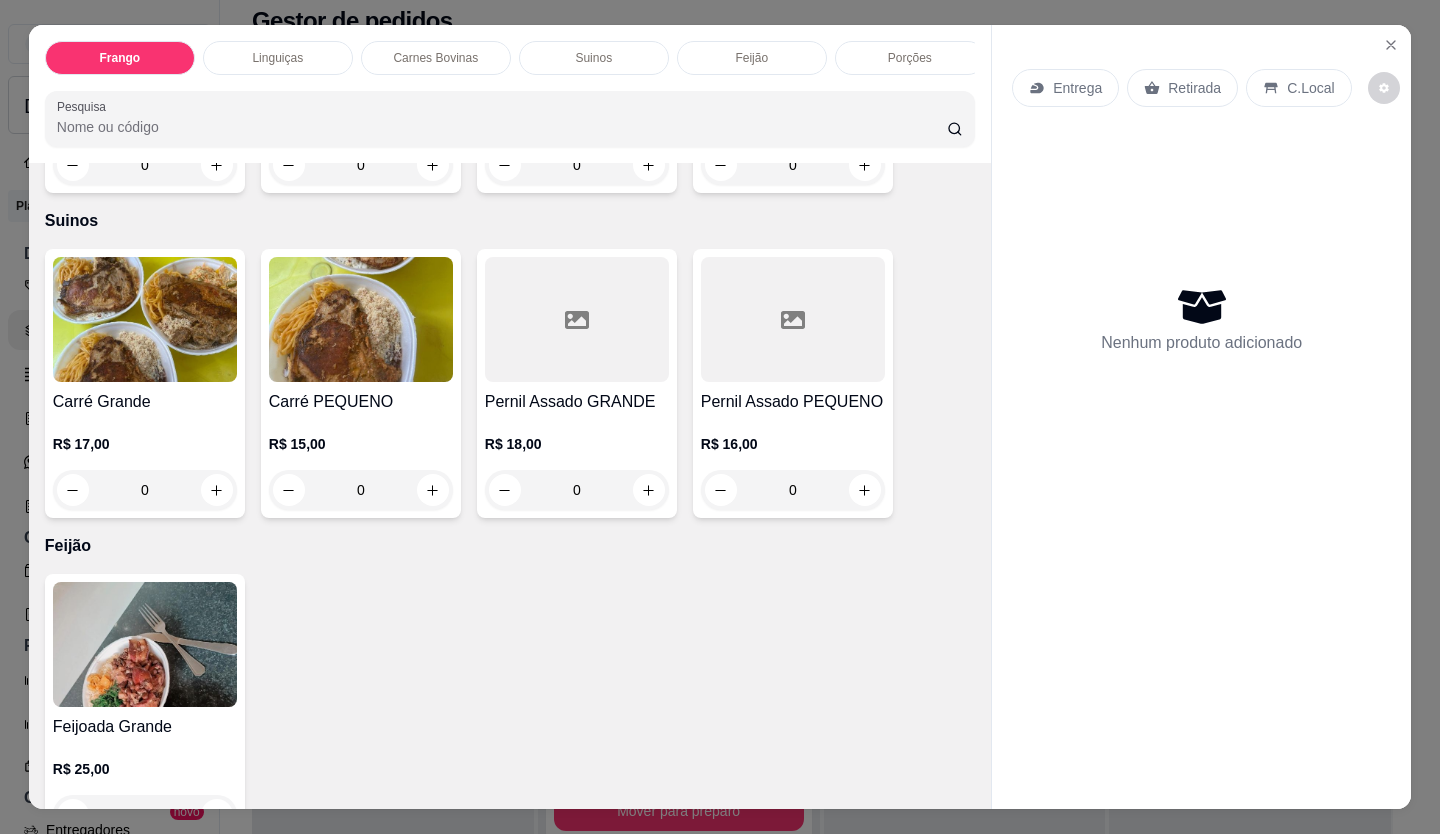 scroll, scrollTop: 1600, scrollLeft: 0, axis: vertical 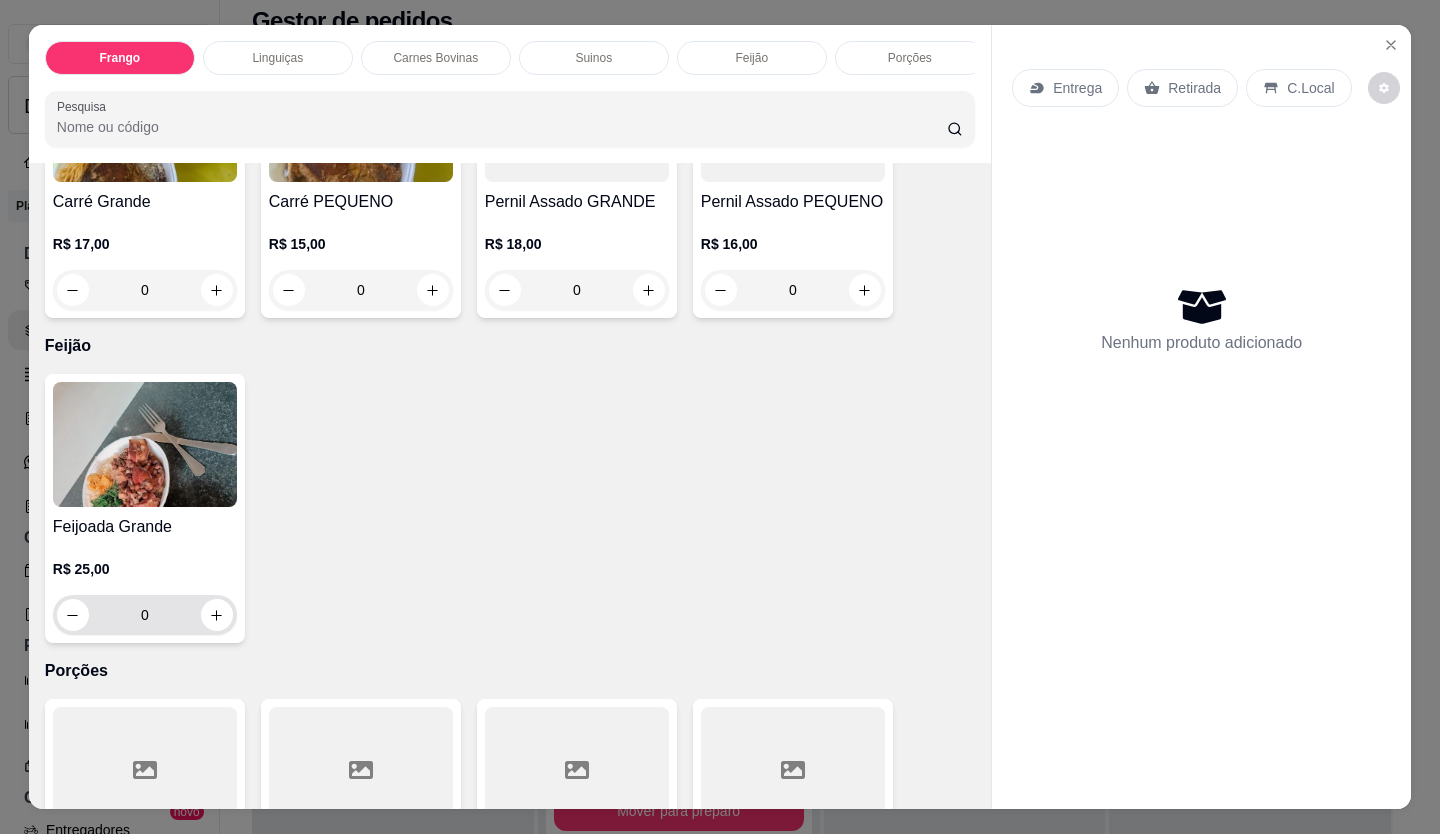 click at bounding box center (217, 615) 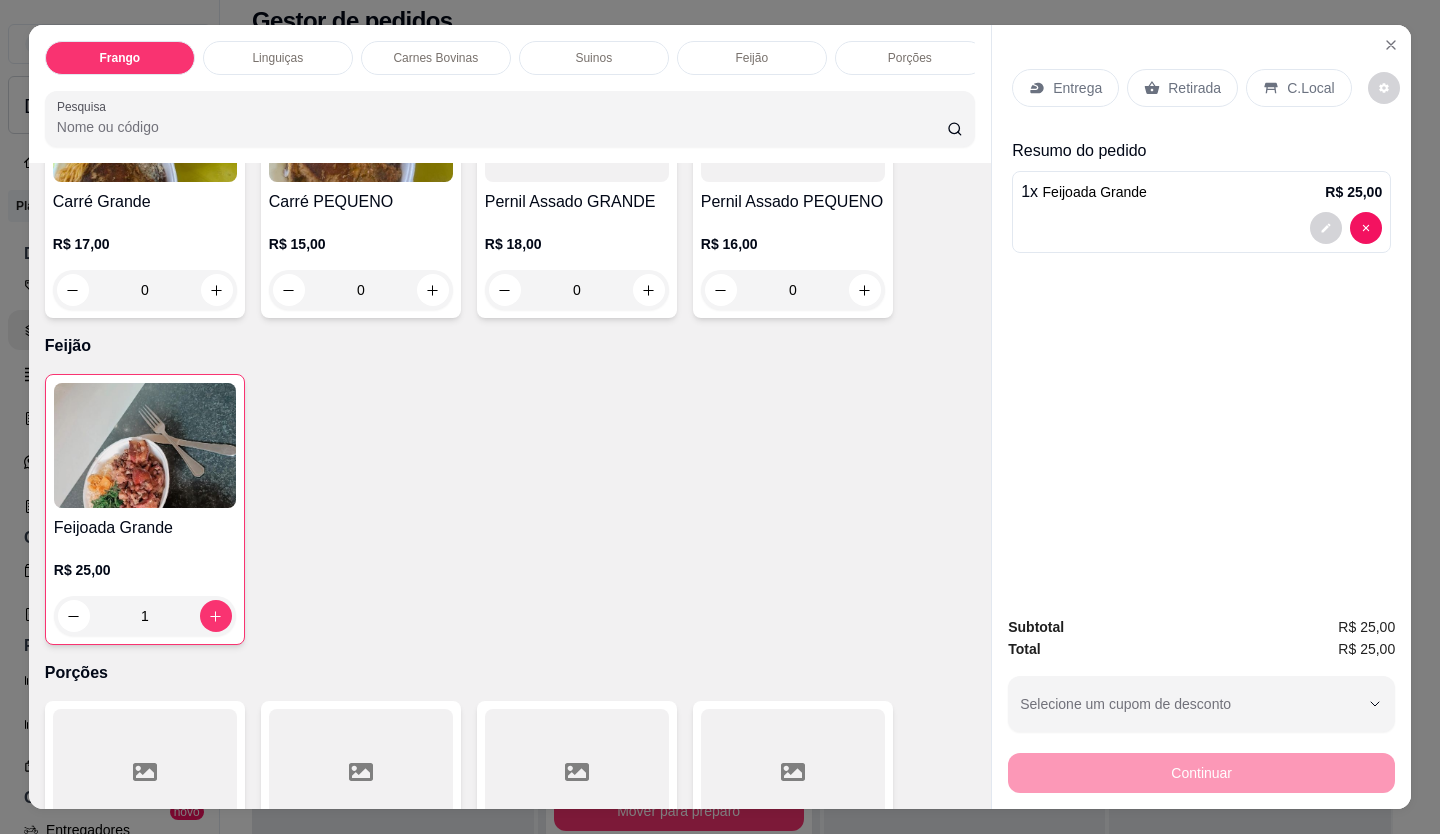 click on "Retirada" at bounding box center (1182, 88) 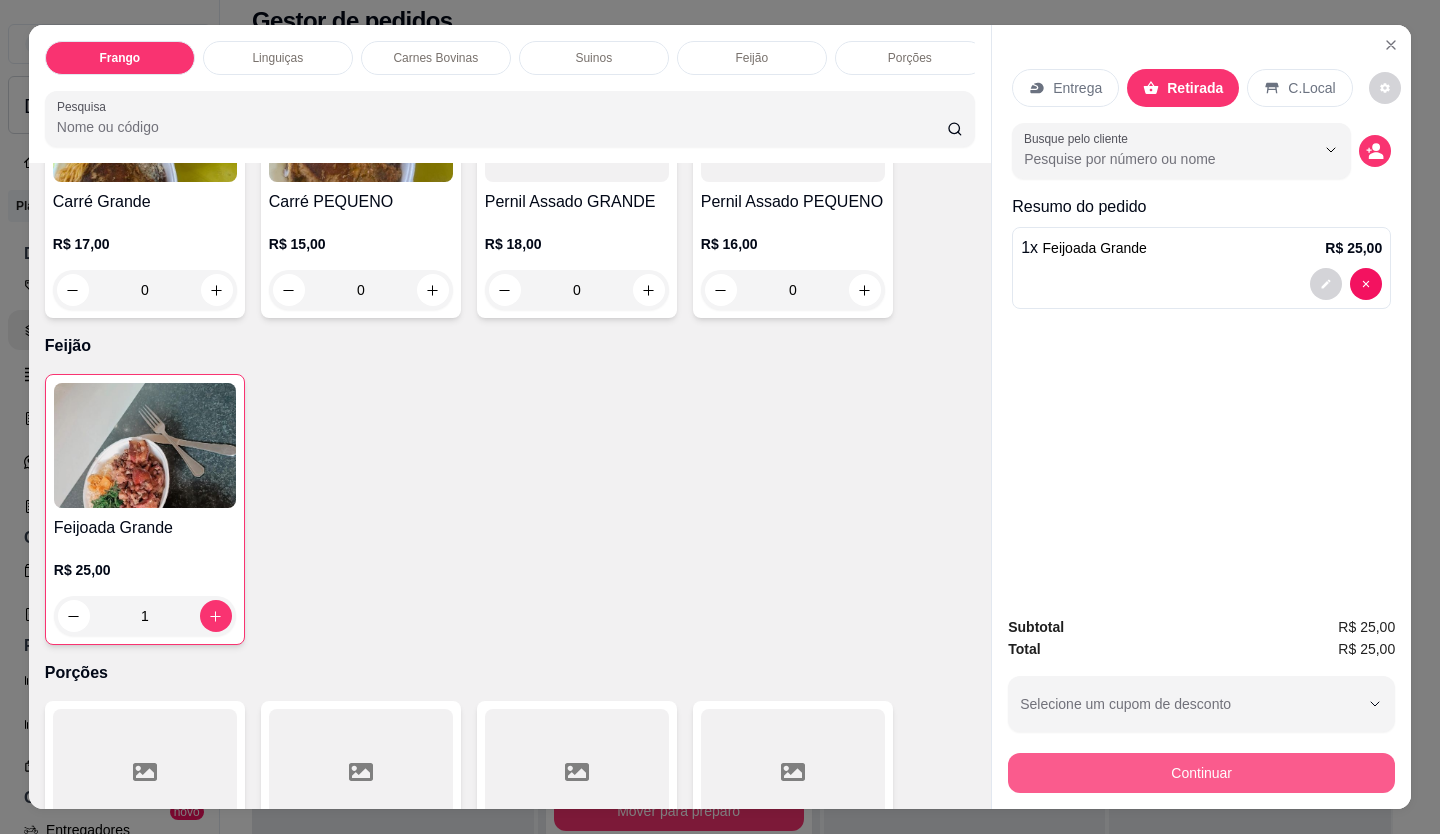 click on "Continuar" at bounding box center [1201, 773] 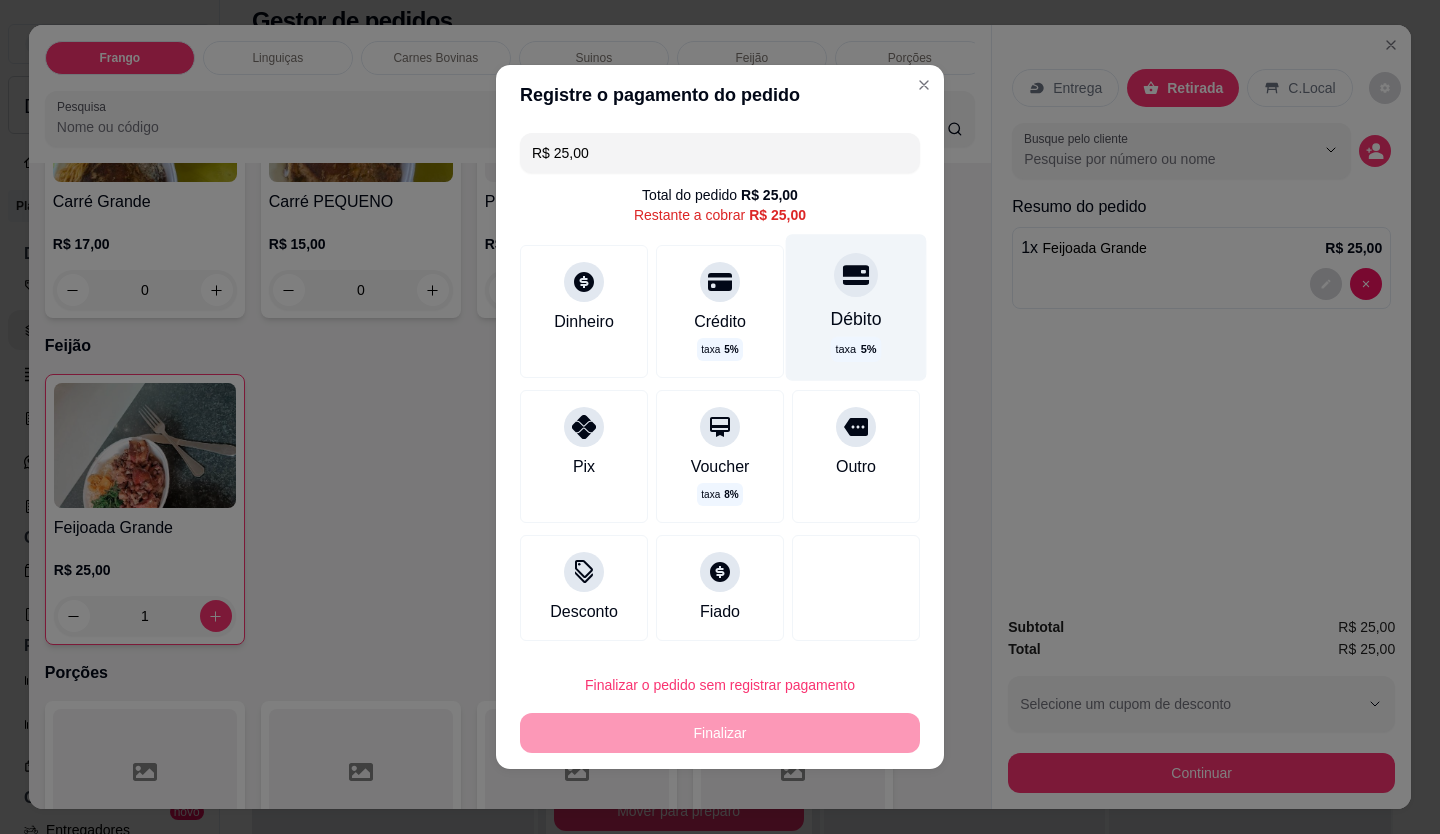 click on "Débito" at bounding box center [856, 319] 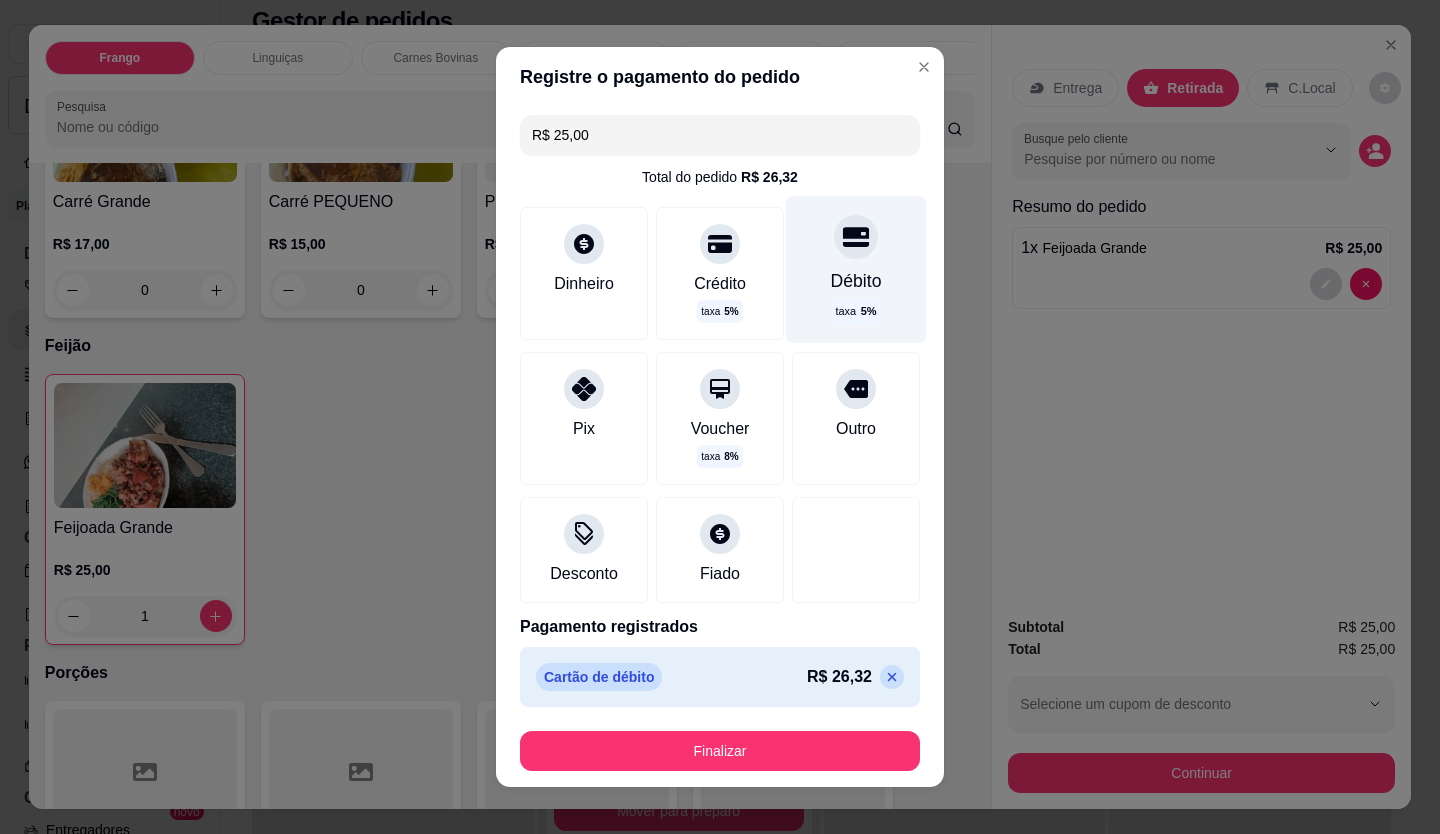 type on "R$ 0,00" 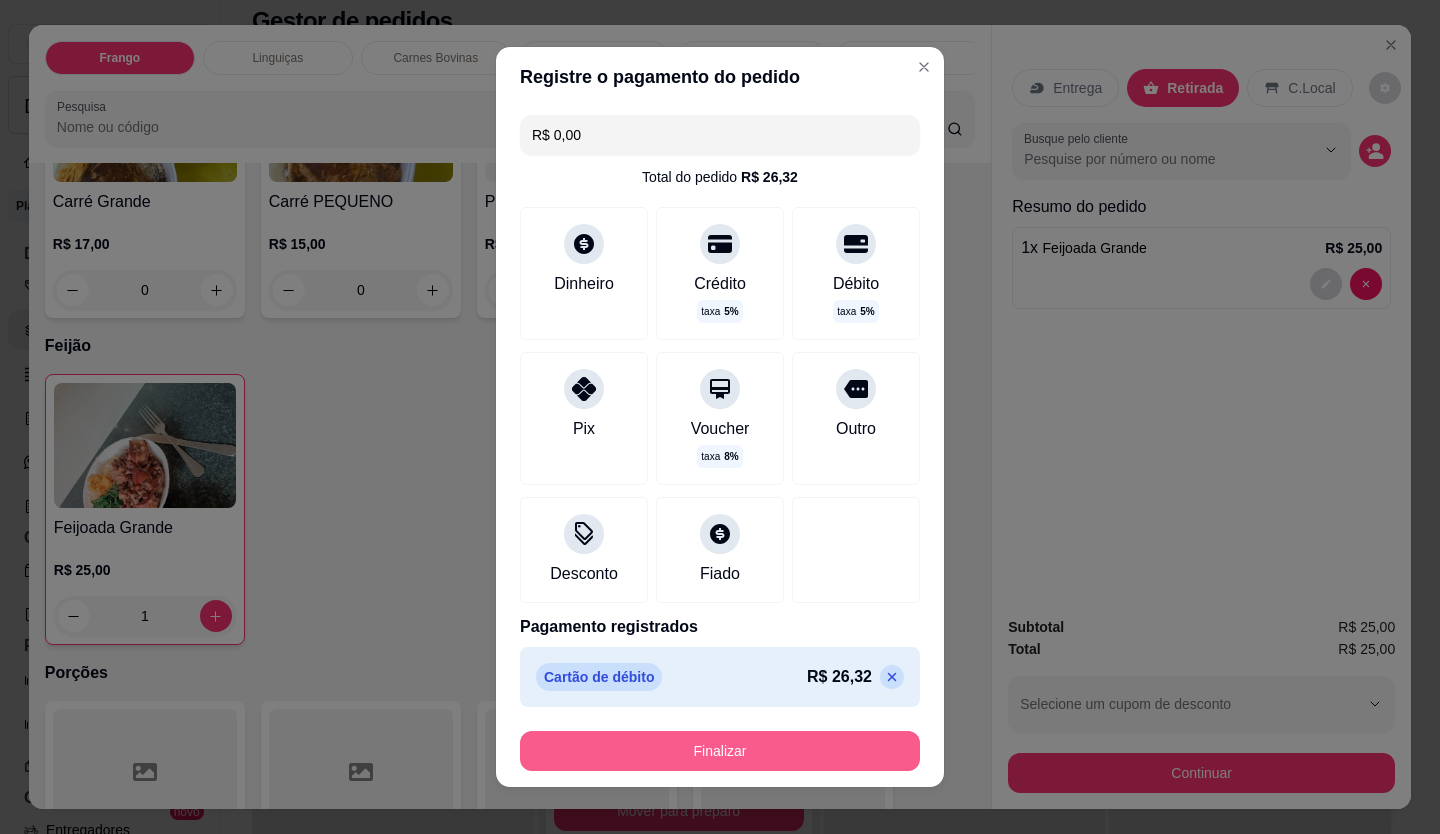 click on "Finalizar" at bounding box center (720, 751) 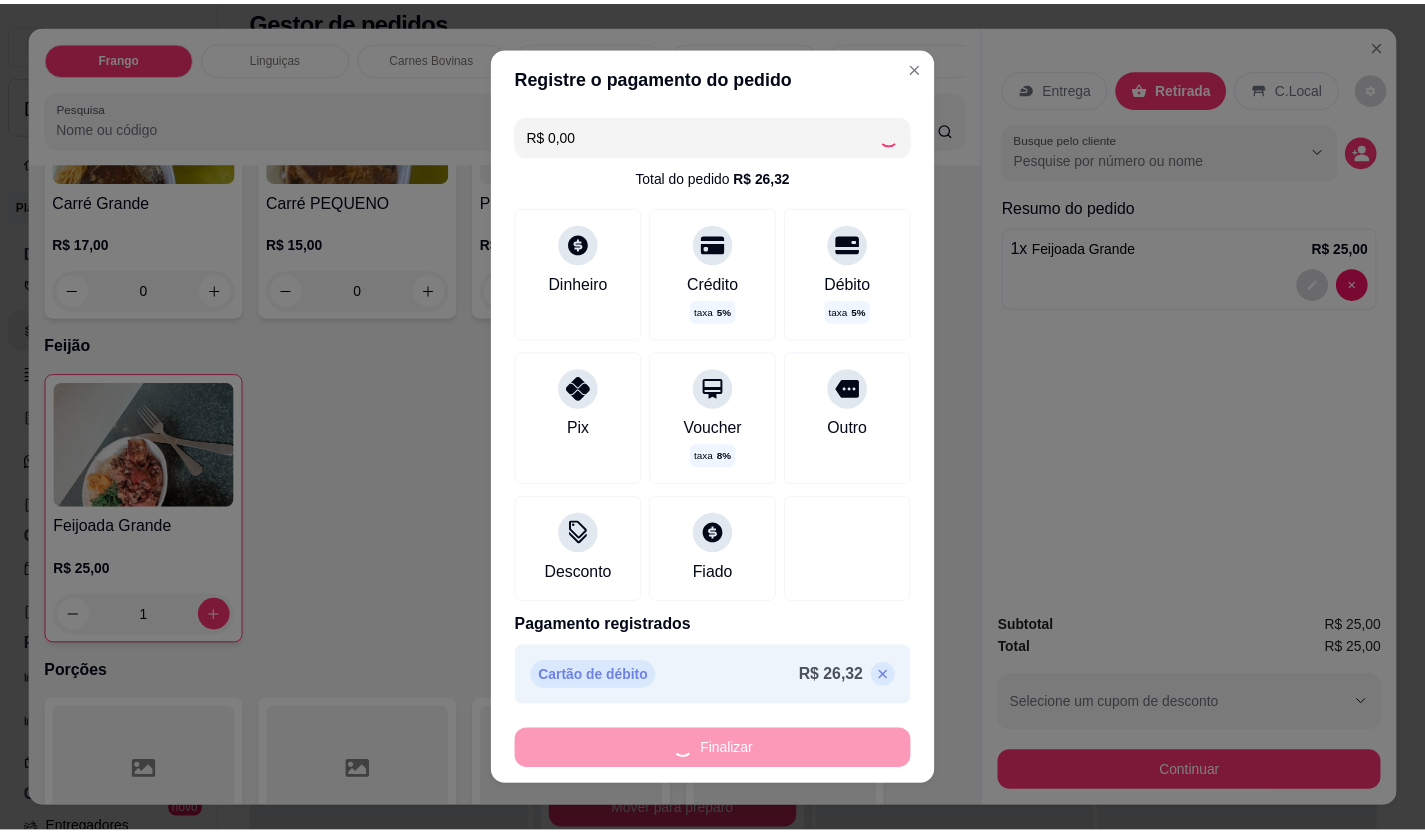 scroll, scrollTop: 574, scrollLeft: 0, axis: vertical 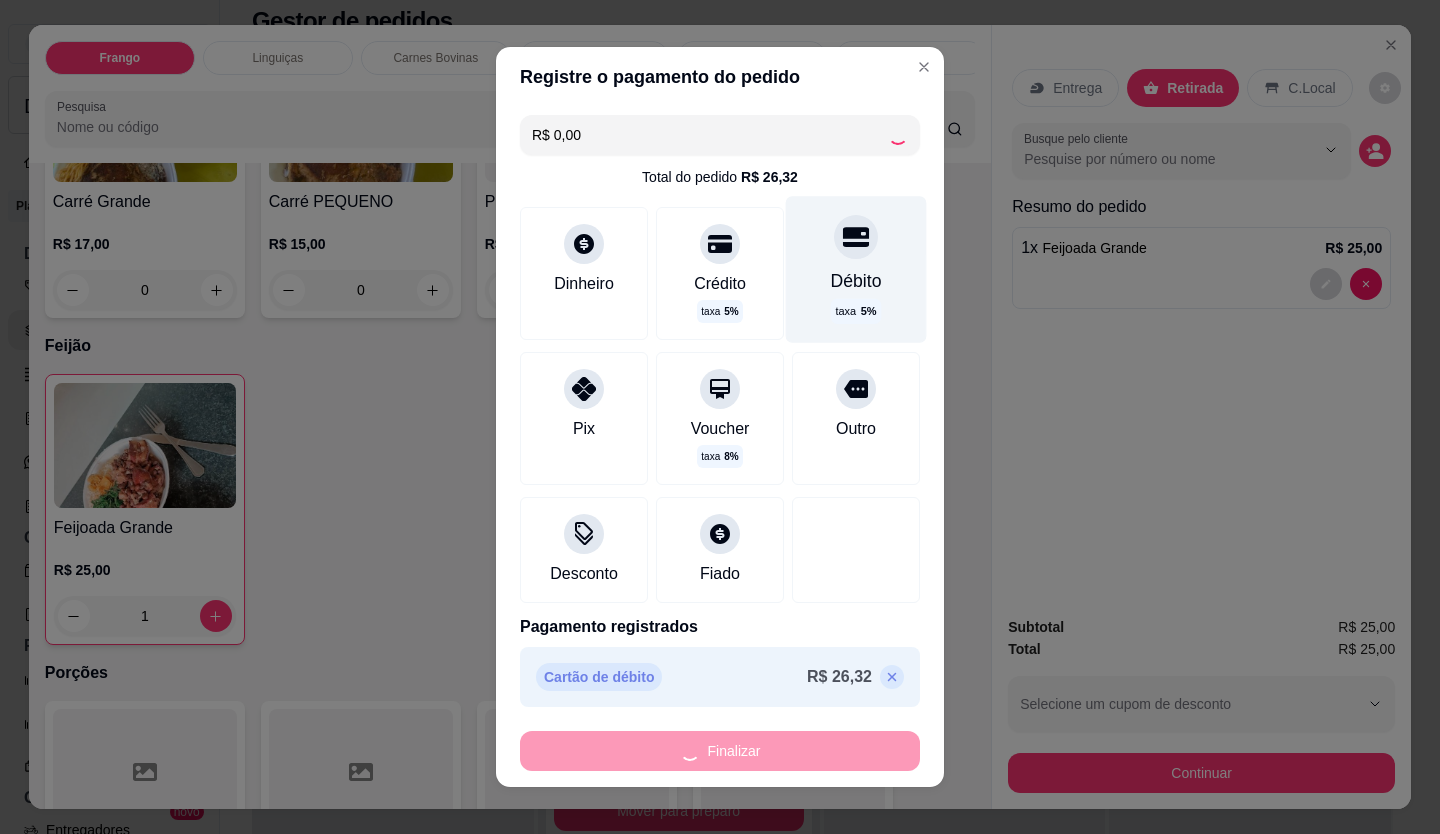type on "0" 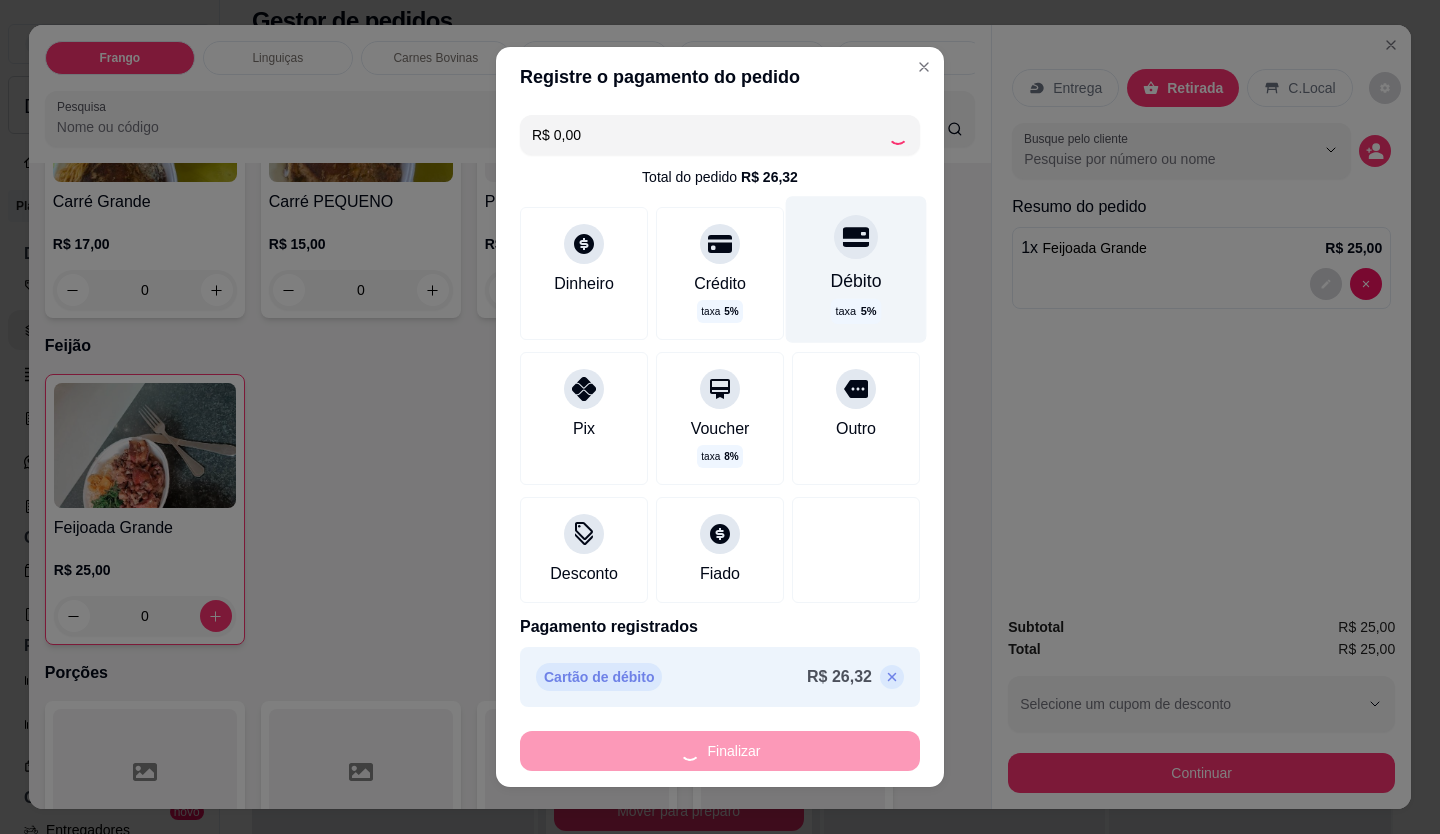type on "-R$ 25,00" 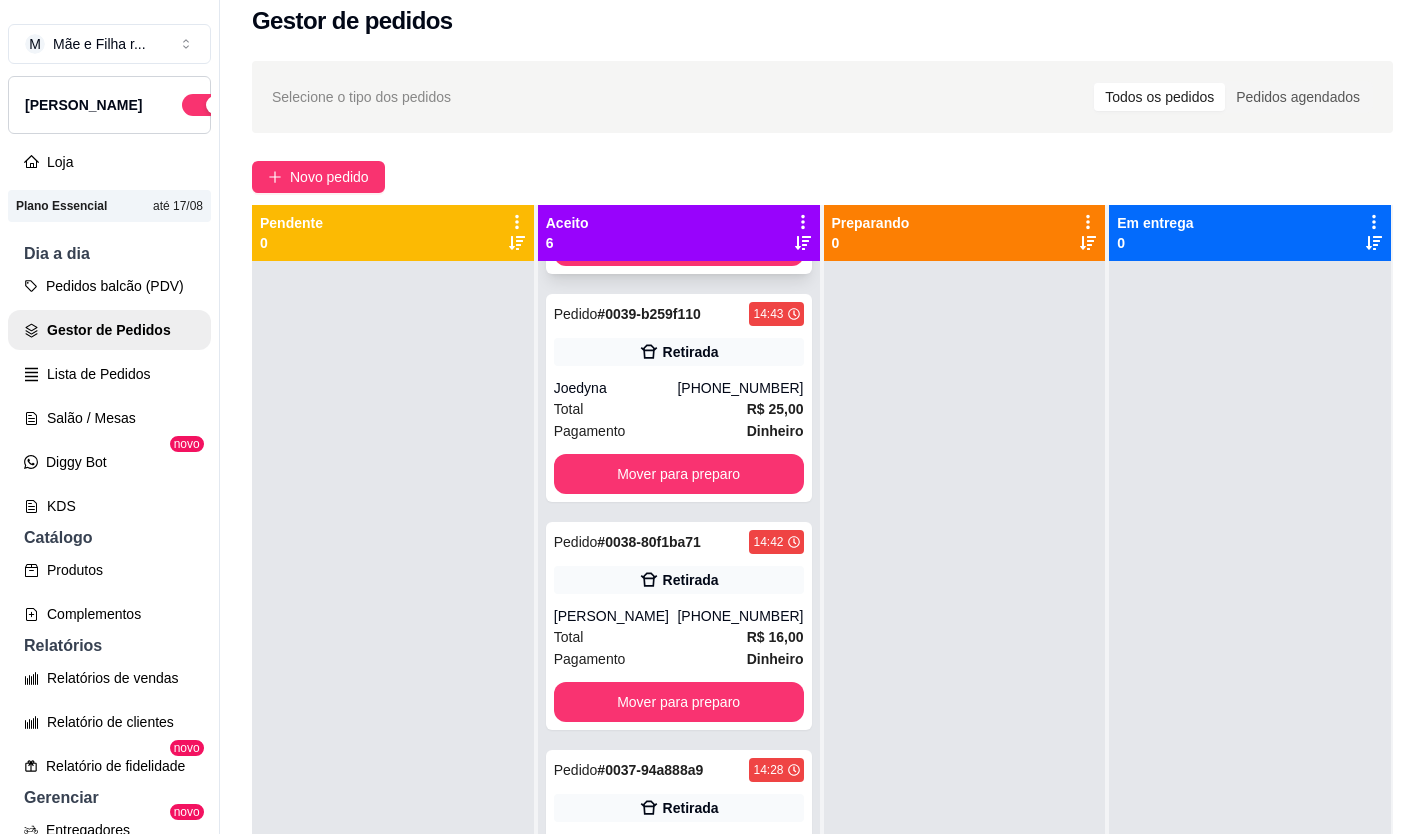 scroll, scrollTop: 0, scrollLeft: 0, axis: both 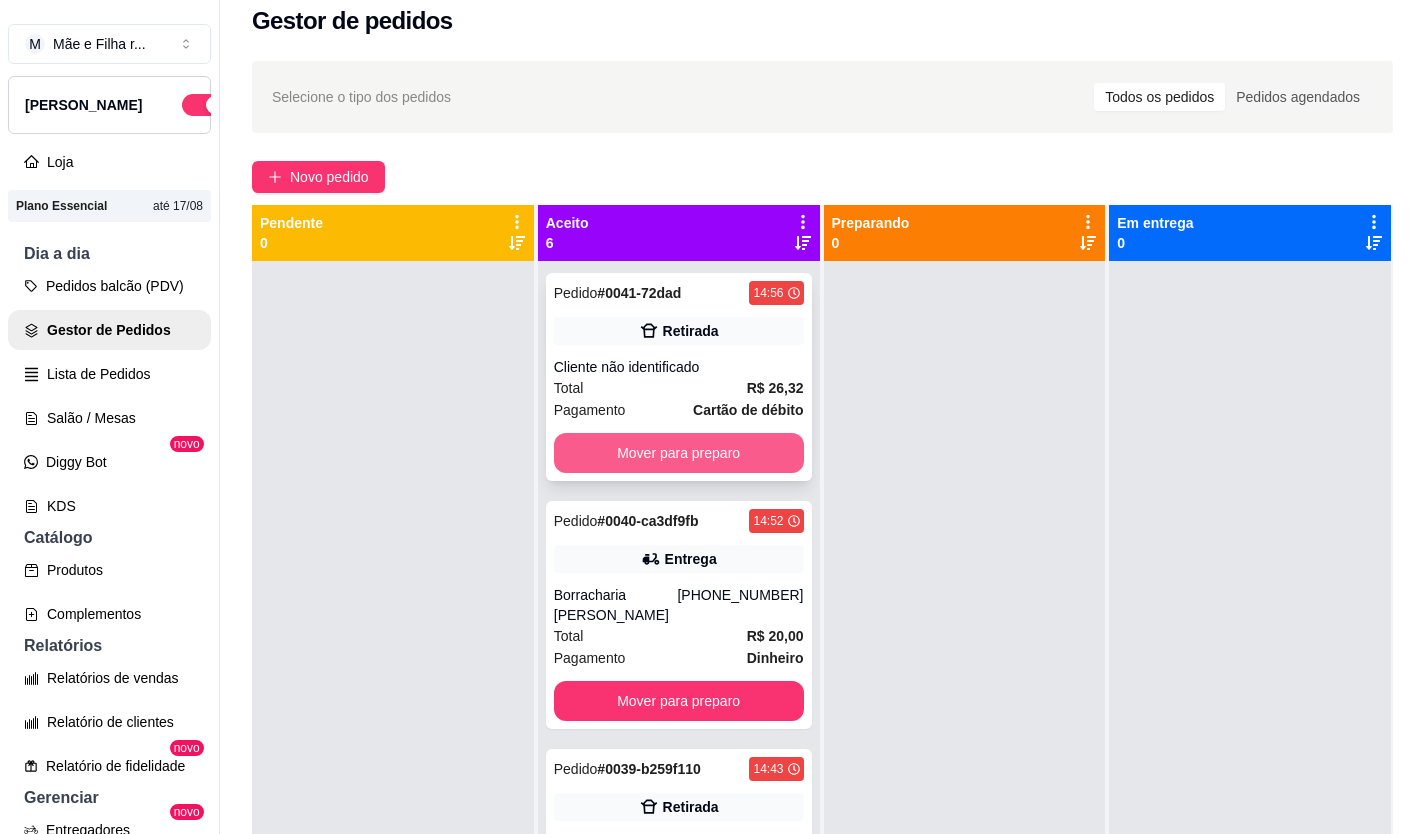 click on "Mover para preparo" at bounding box center [679, 453] 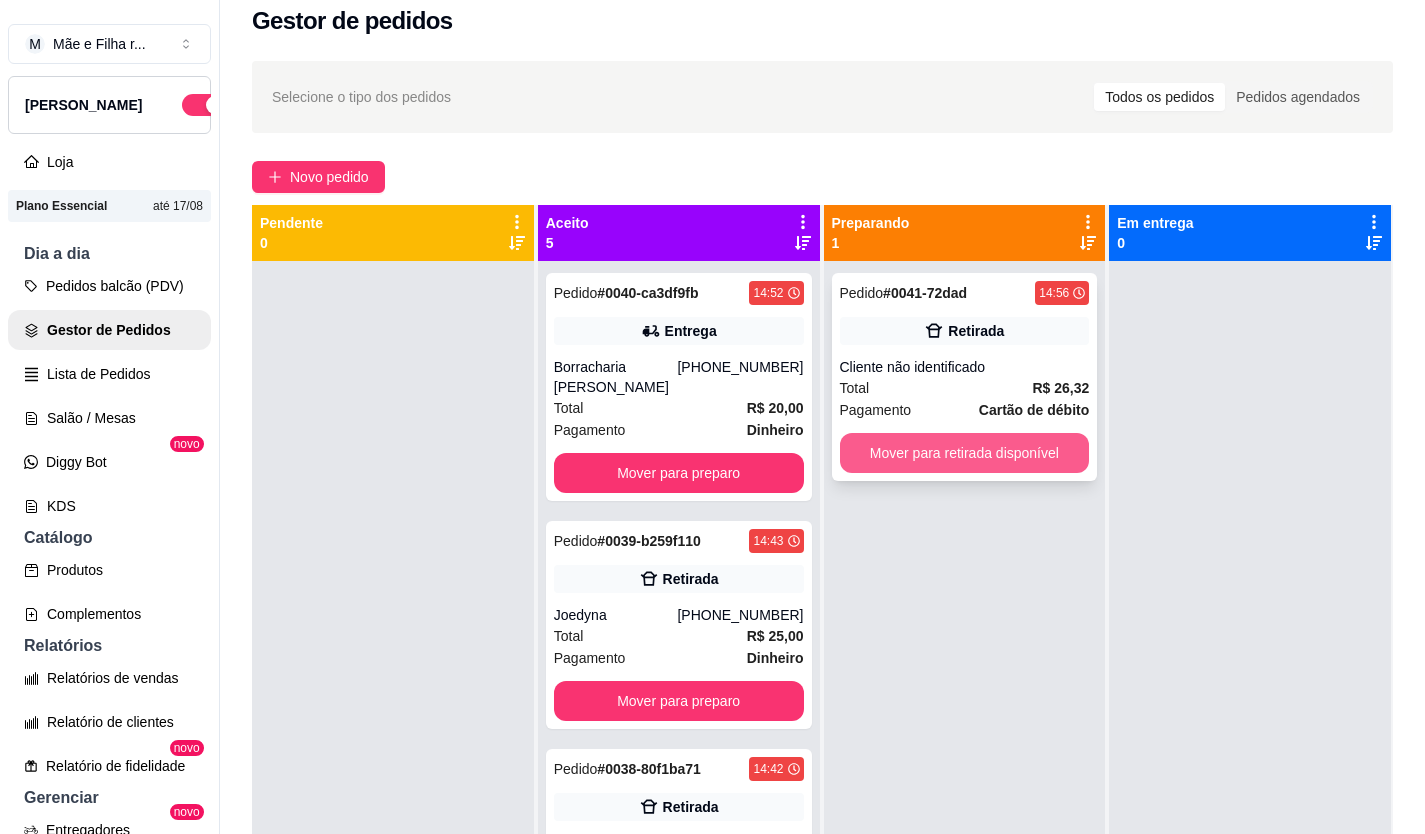 click on "Mover para retirada disponível" at bounding box center (965, 453) 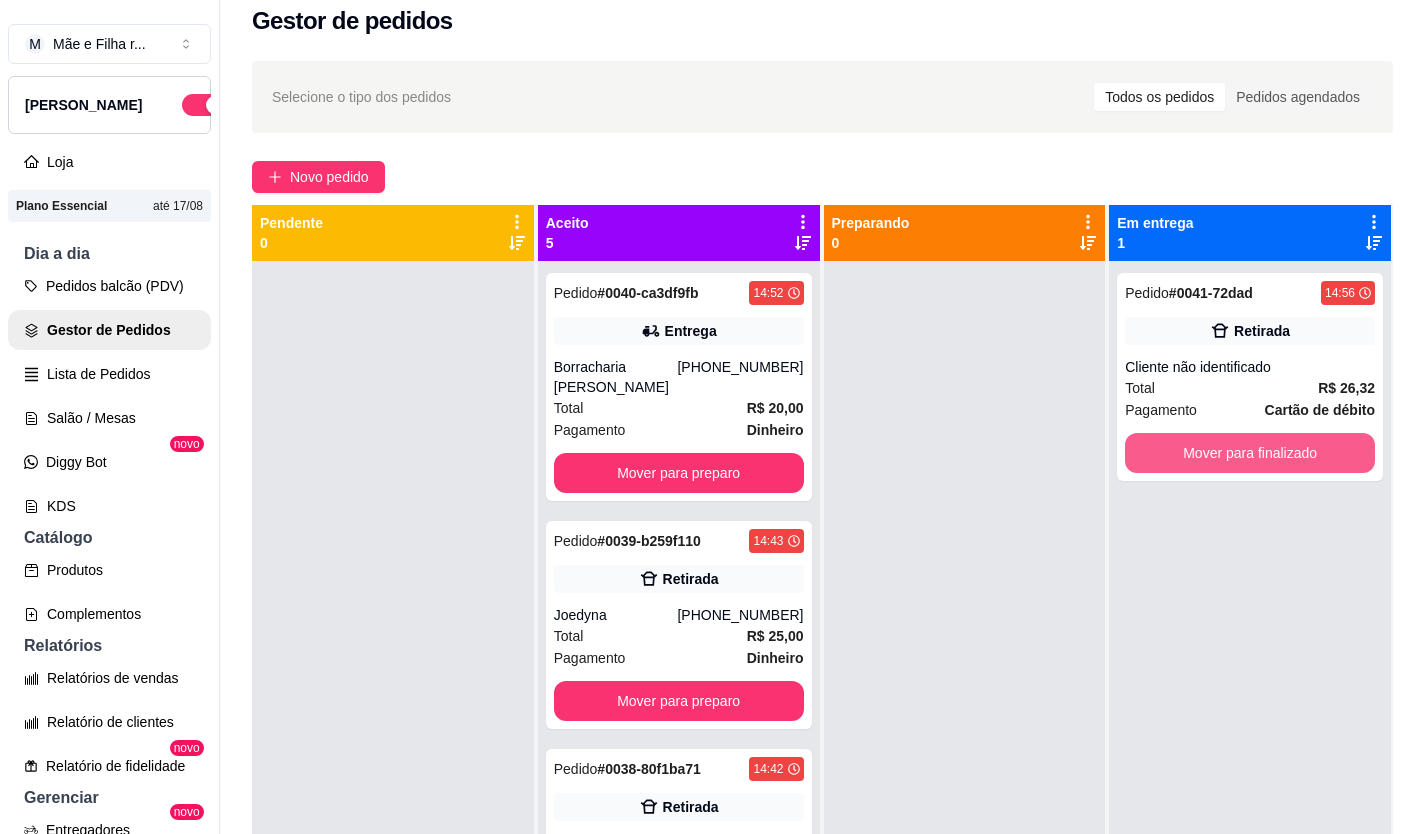 click on "Mover para finalizado" at bounding box center [1250, 453] 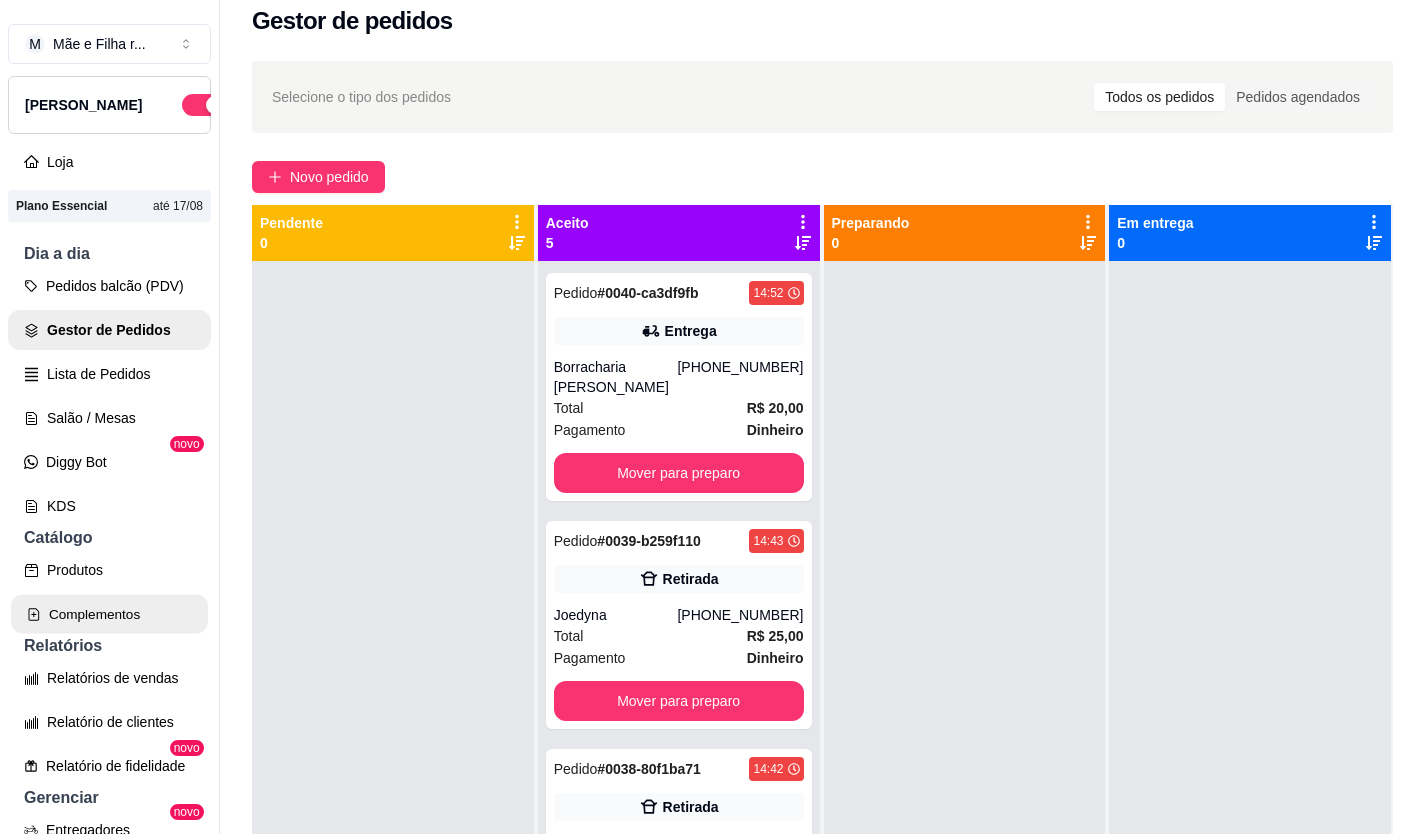 click on "Complementos" at bounding box center (109, 614) 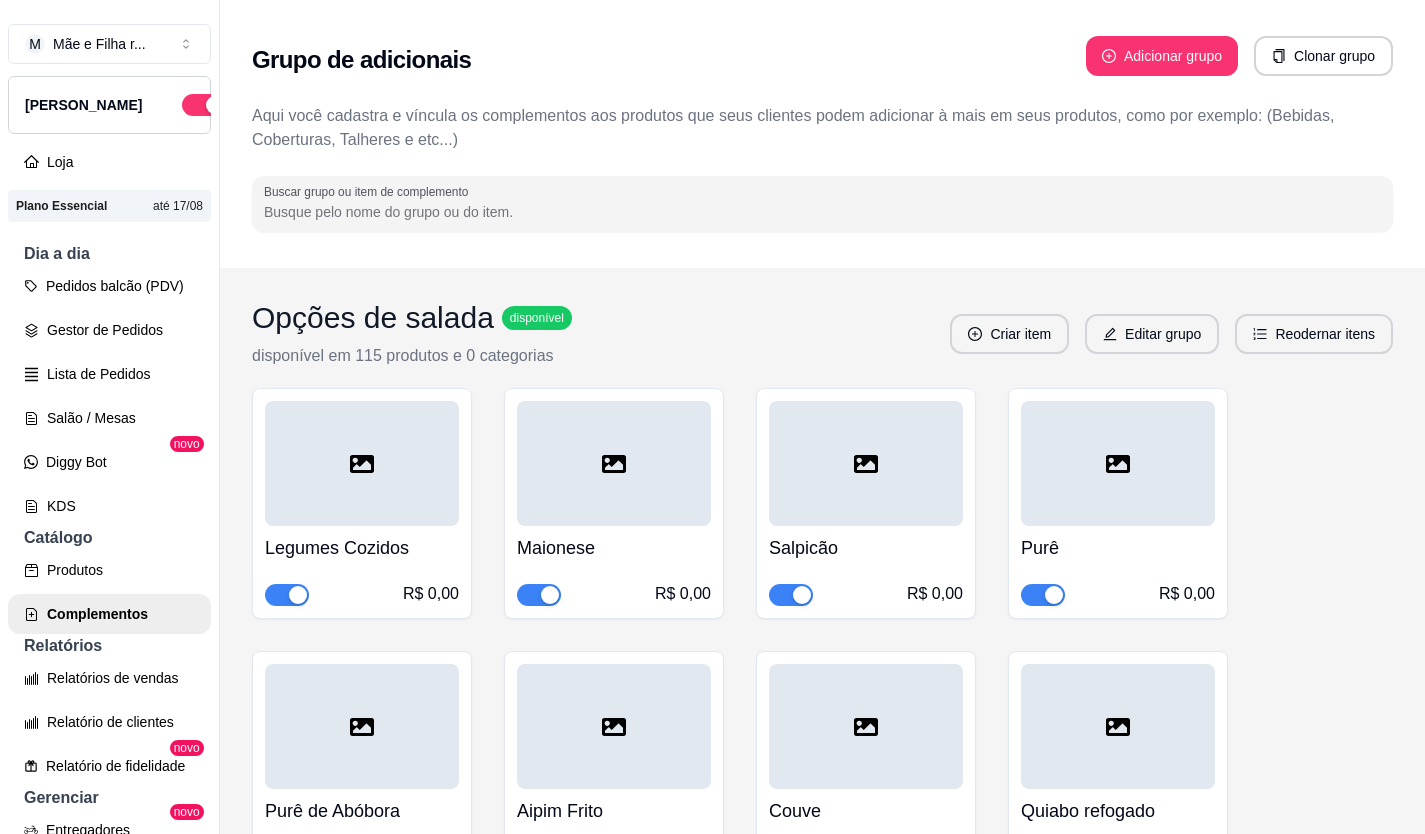 click at bounding box center (287, 595) 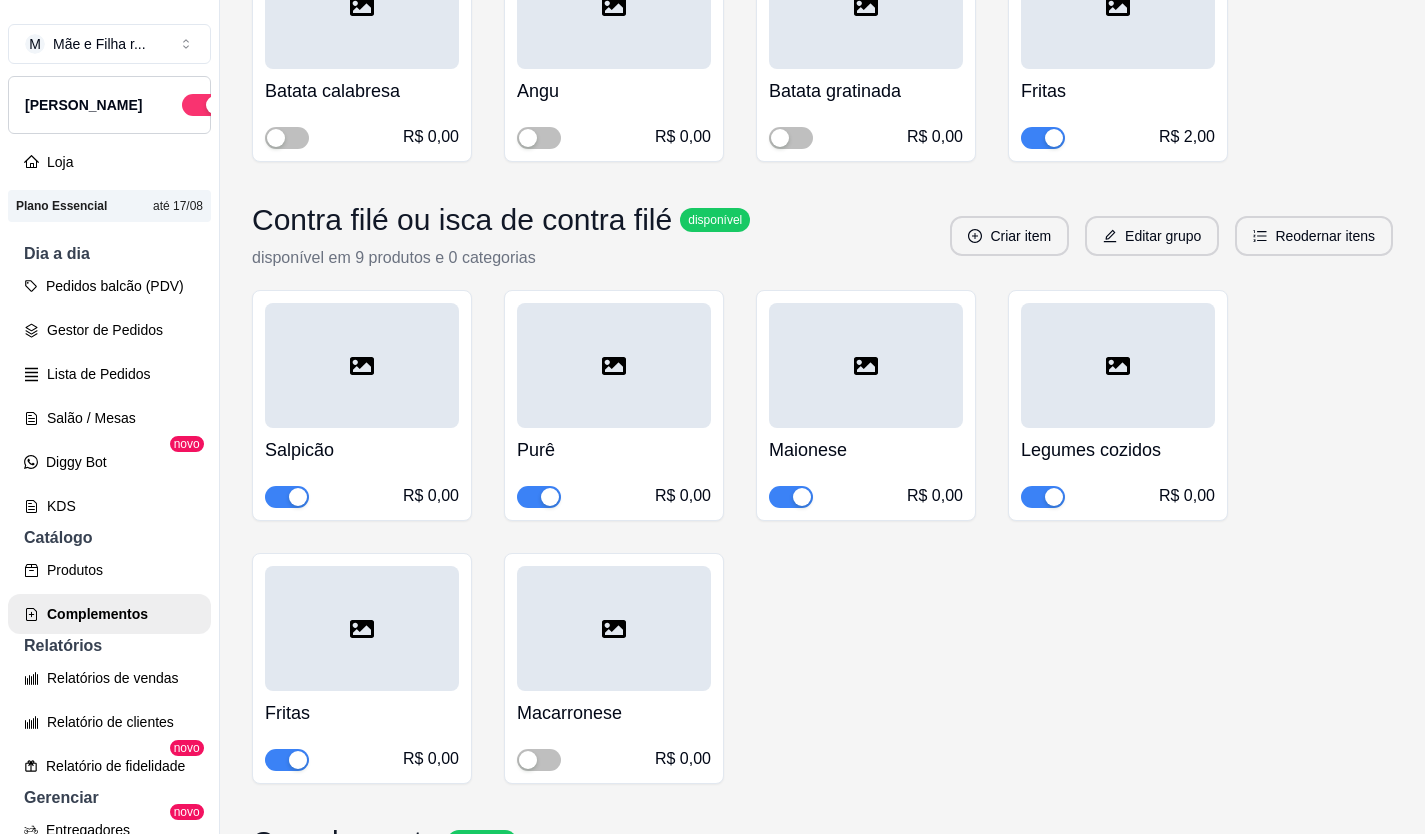 scroll, scrollTop: 2300, scrollLeft: 0, axis: vertical 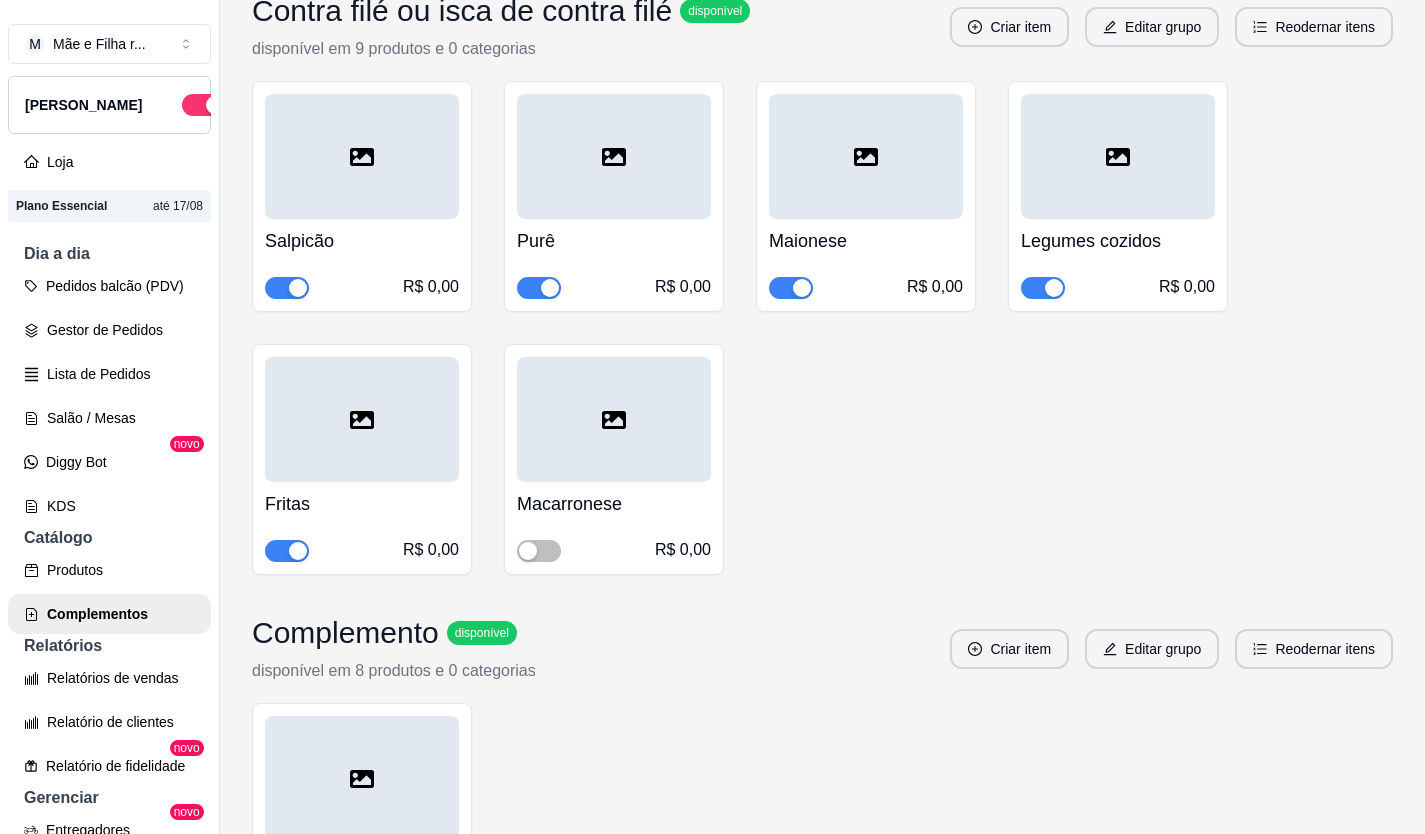 click at bounding box center (791, 288) 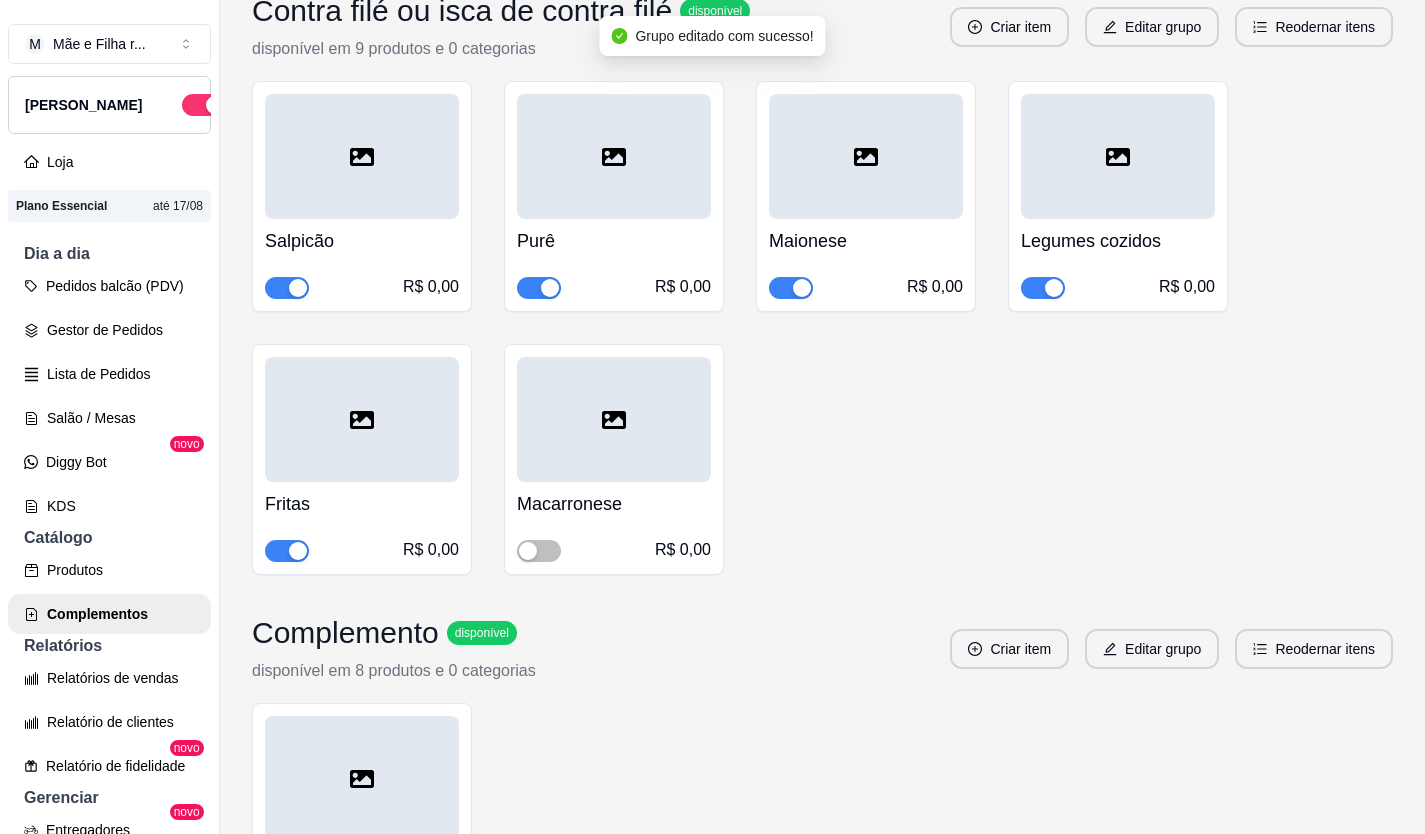 click at bounding box center (1043, 288) 